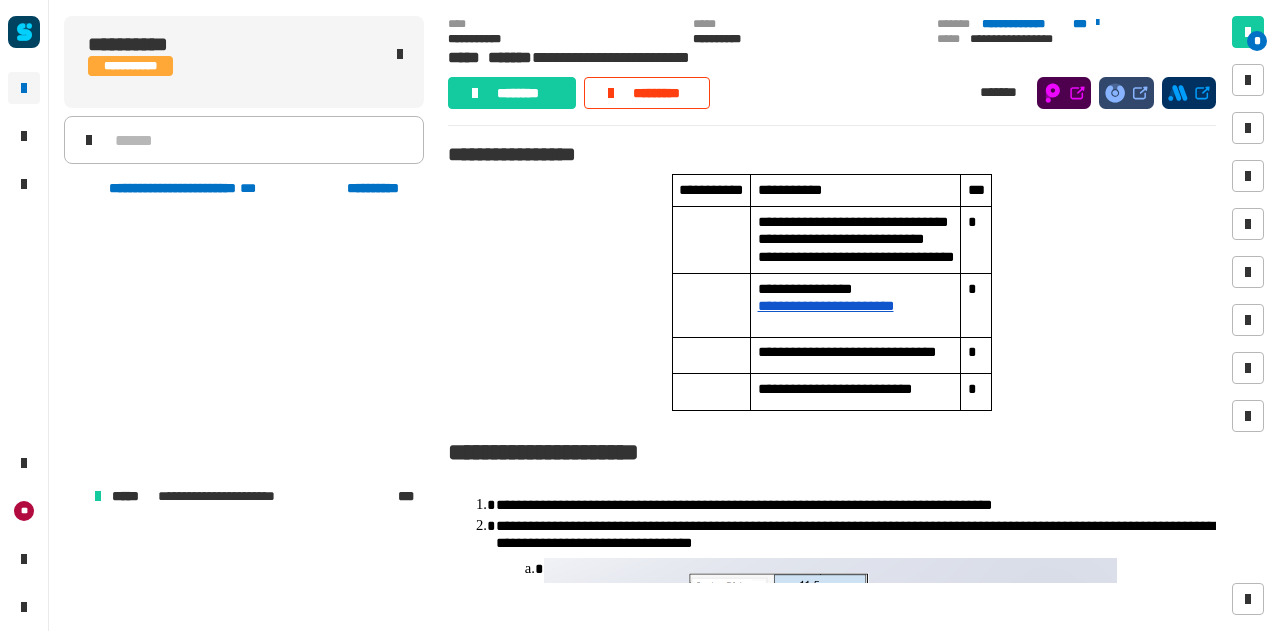 scroll, scrollTop: 0, scrollLeft: 0, axis: both 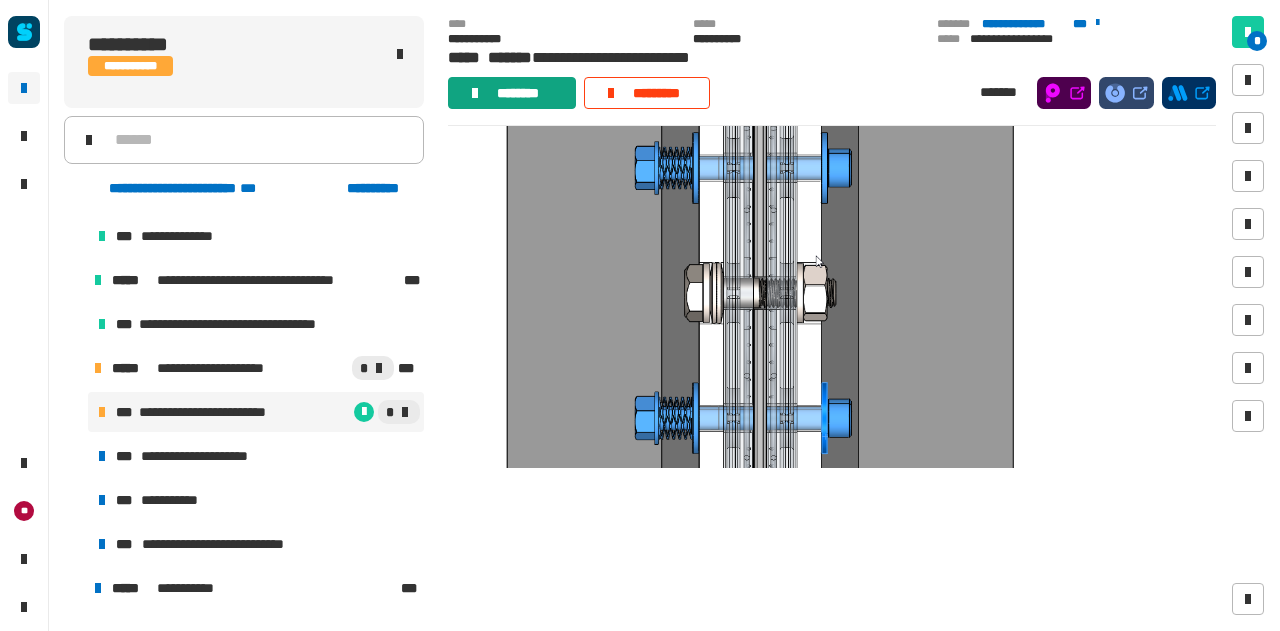 click on "********" 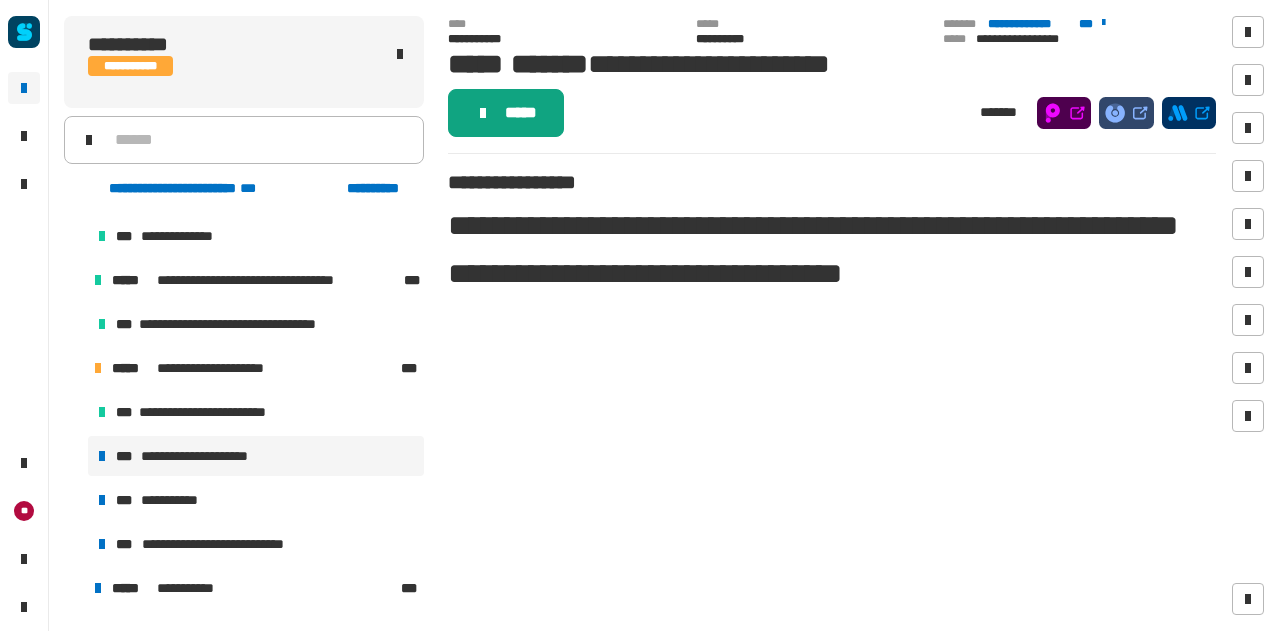 click on "*****" 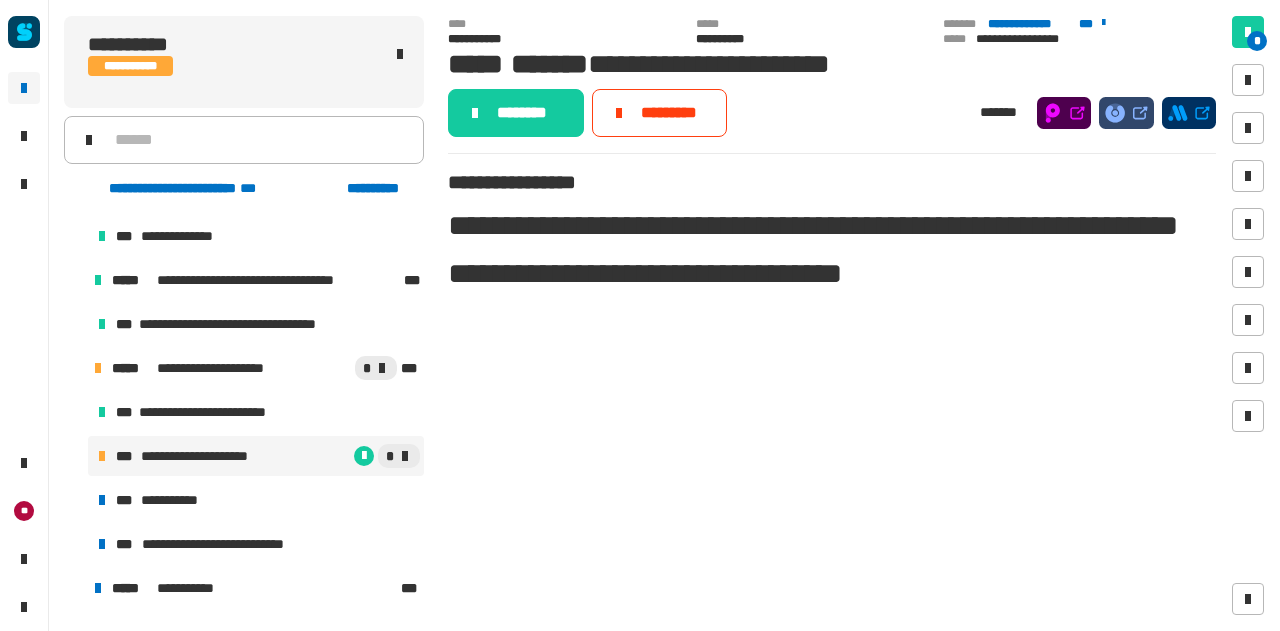 click on "********" 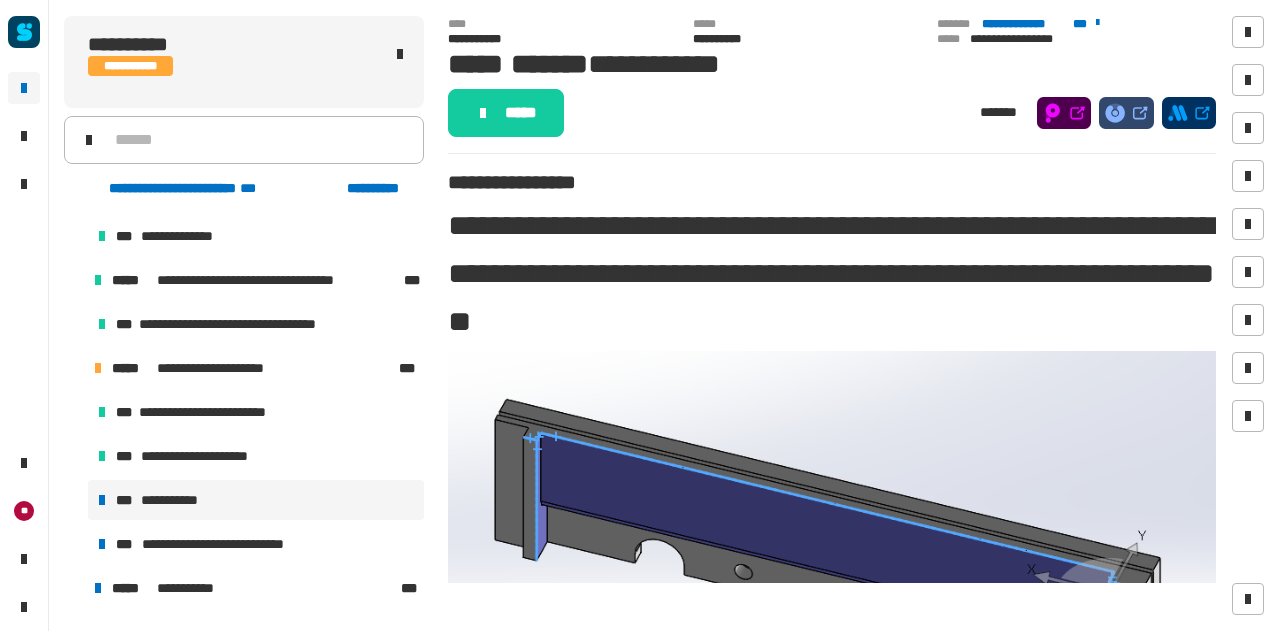 click on "*****" 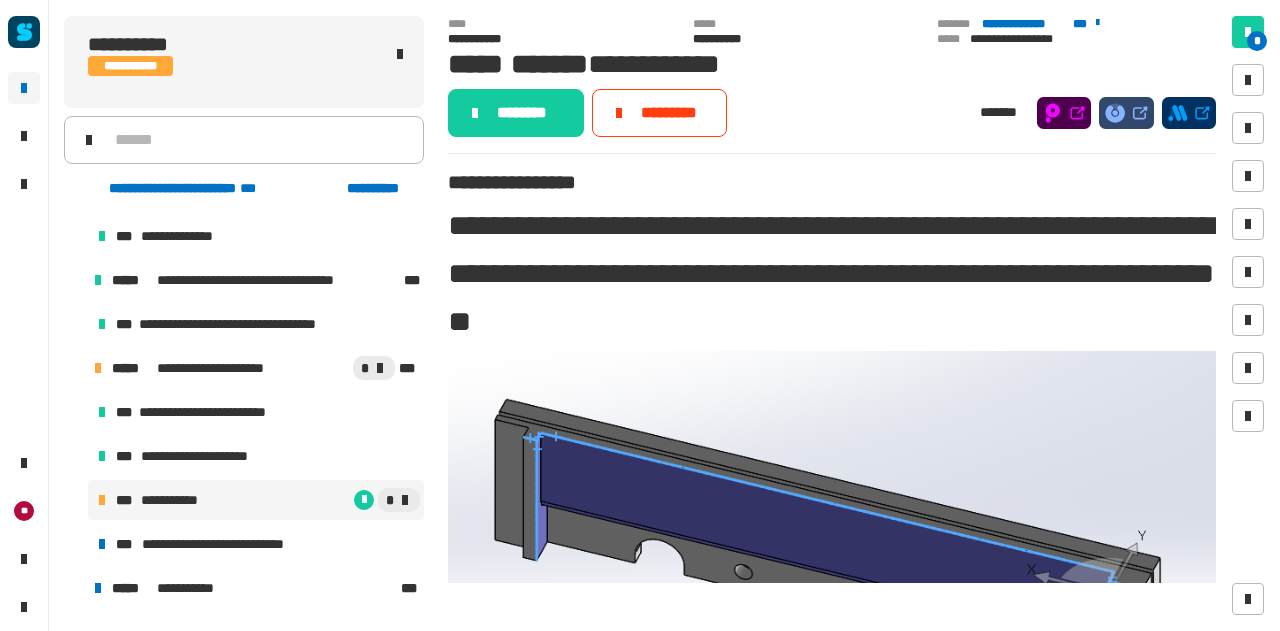 click on "********" 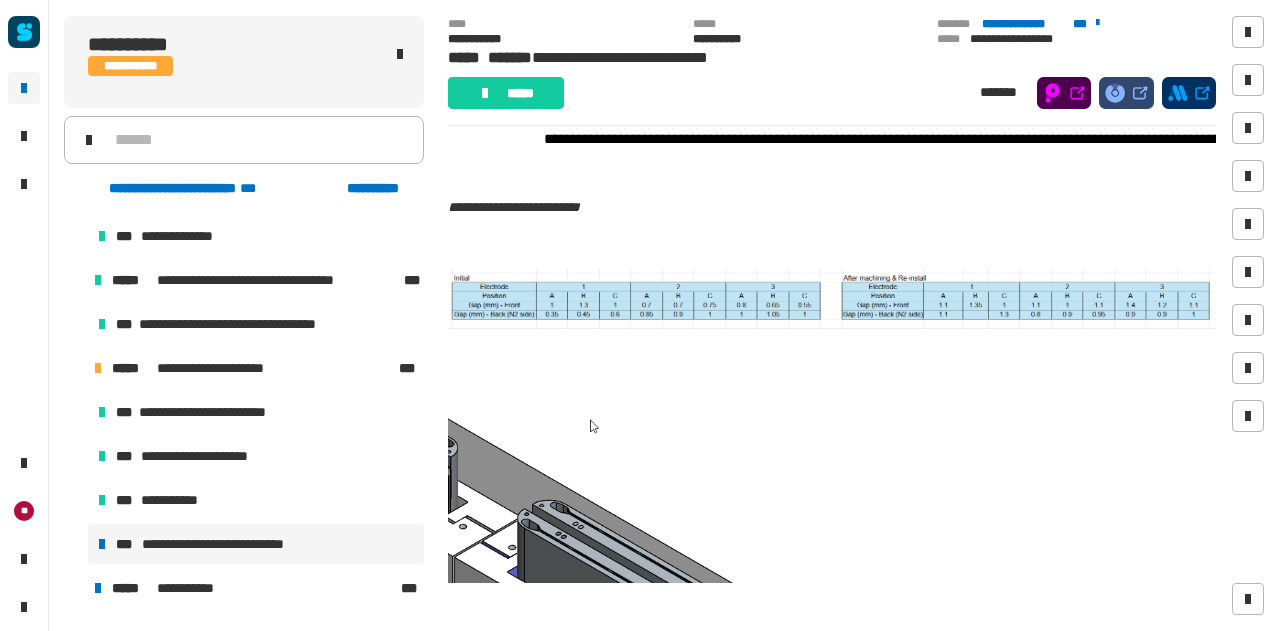 scroll, scrollTop: 638, scrollLeft: 0, axis: vertical 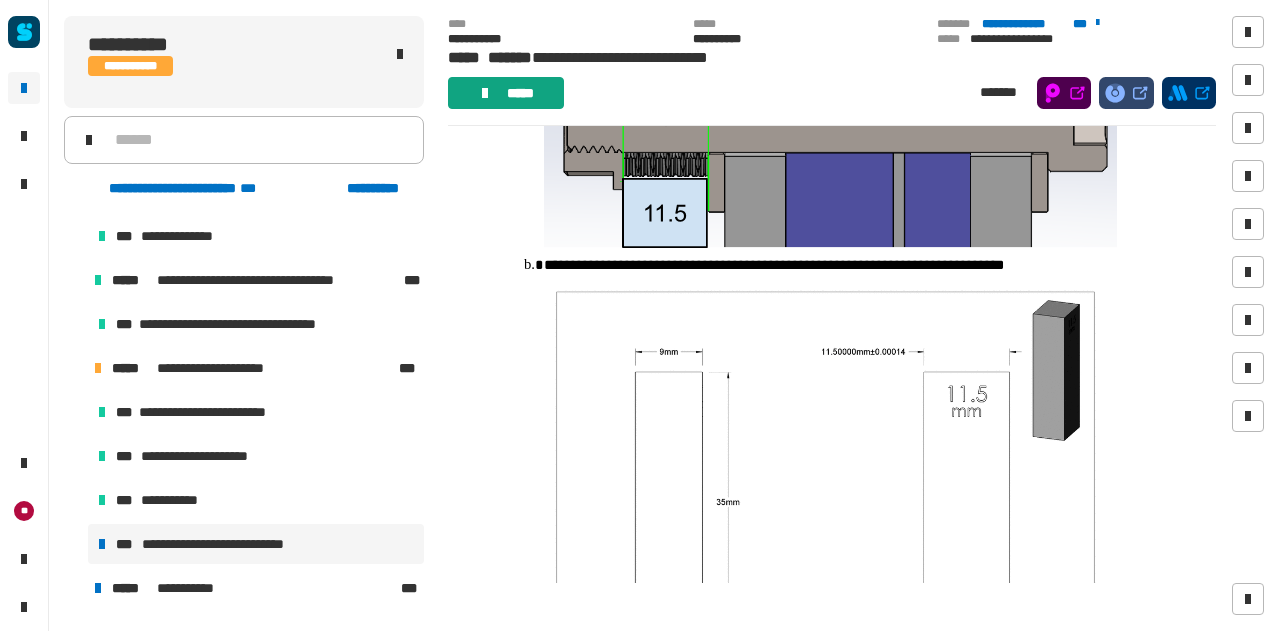 click on "*****" 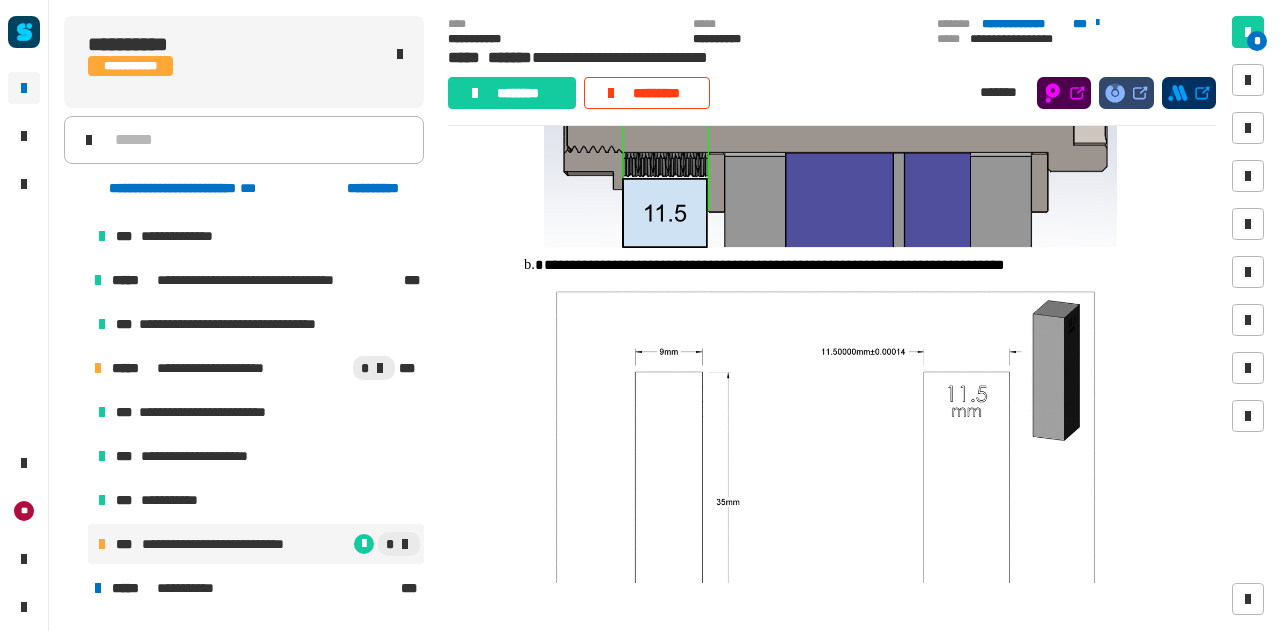 click on "********" 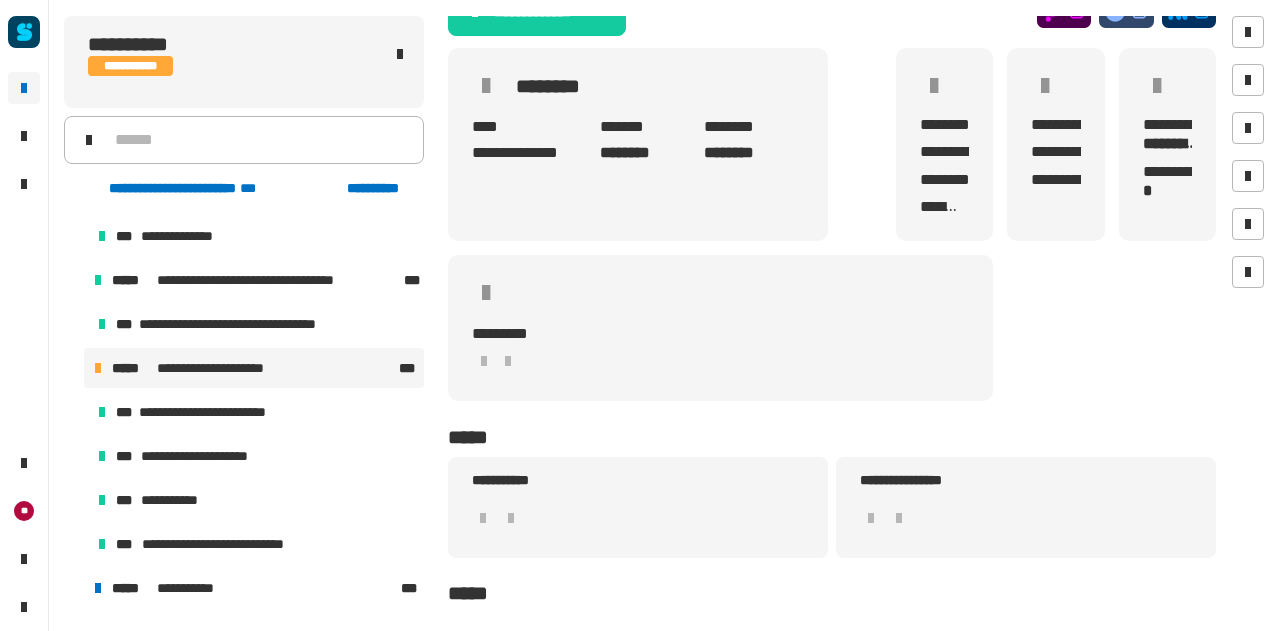 scroll, scrollTop: 0, scrollLeft: 0, axis: both 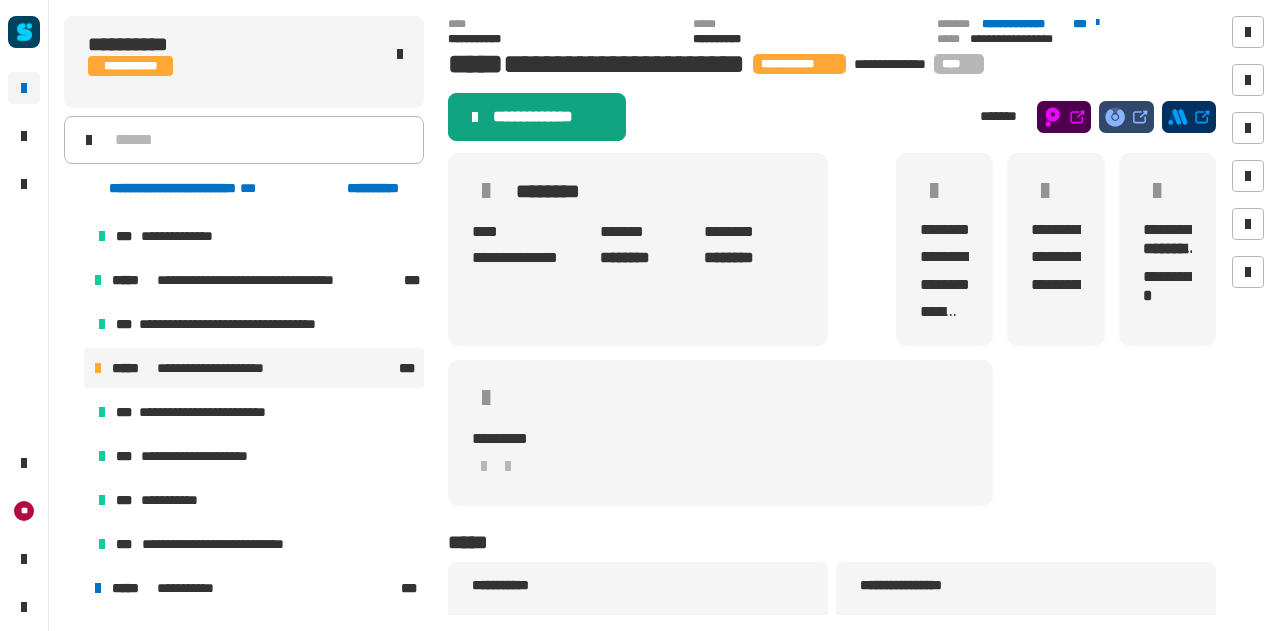 click on "**********" 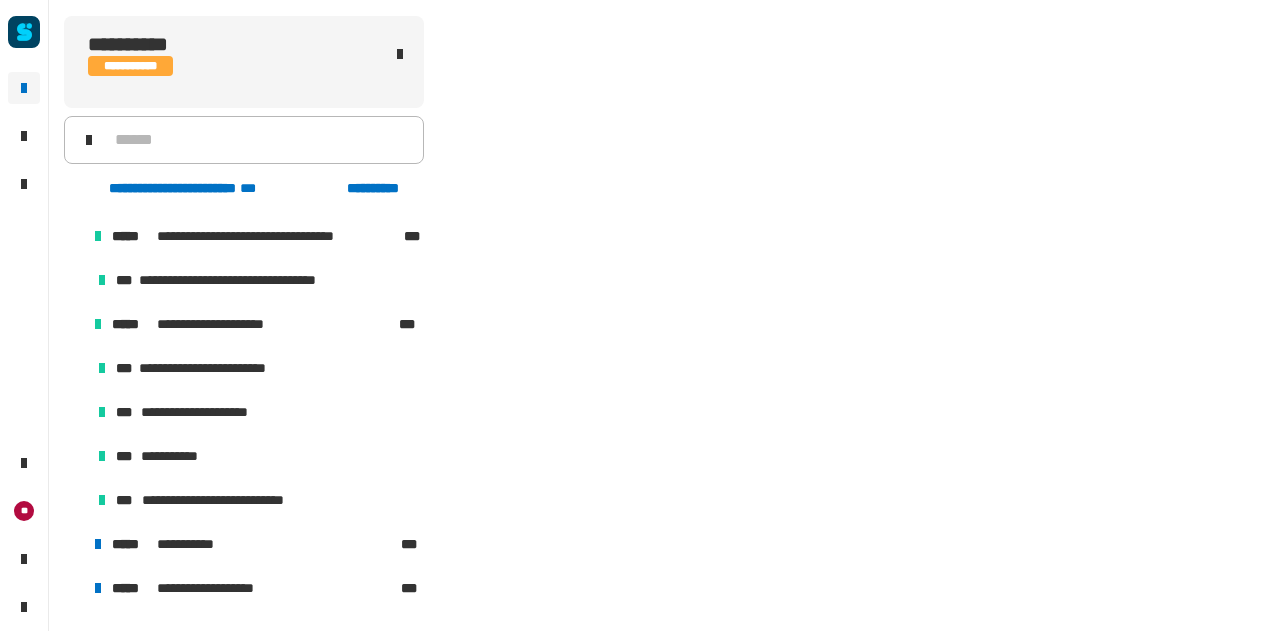 scroll, scrollTop: 0, scrollLeft: 0, axis: both 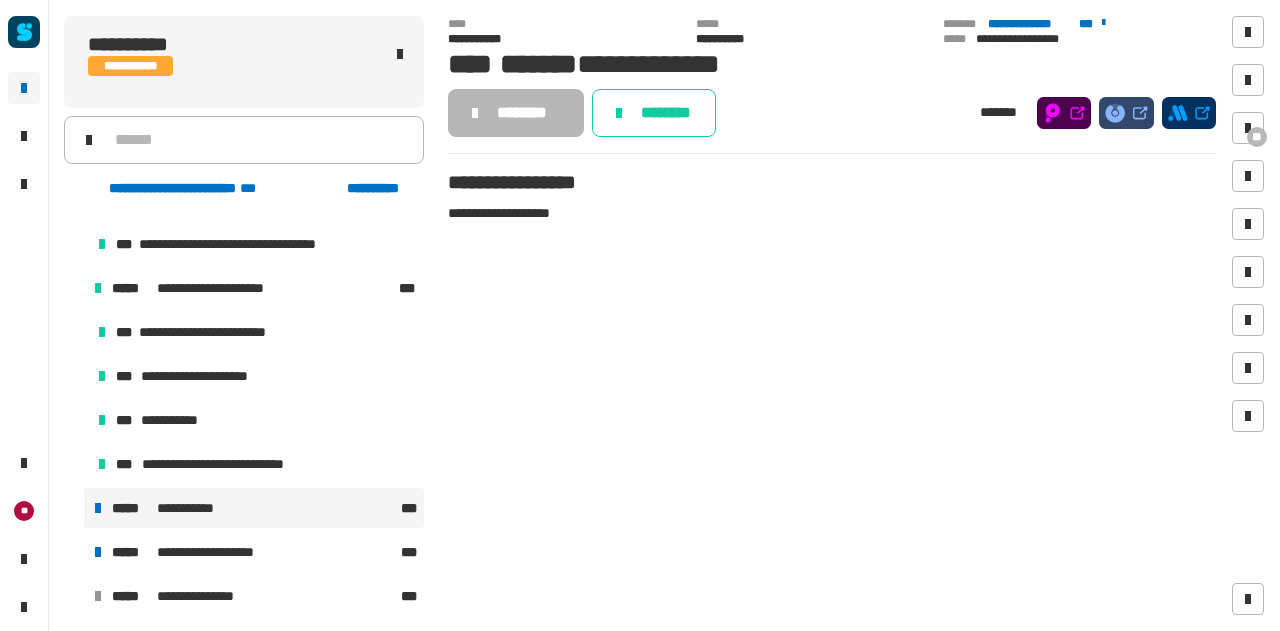 click on "**********" at bounding box center [254, 508] 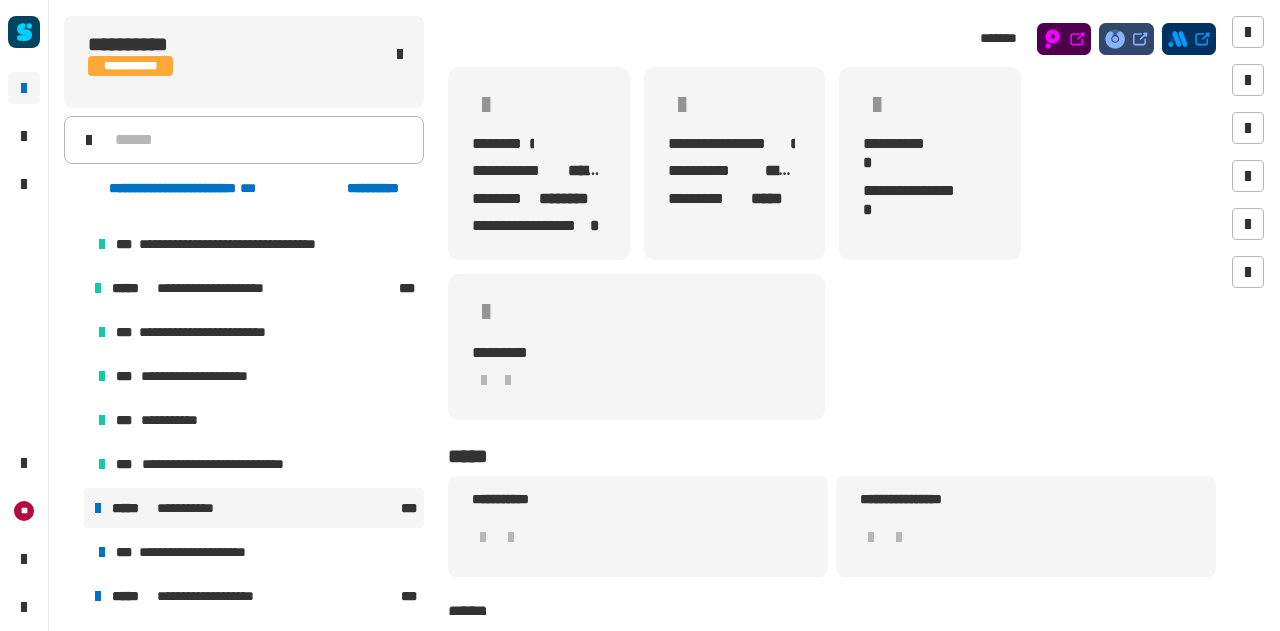 scroll, scrollTop: 151, scrollLeft: 0, axis: vertical 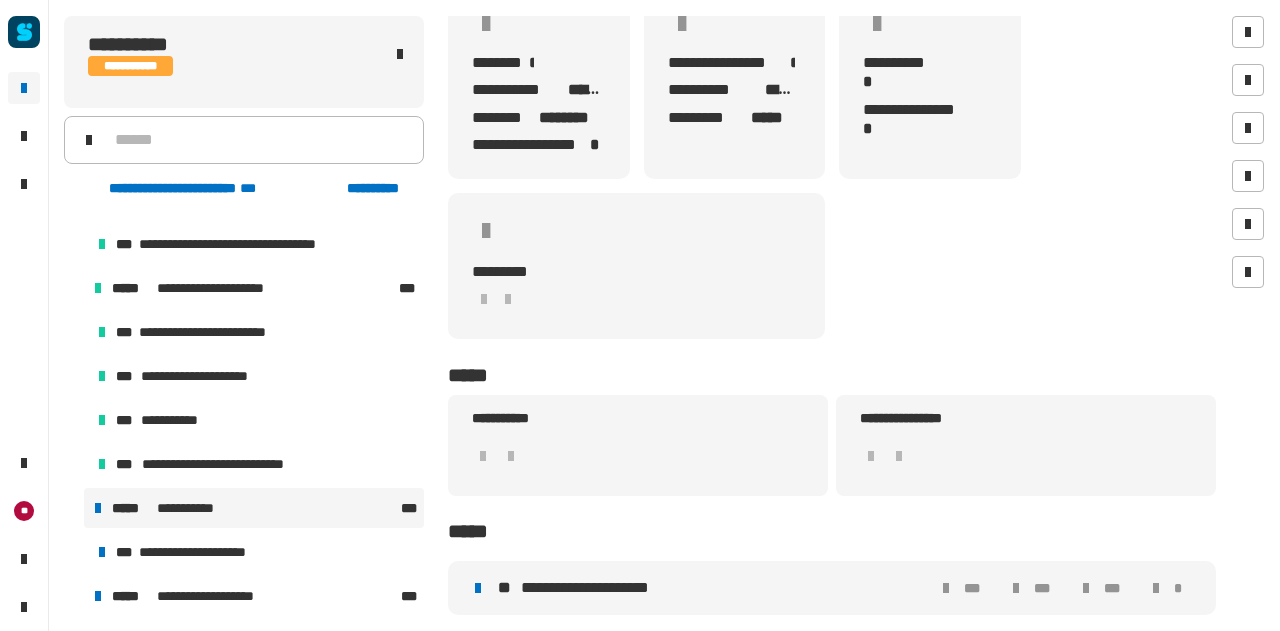 click on "**********" at bounding box center (682, 588) 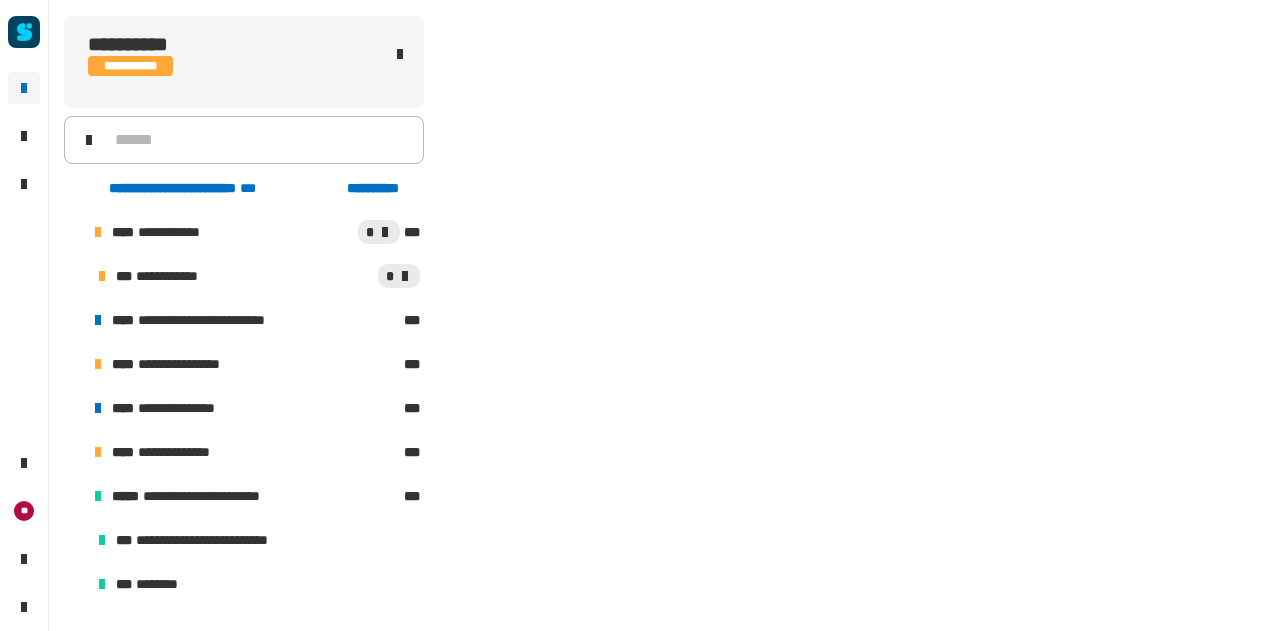scroll, scrollTop: 648, scrollLeft: 0, axis: vertical 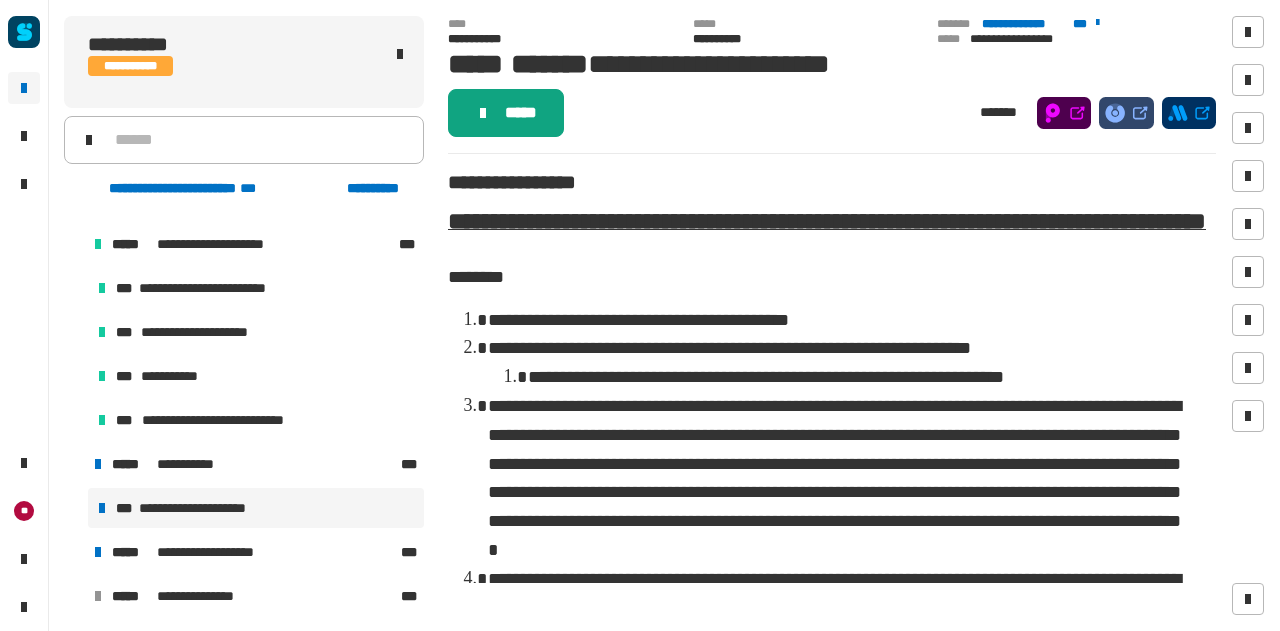 click 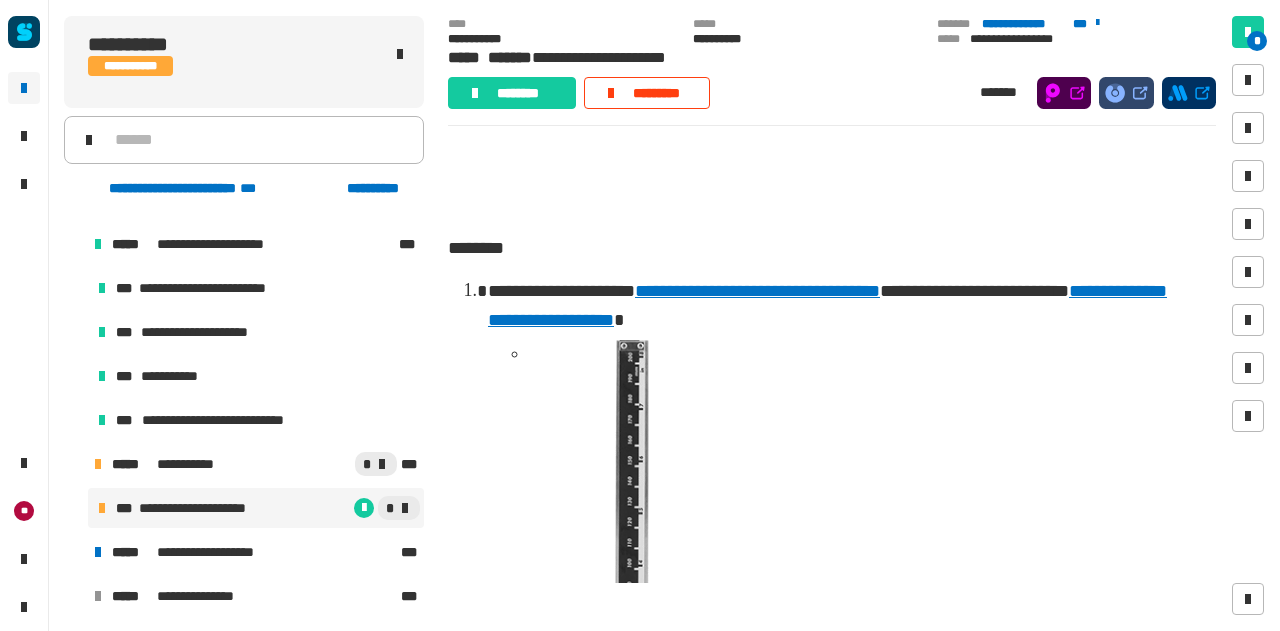 scroll, scrollTop: 0, scrollLeft: 0, axis: both 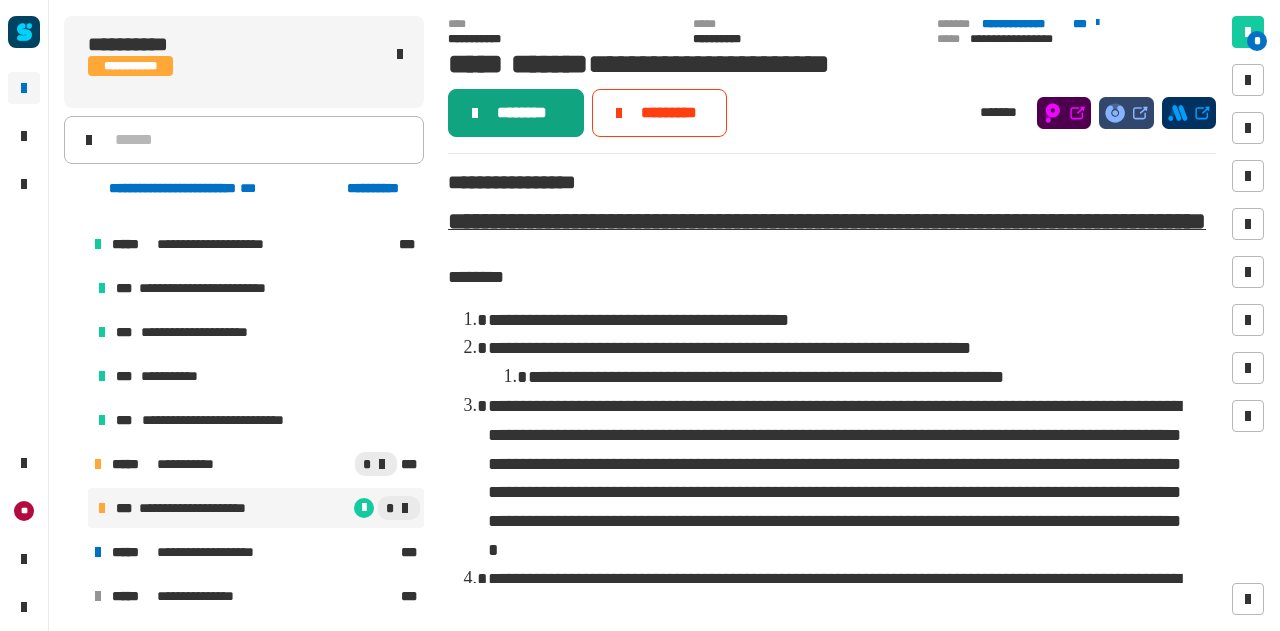 click on "********" 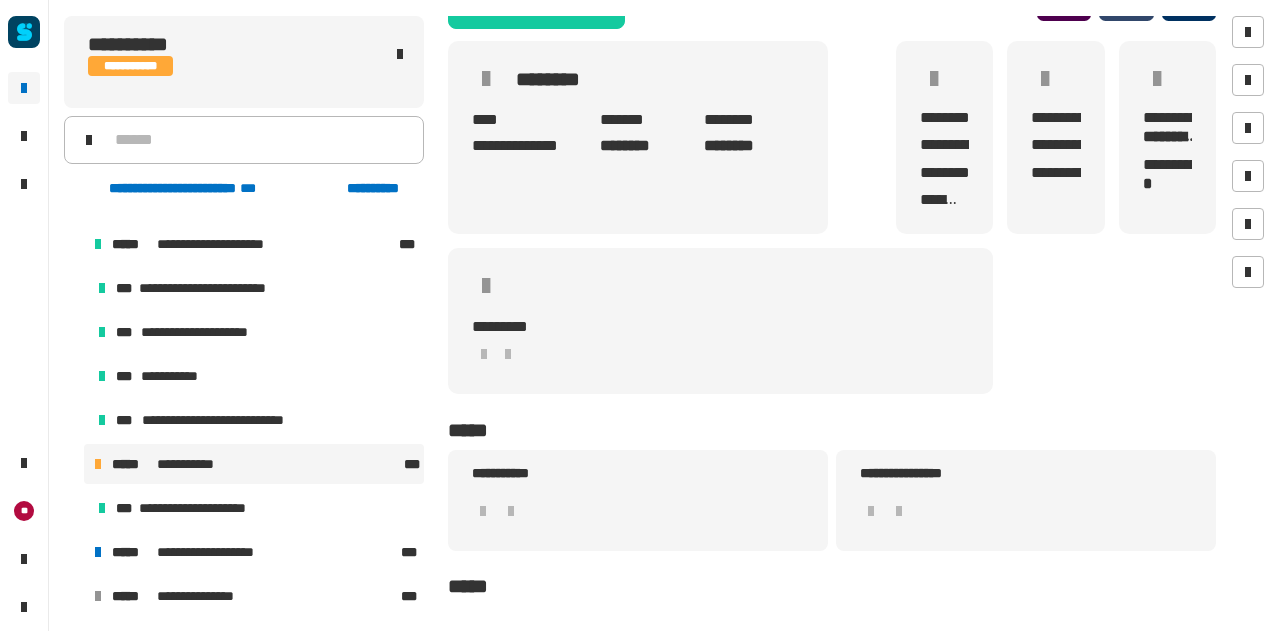 scroll, scrollTop: 167, scrollLeft: 0, axis: vertical 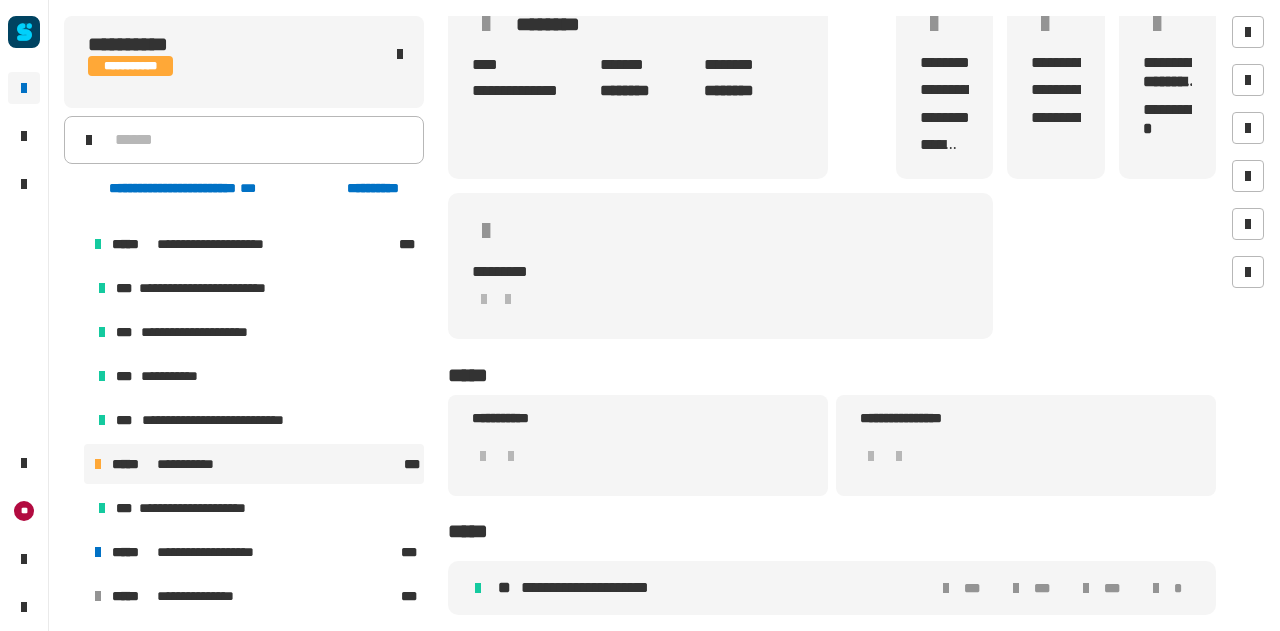 click on "**********" at bounding box center [590, 588] 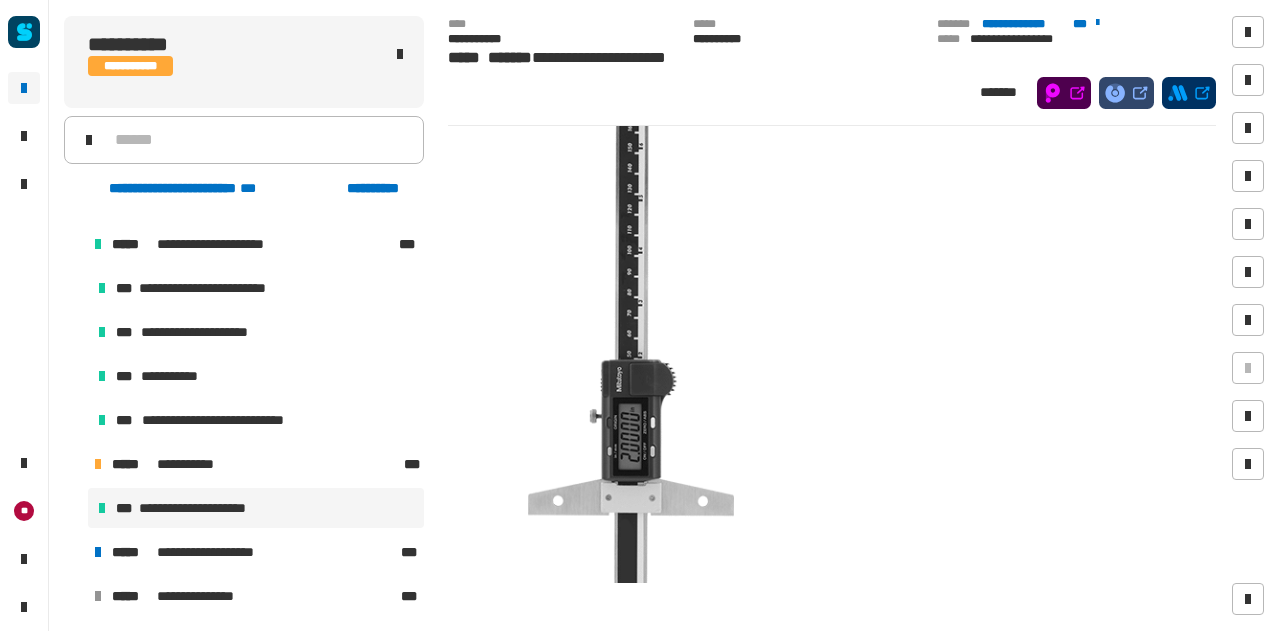 scroll, scrollTop: 0, scrollLeft: 0, axis: both 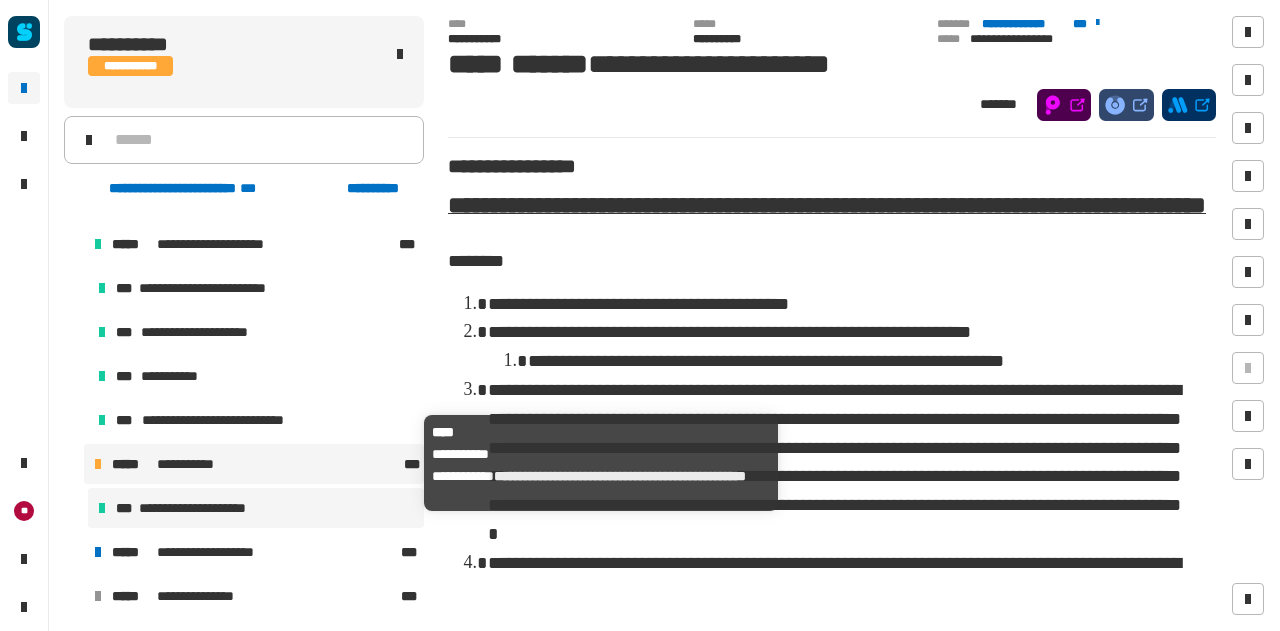 click on "**********" at bounding box center (187, 464) 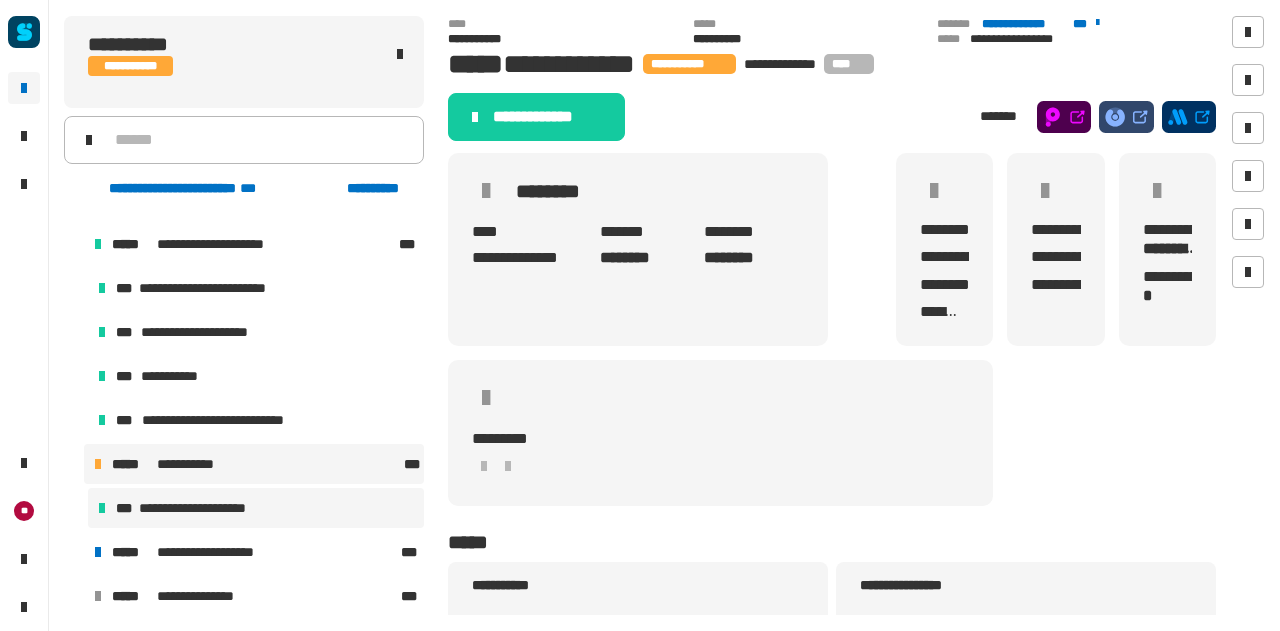 click on "**********" at bounding box center [256, 508] 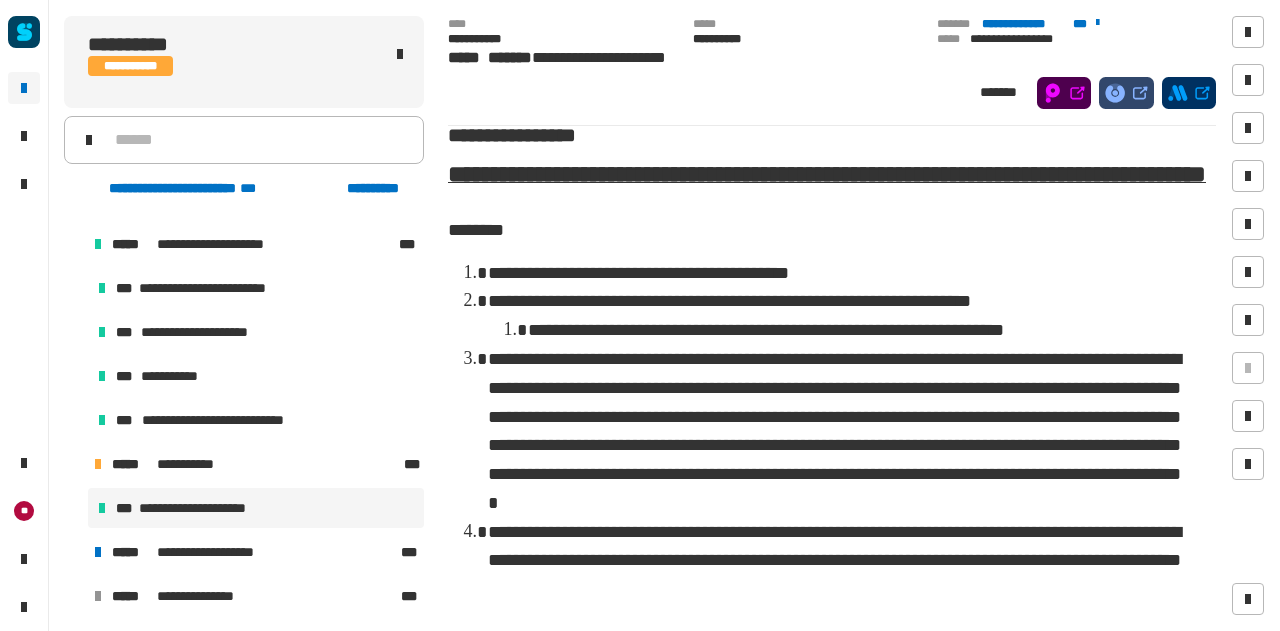 scroll, scrollTop: 7, scrollLeft: 0, axis: vertical 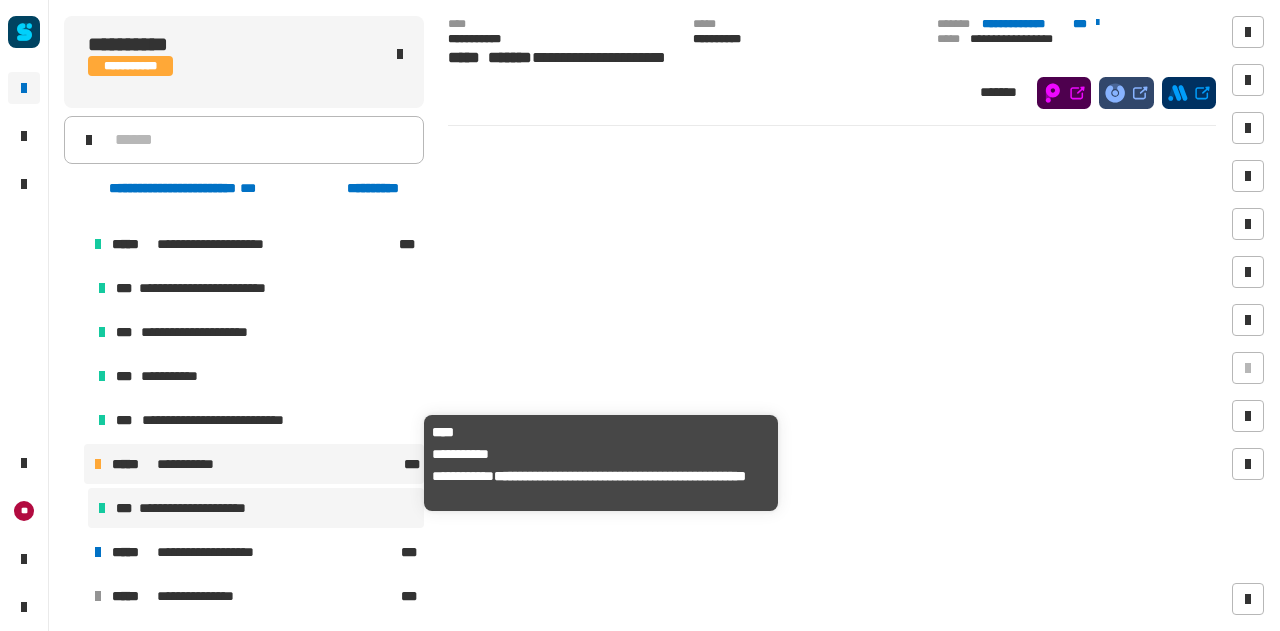 click on "**********" at bounding box center (187, 464) 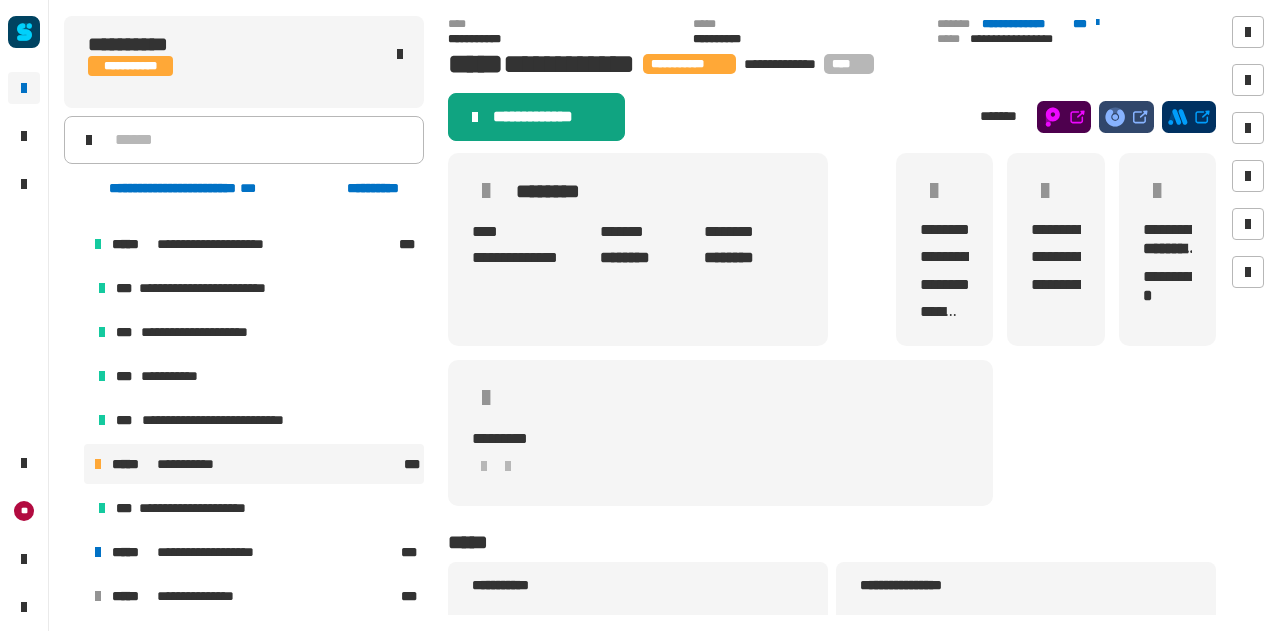 click on "**********" 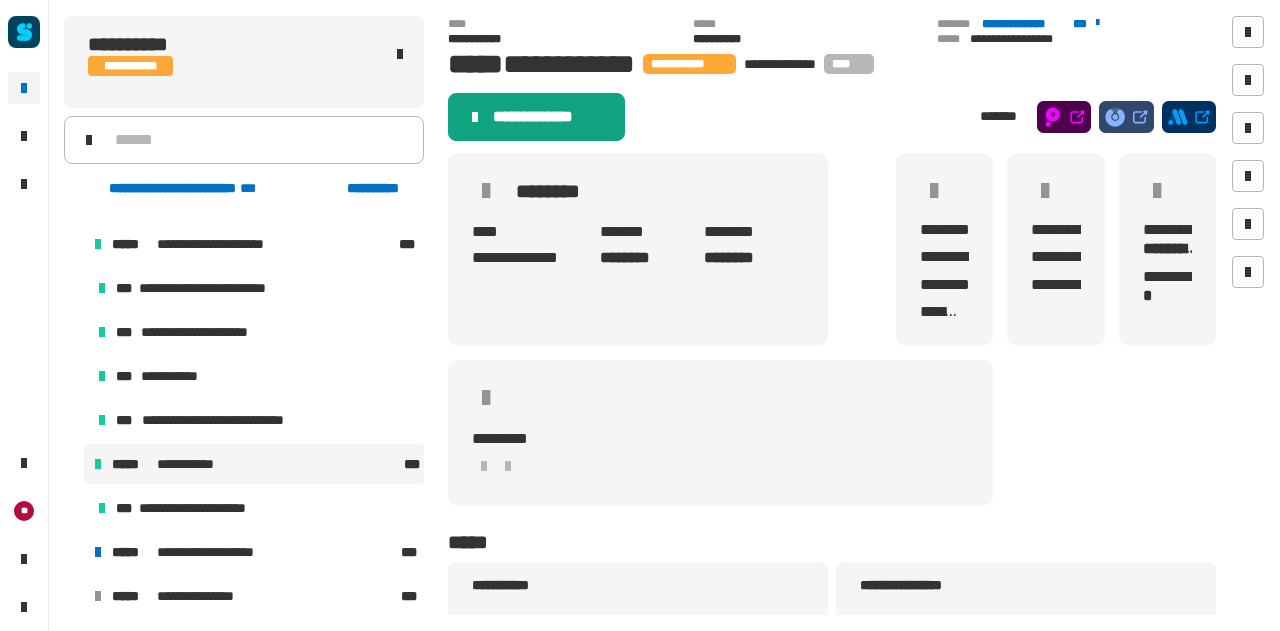 scroll, scrollTop: 0, scrollLeft: 0, axis: both 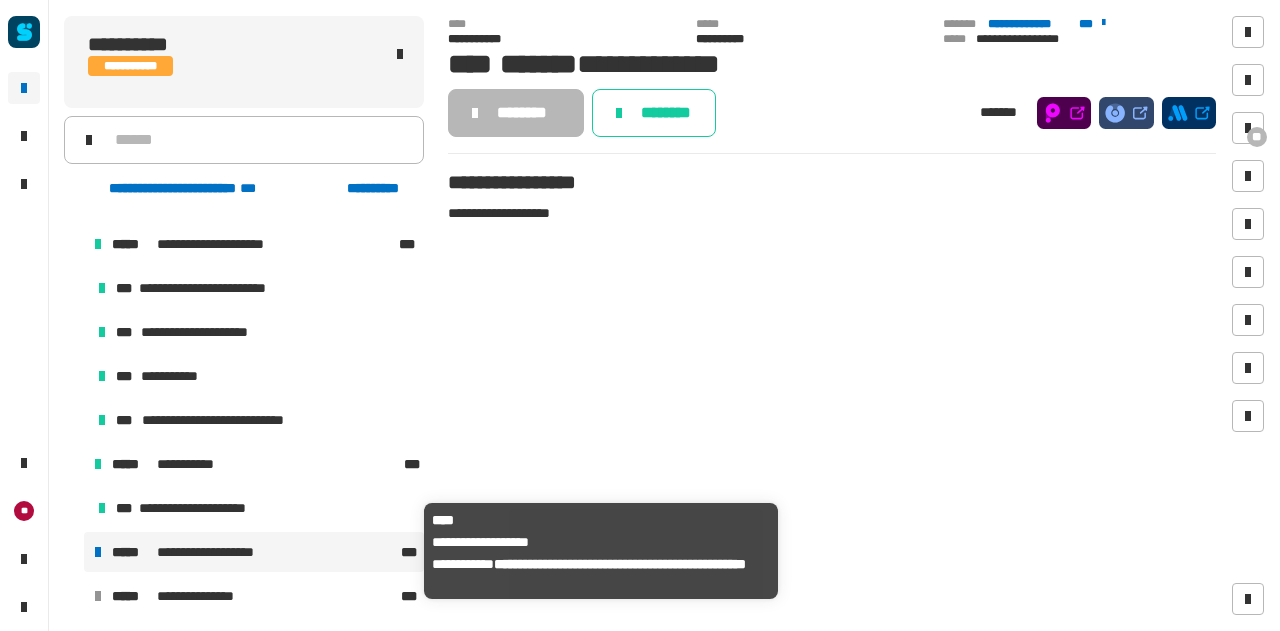 click on "**********" at bounding box center [212, 552] 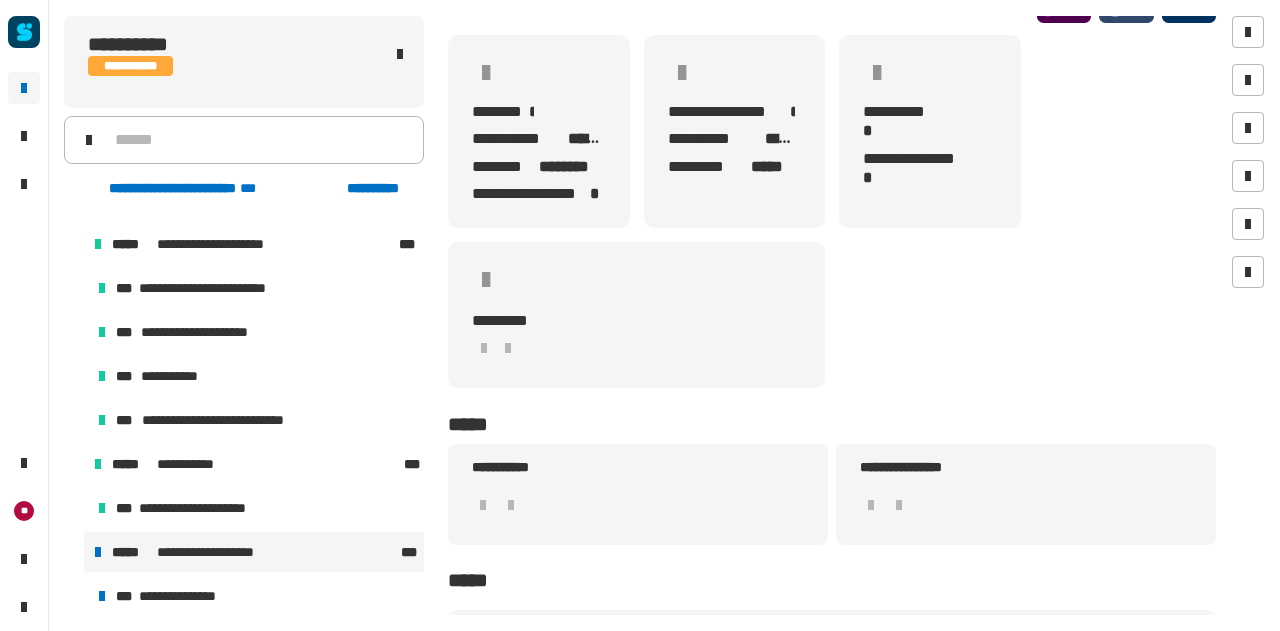 scroll, scrollTop: 151, scrollLeft: 0, axis: vertical 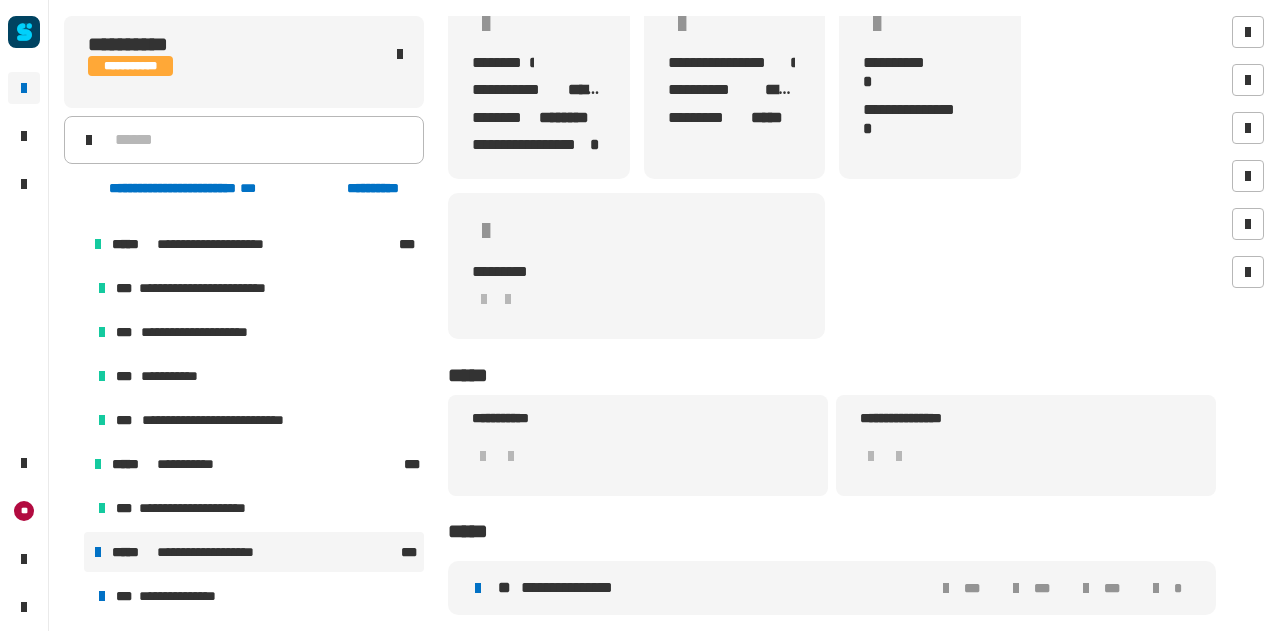 click on "**********" at bounding box center [832, 588] 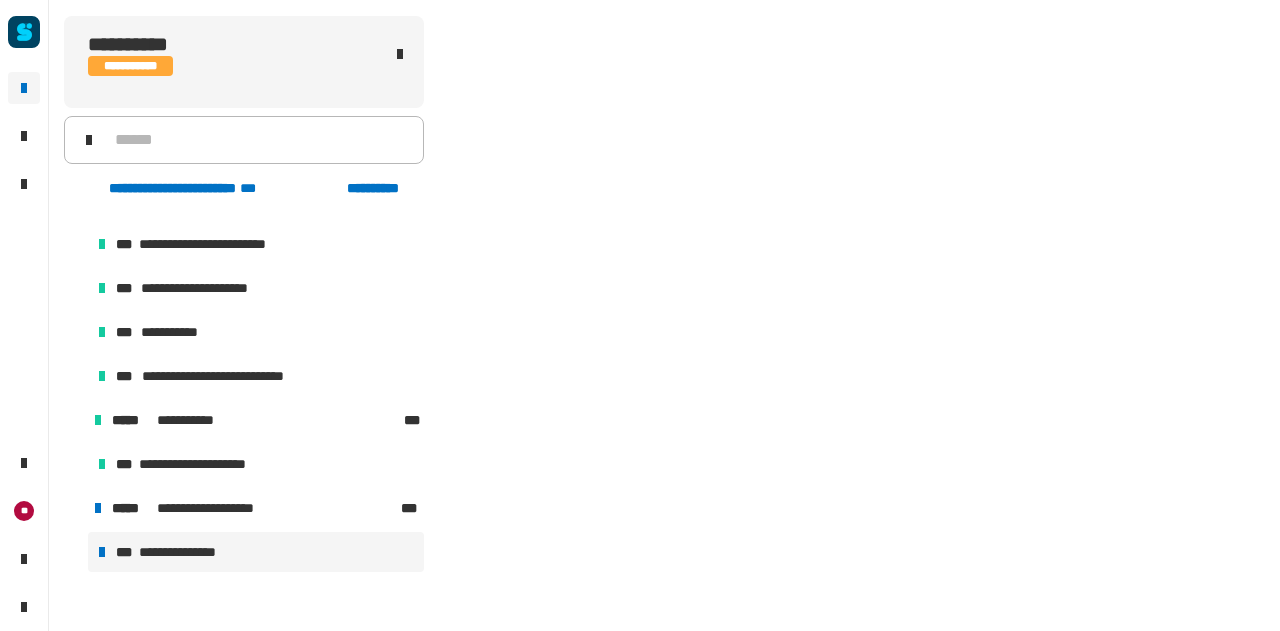 scroll, scrollTop: 692, scrollLeft: 0, axis: vertical 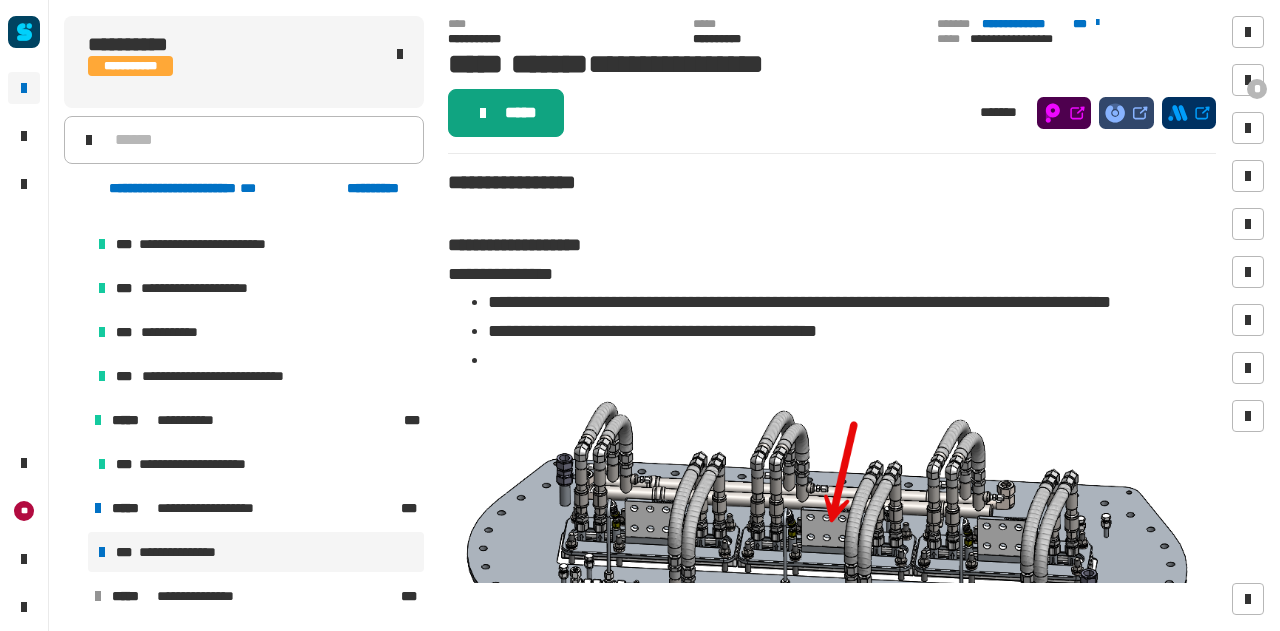 click on "*****" 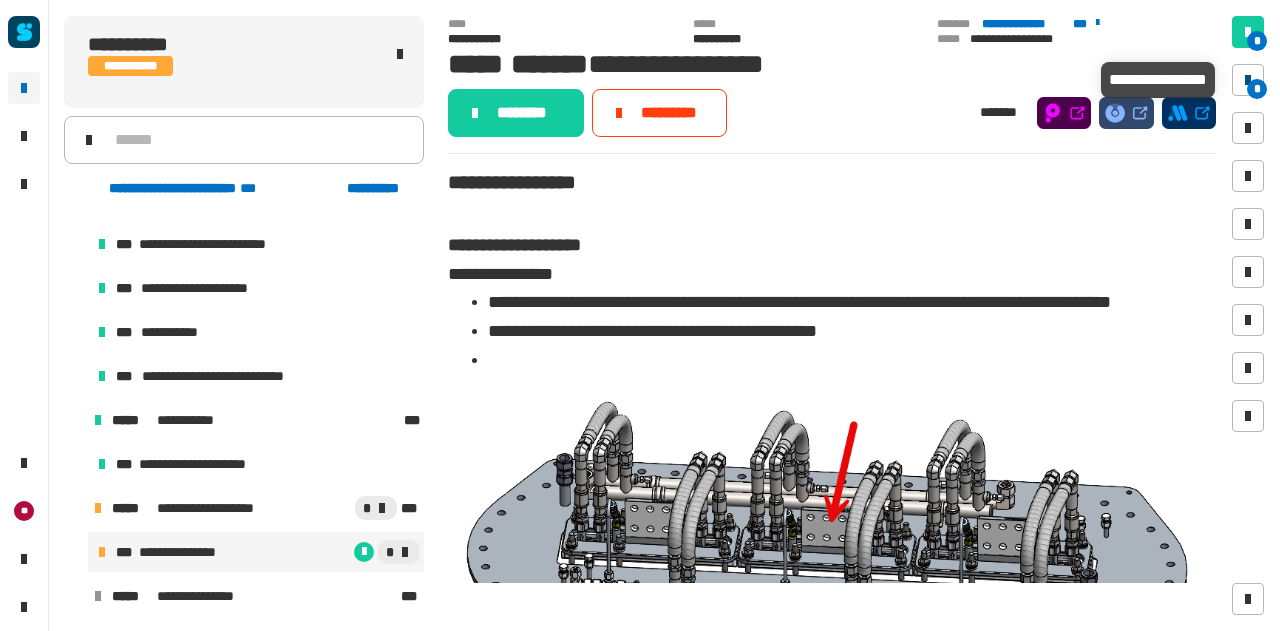 click at bounding box center (1248, 80) 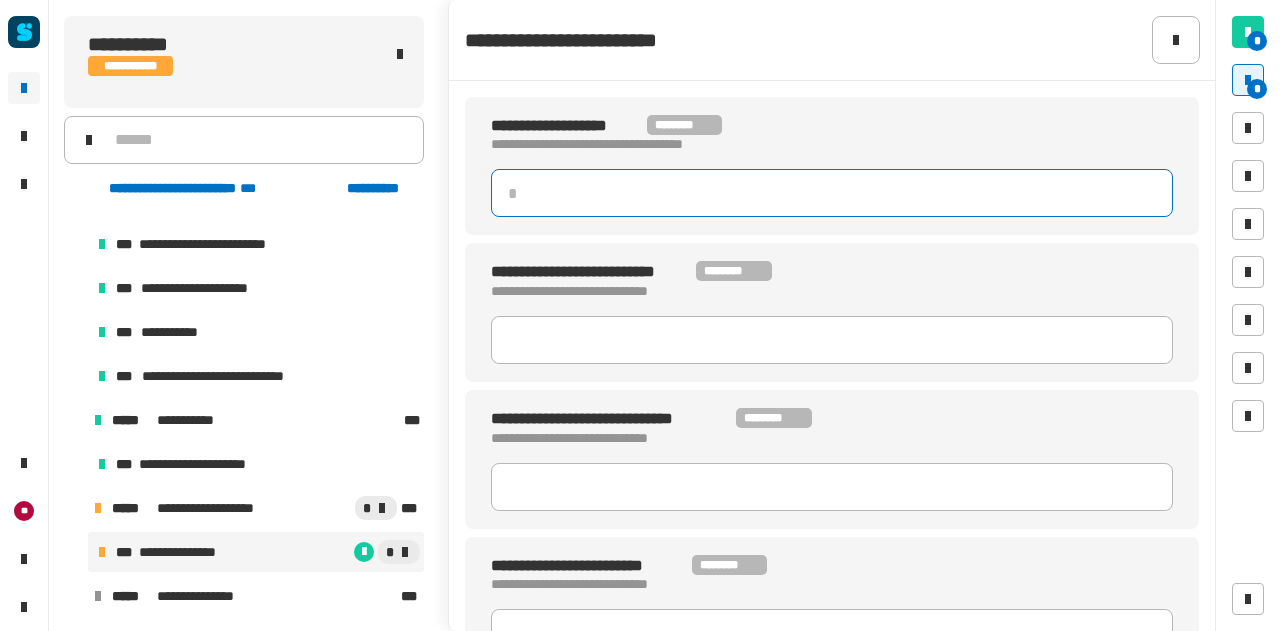 click 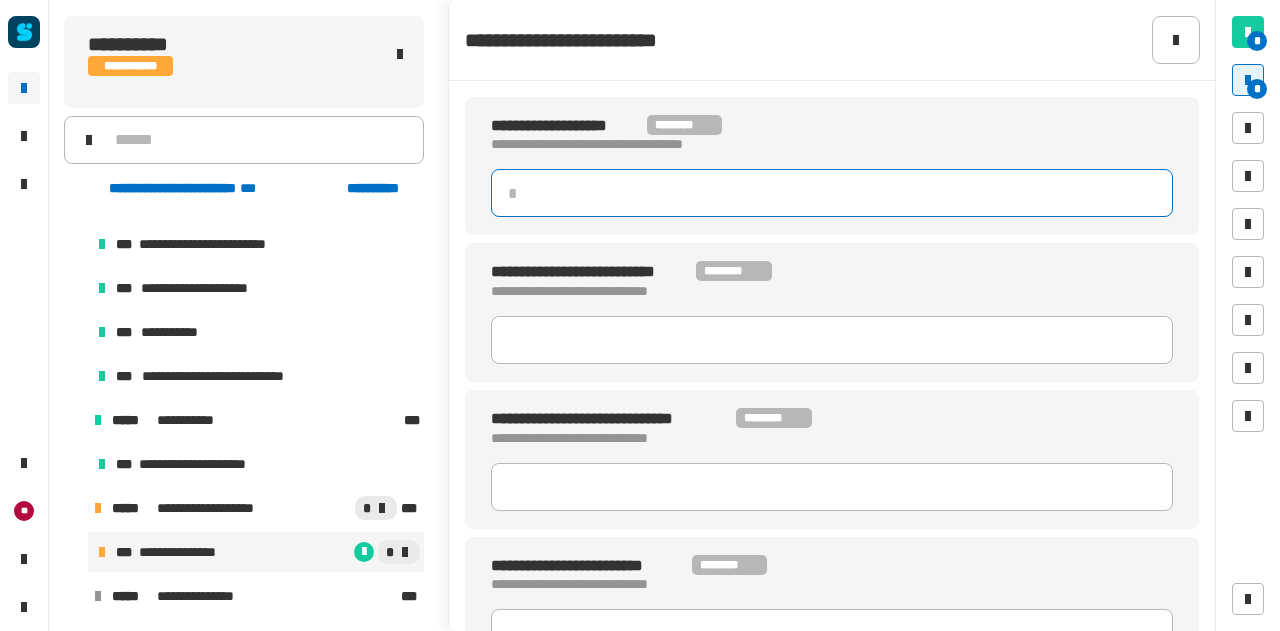 click 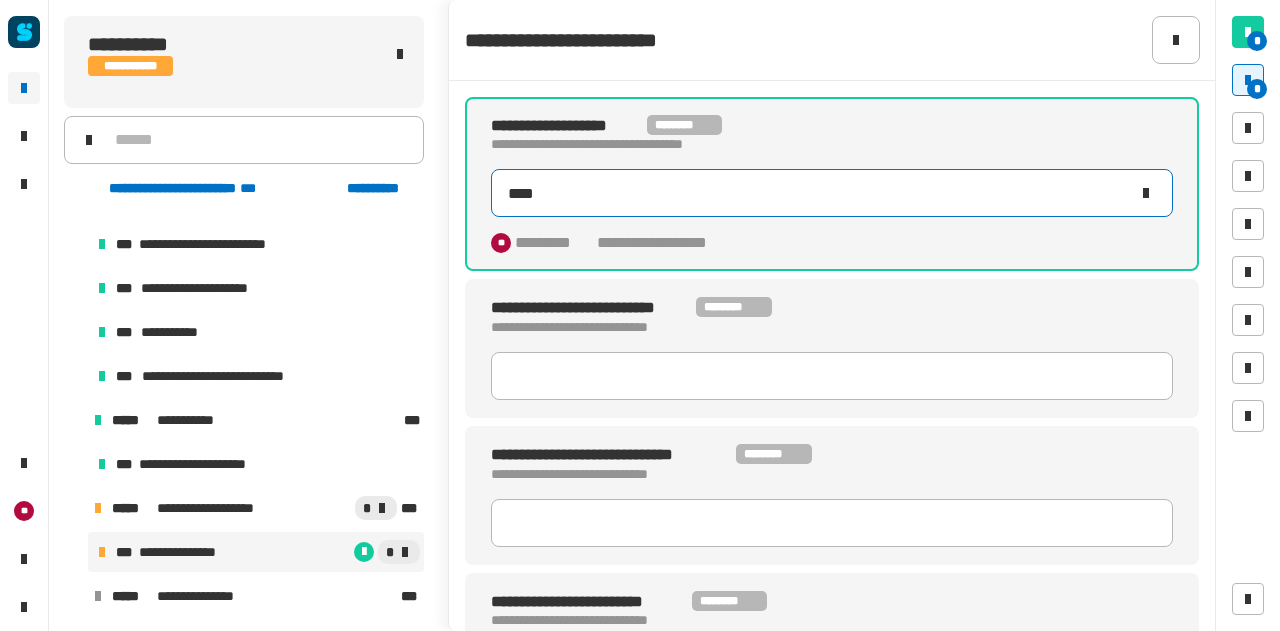 type on "****" 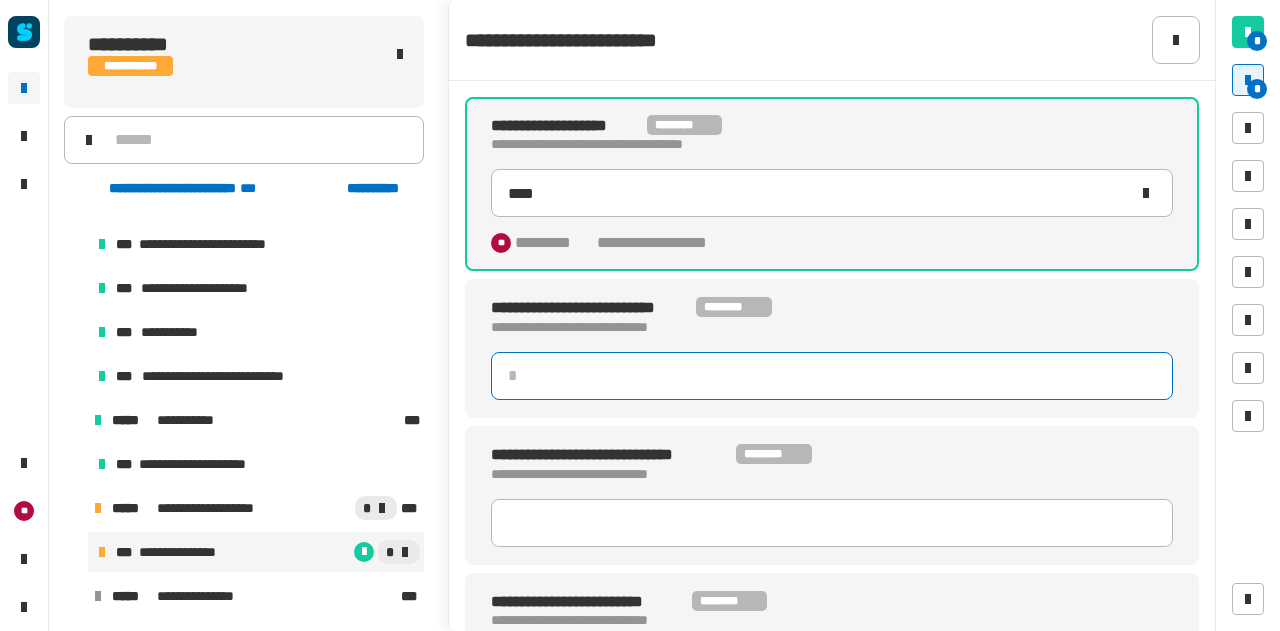 click 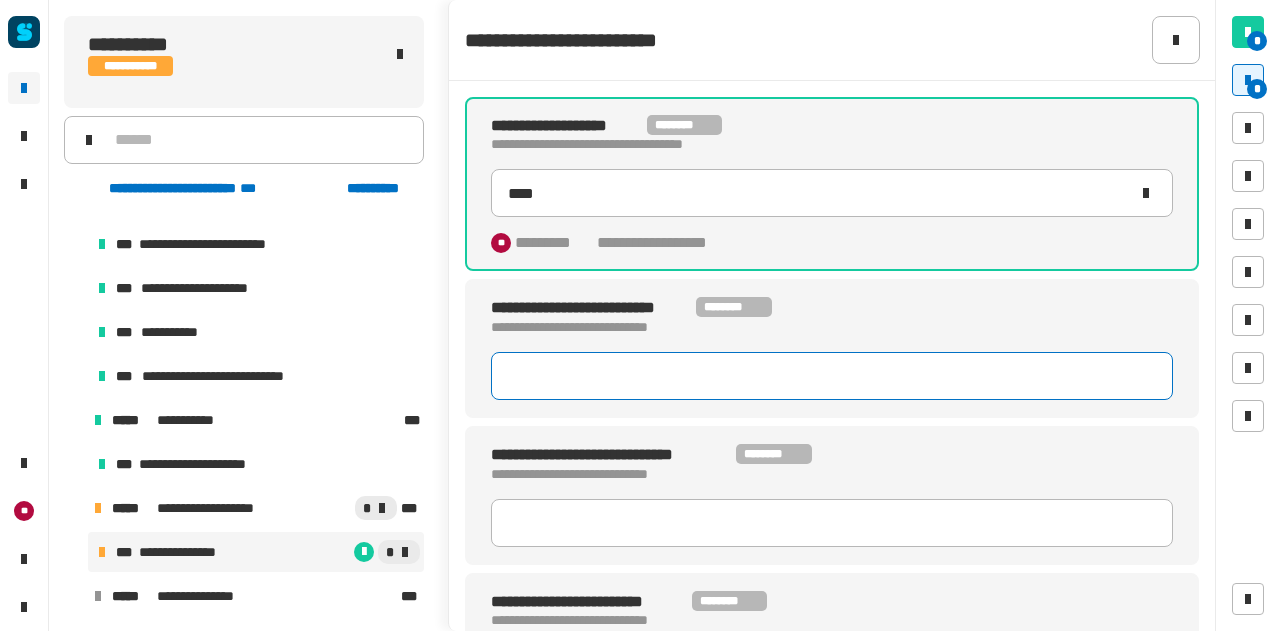 type on "*" 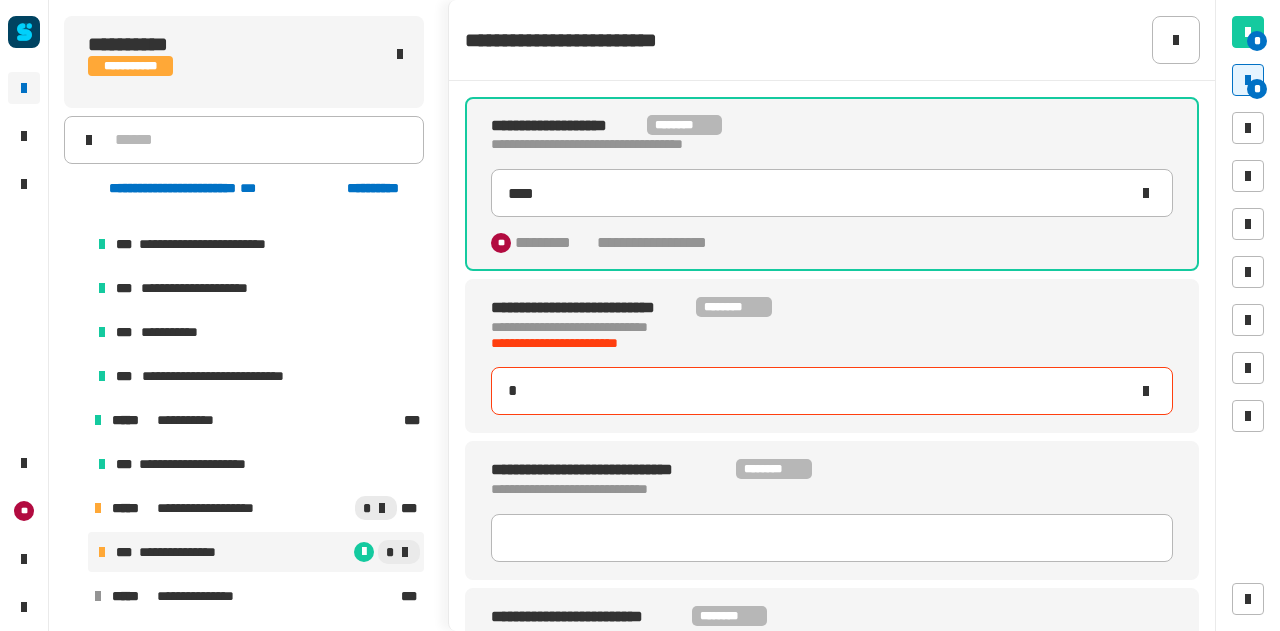 type on "****" 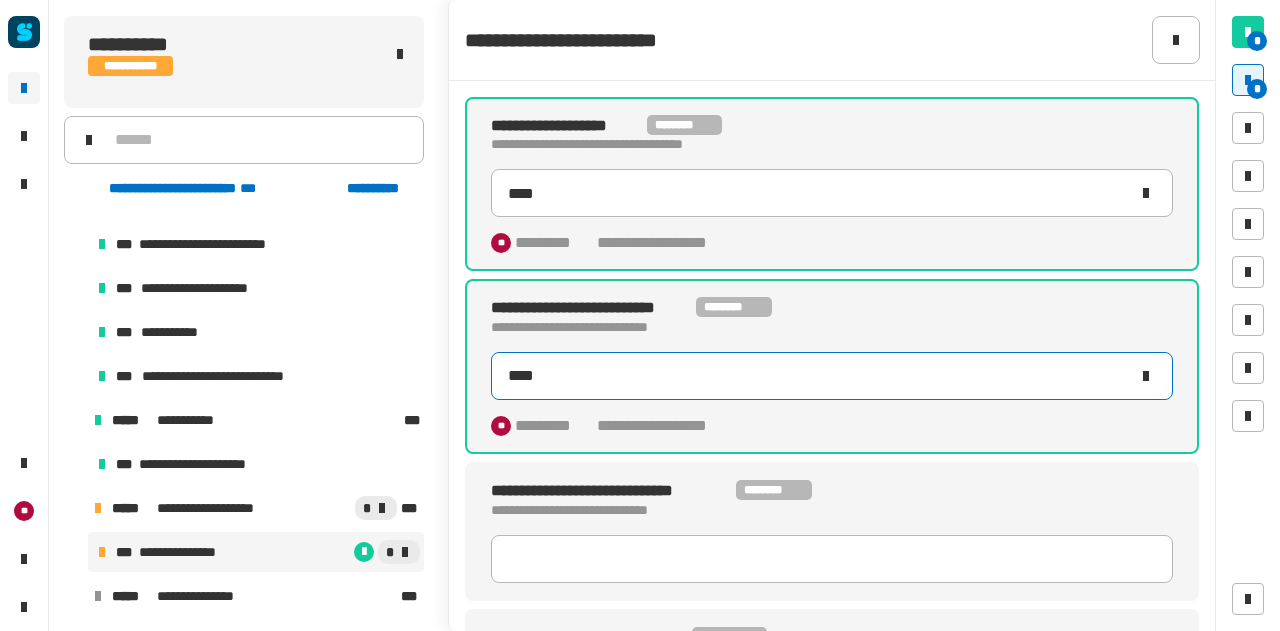 type on "*****" 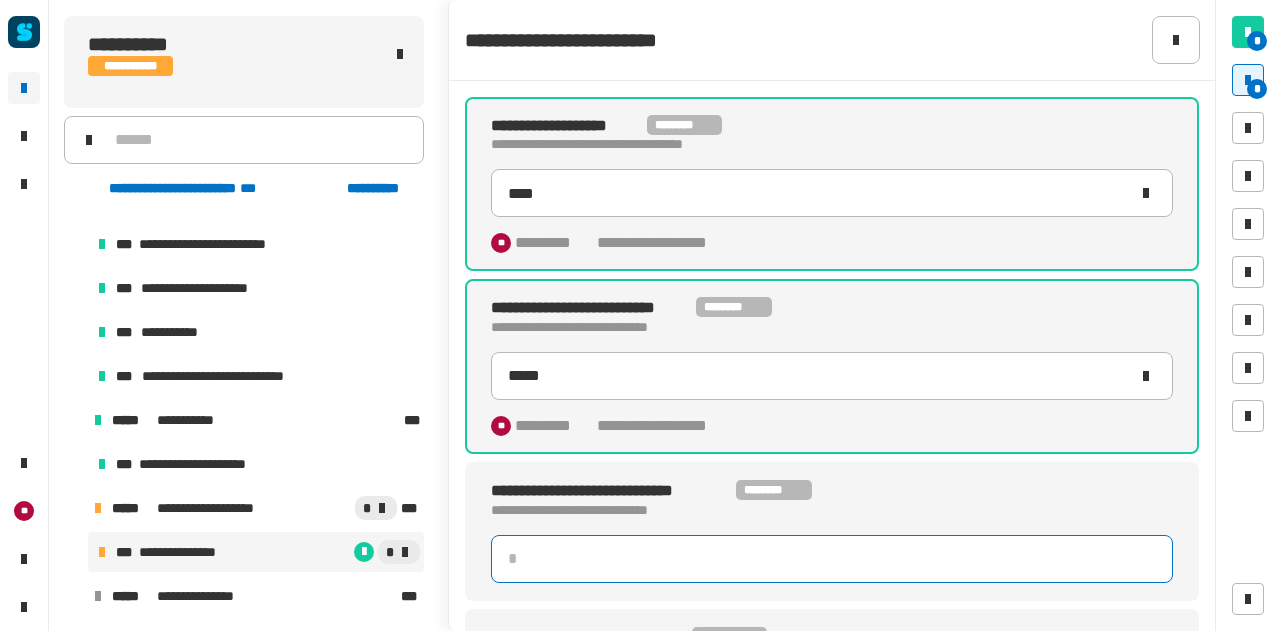 click 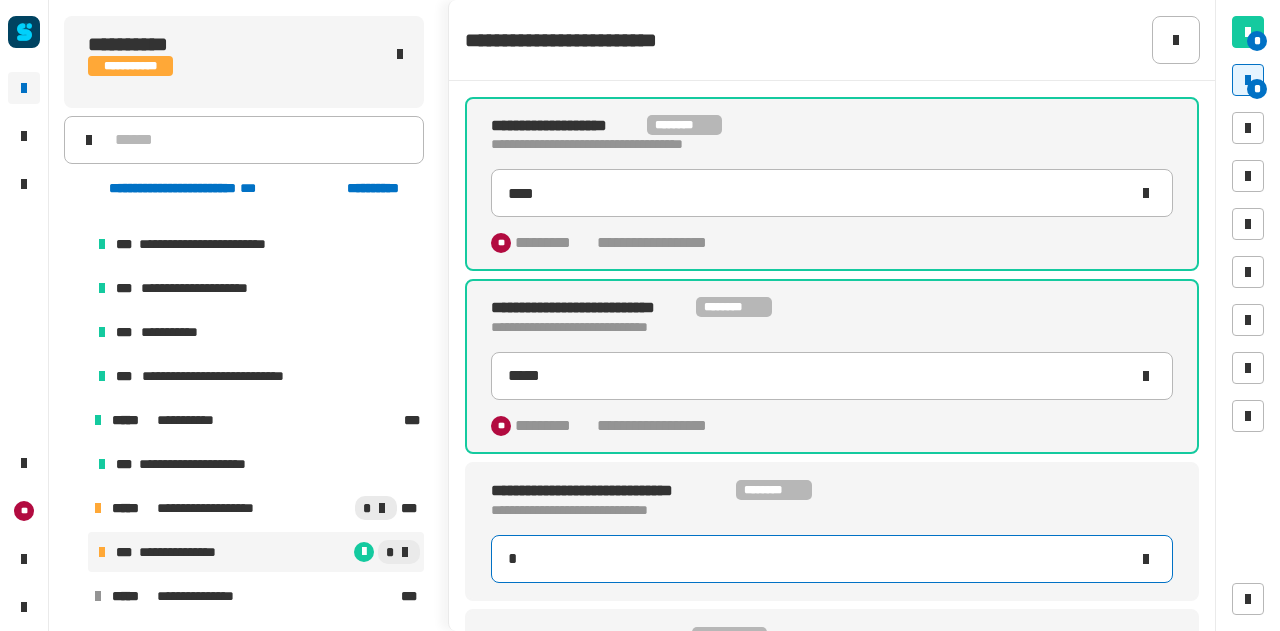 type on "**" 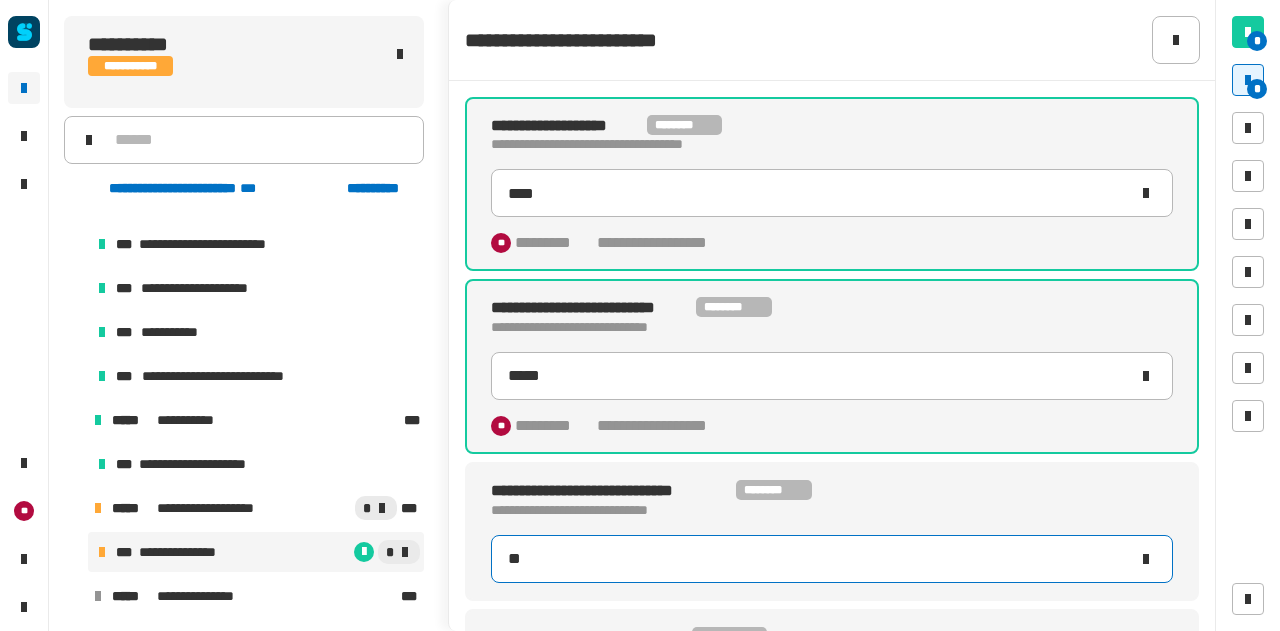 type on "*****" 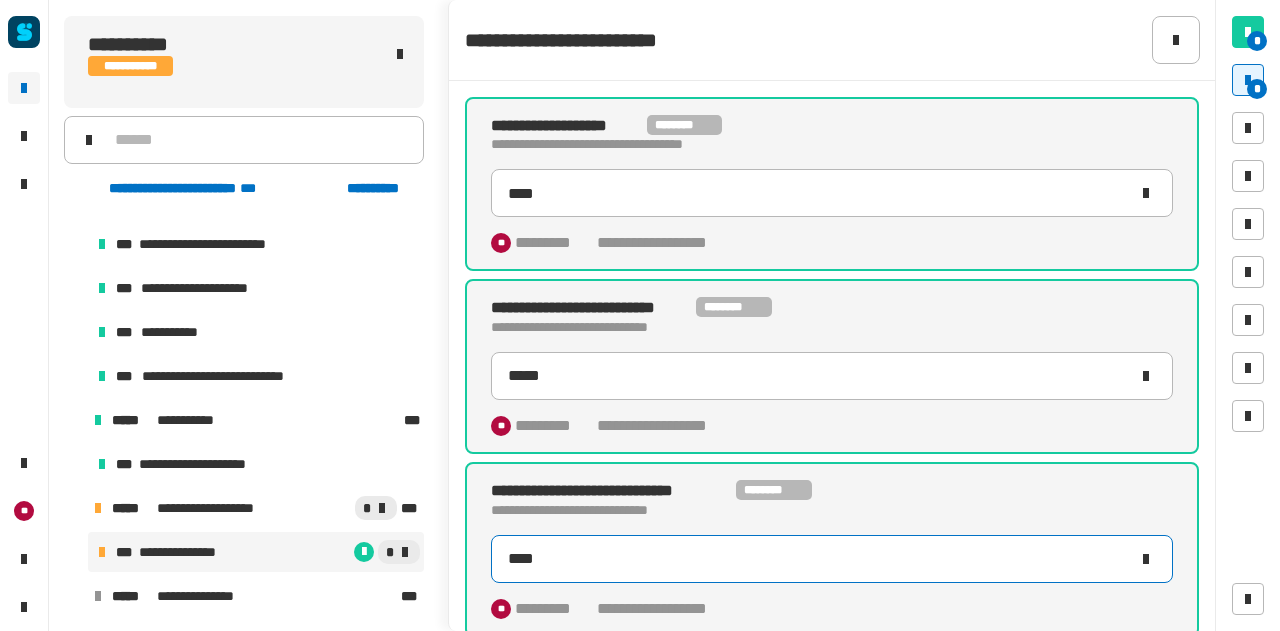 type on "****" 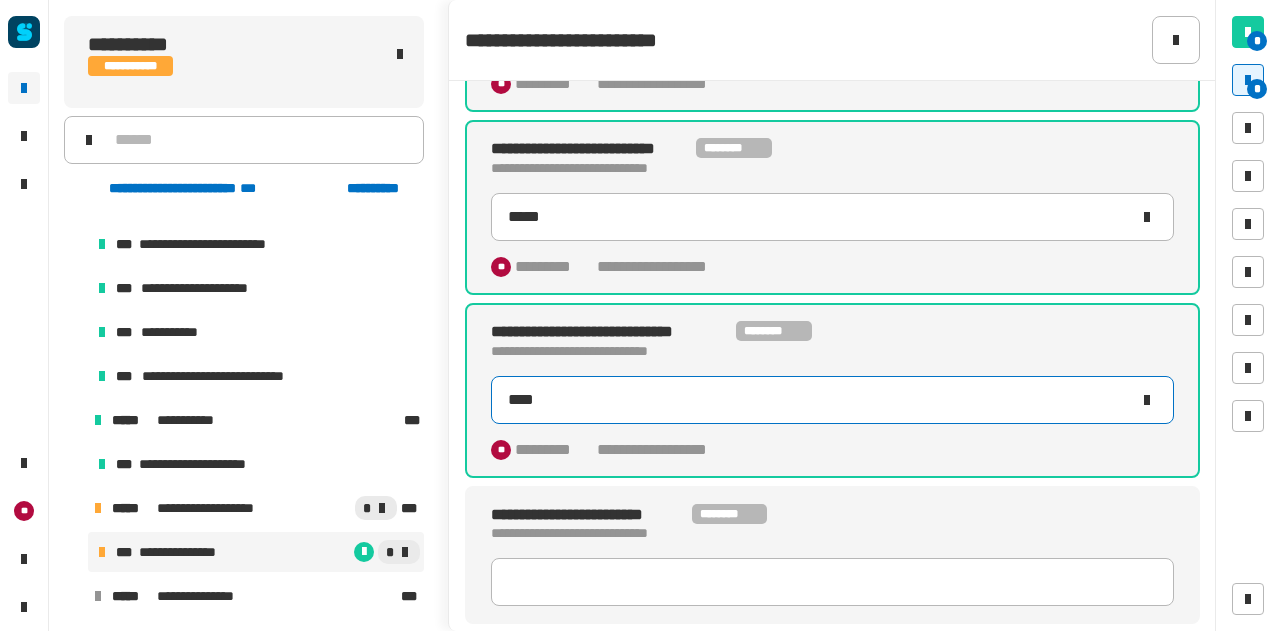 scroll, scrollTop: 202, scrollLeft: 0, axis: vertical 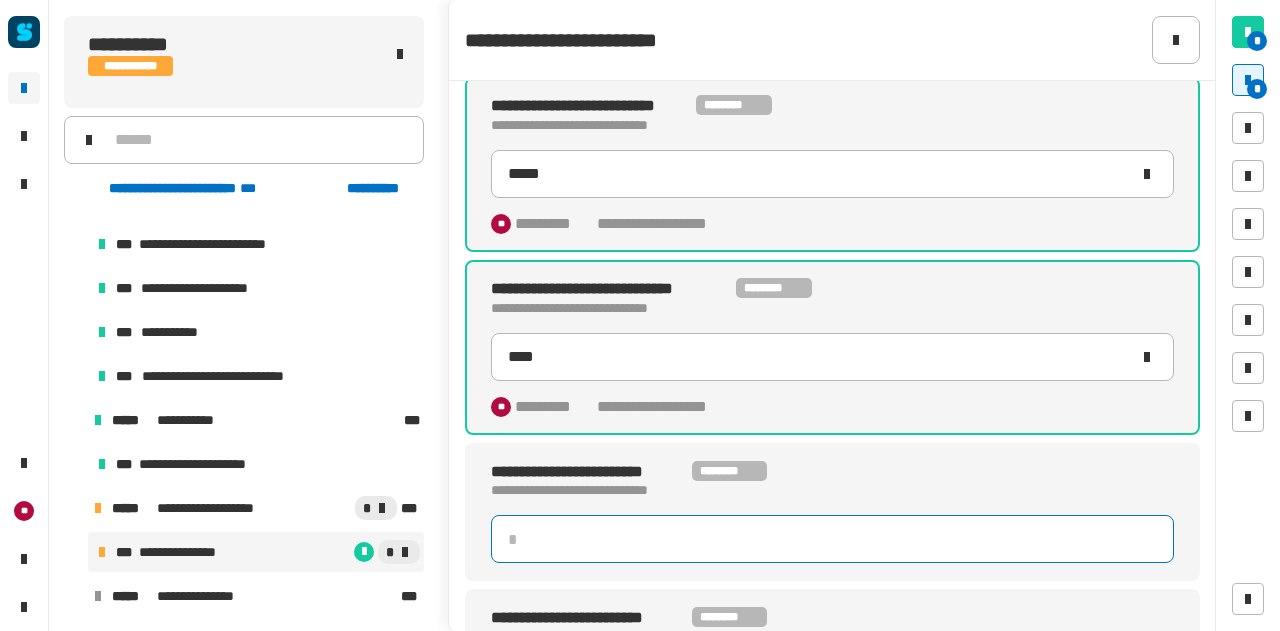 click 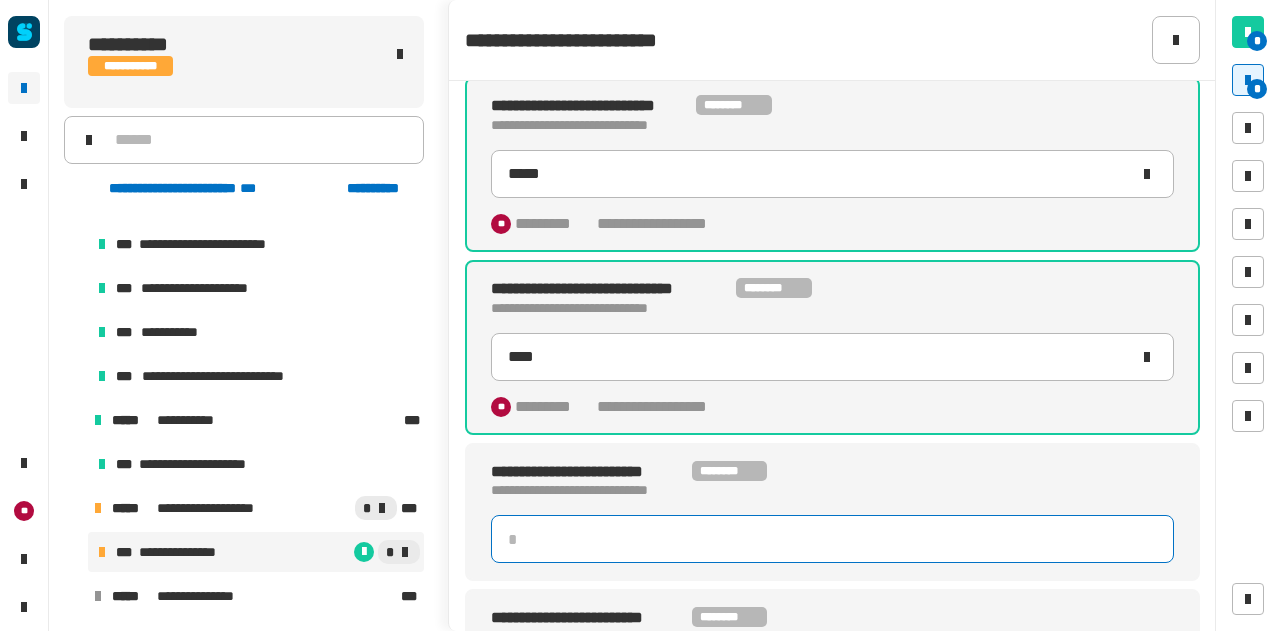click 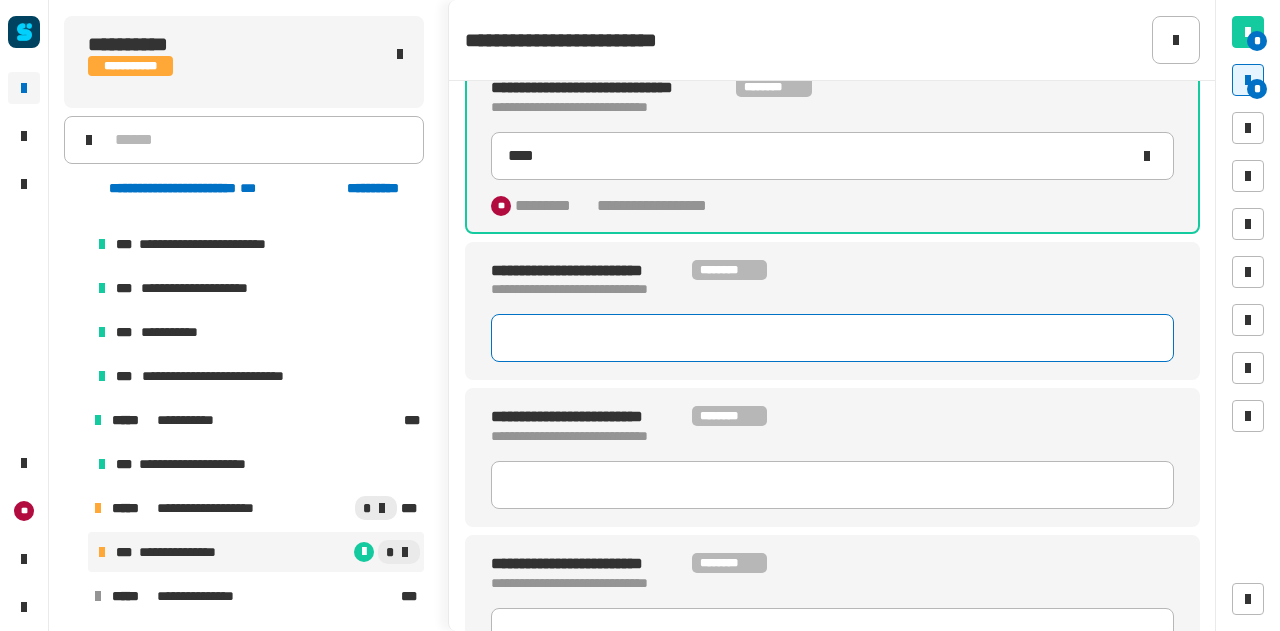 scroll, scrollTop: 408, scrollLeft: 0, axis: vertical 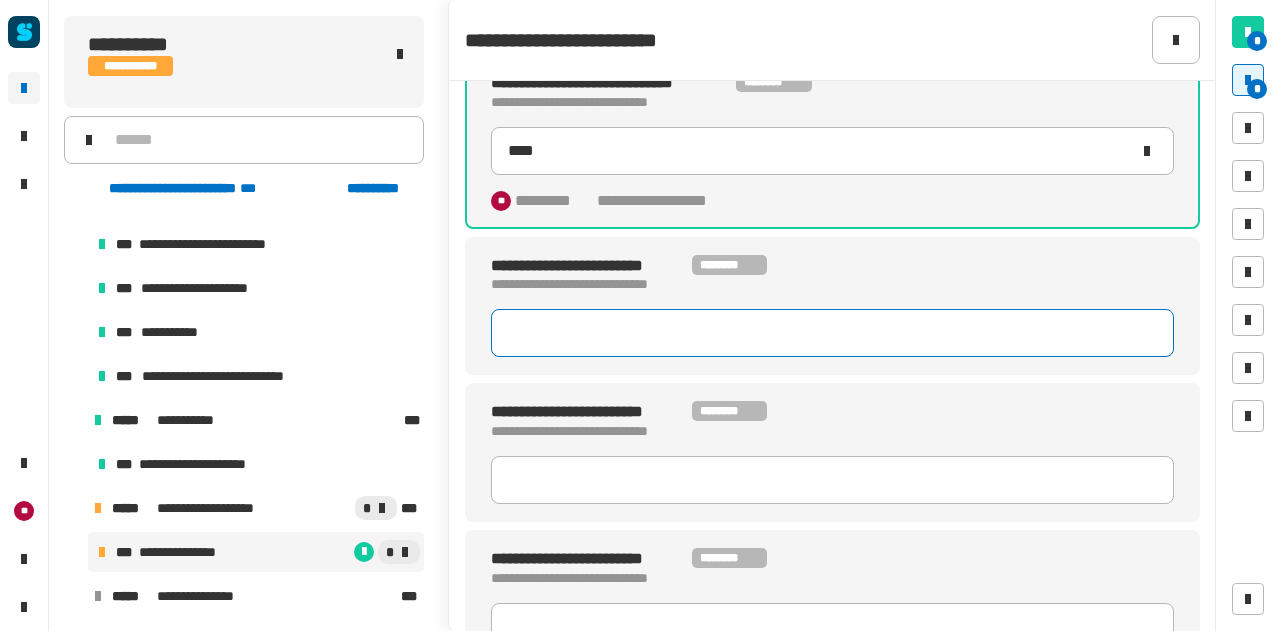 type on "*" 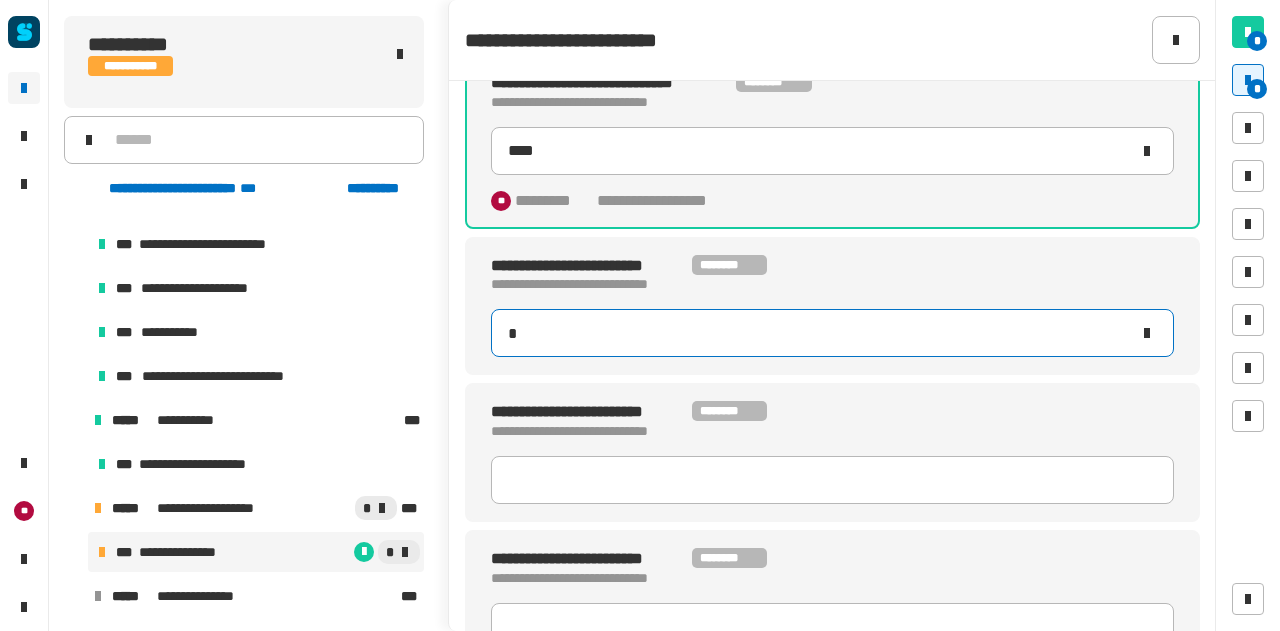 type on "****" 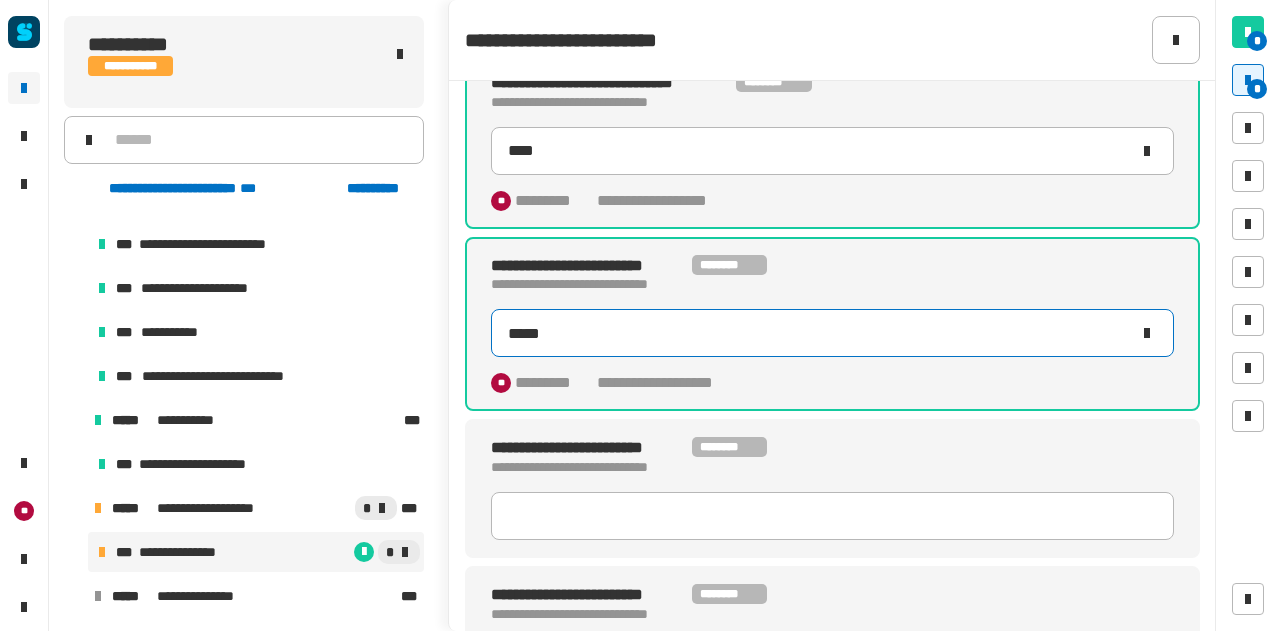 type on "******" 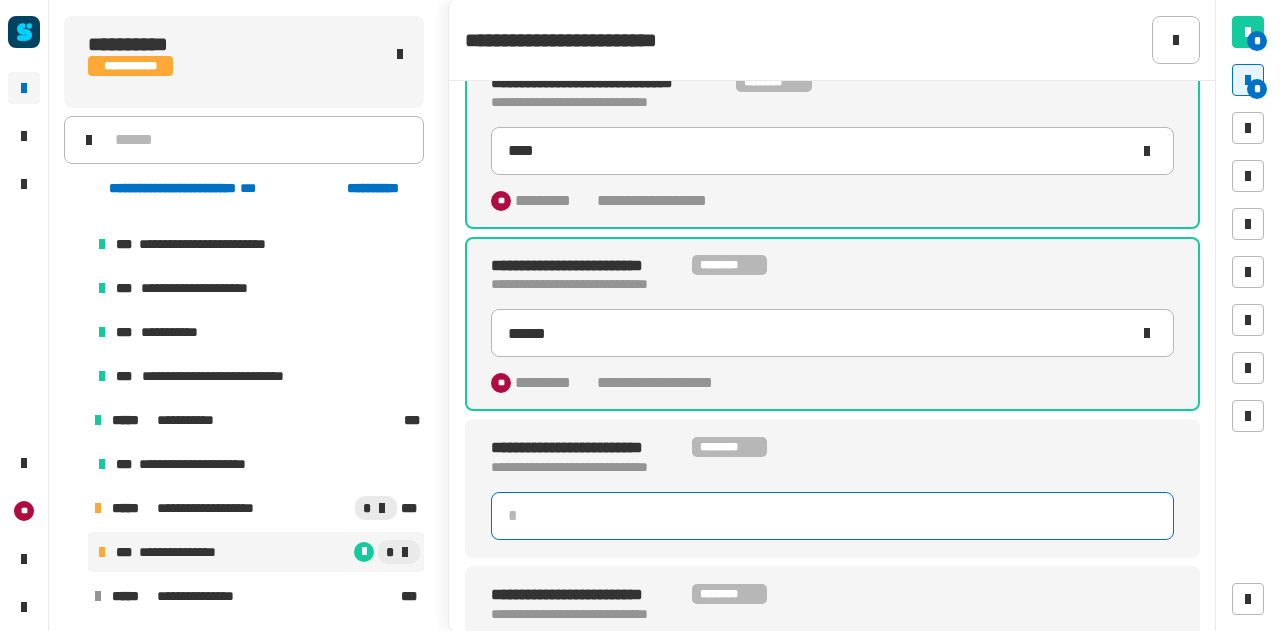 click 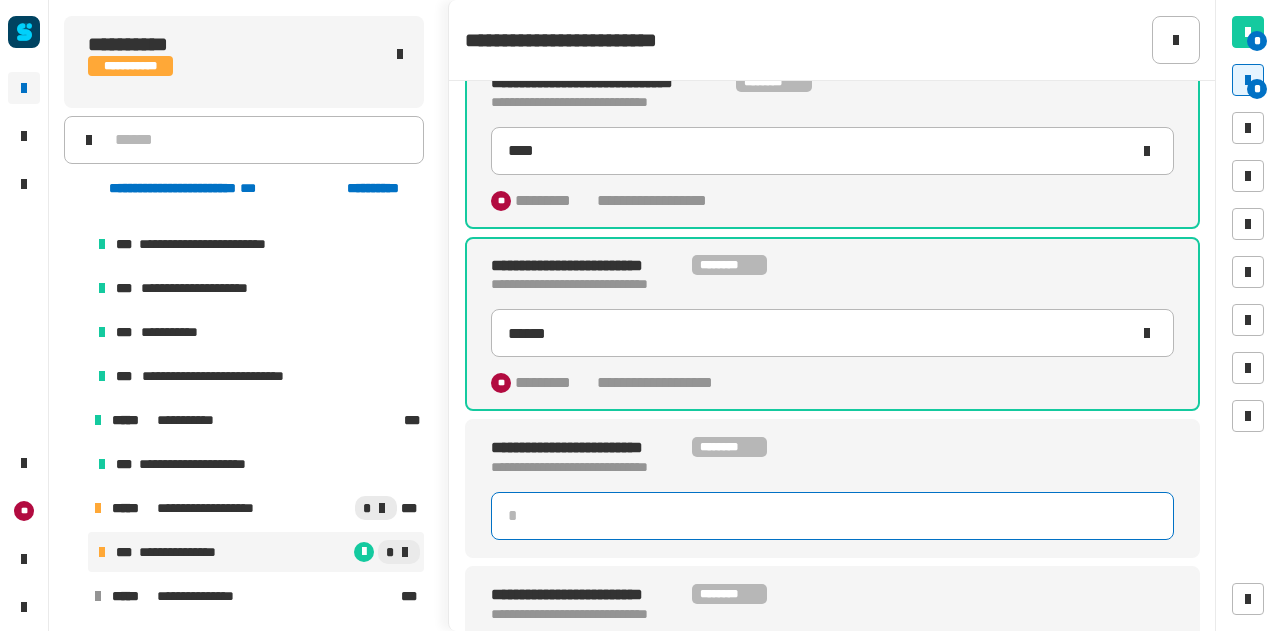 type on "*" 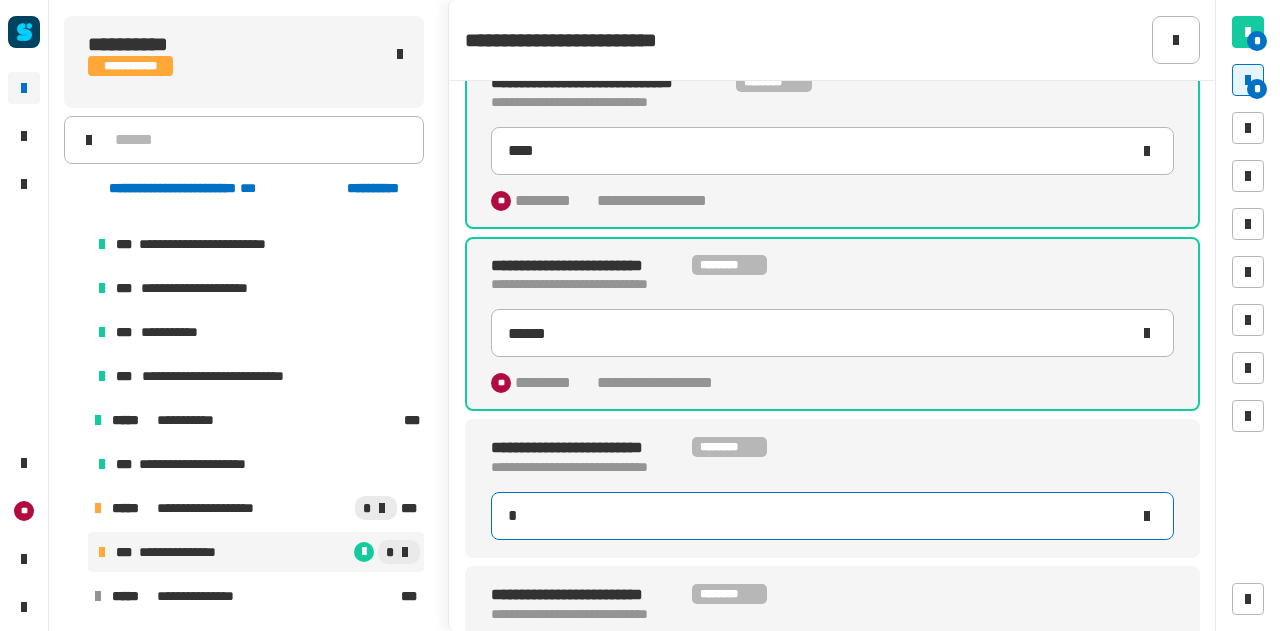 type on "******" 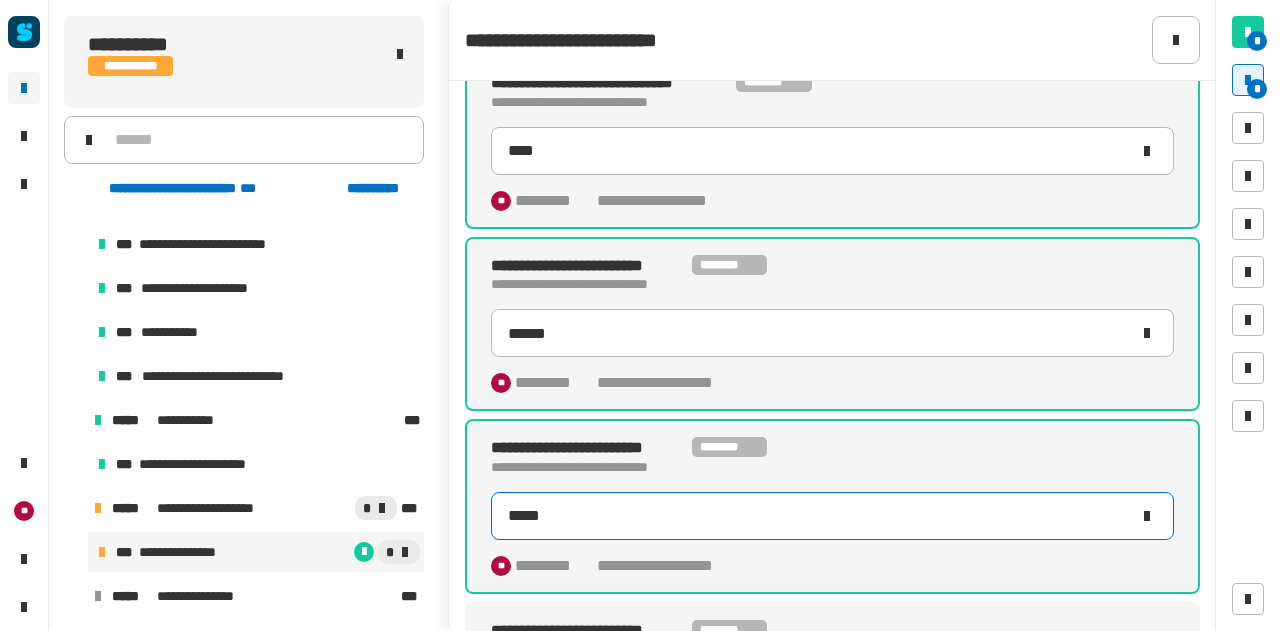 type on "******" 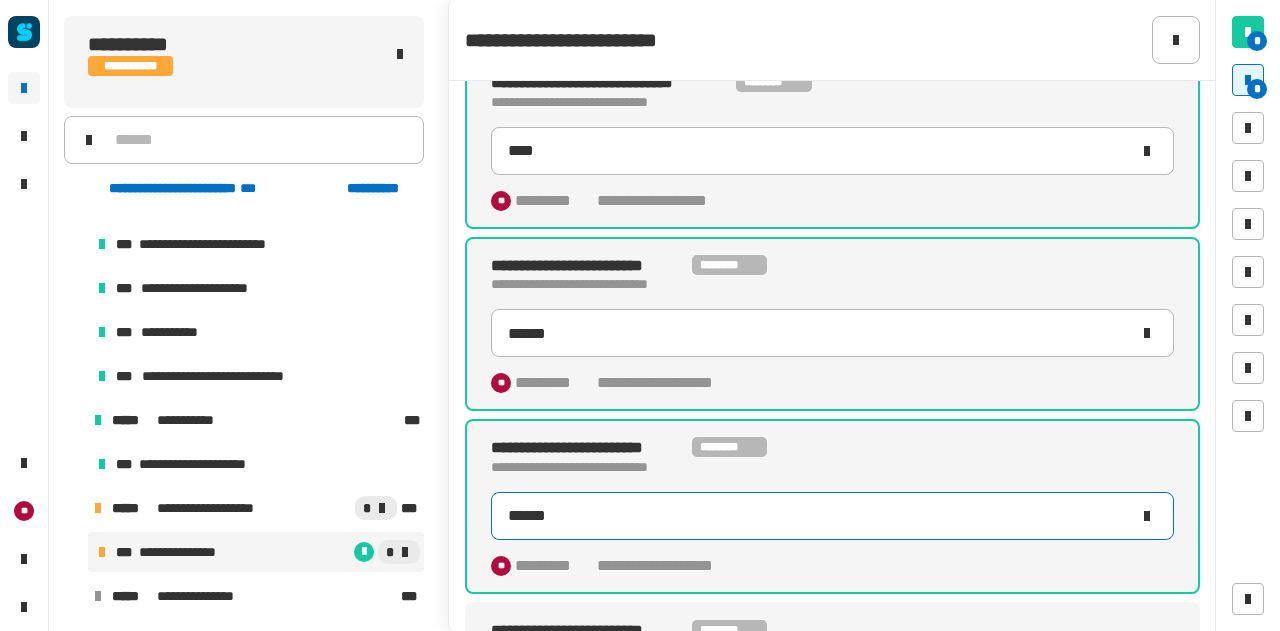 scroll, scrollTop: 517, scrollLeft: 0, axis: vertical 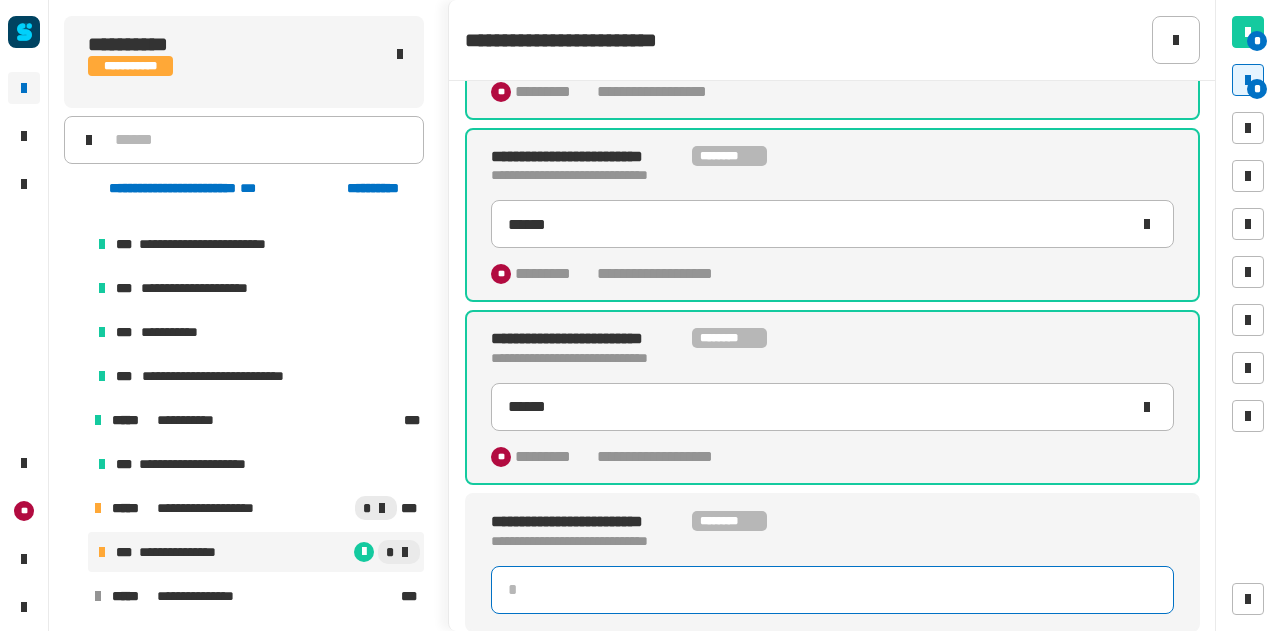 click 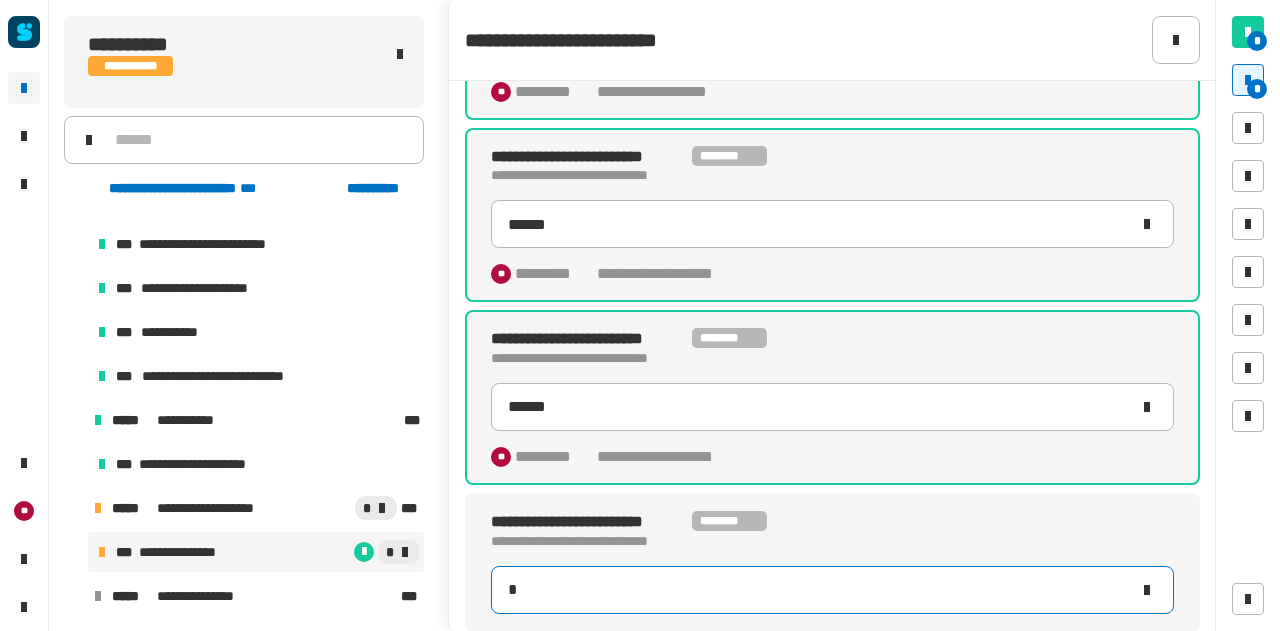 type on "**" 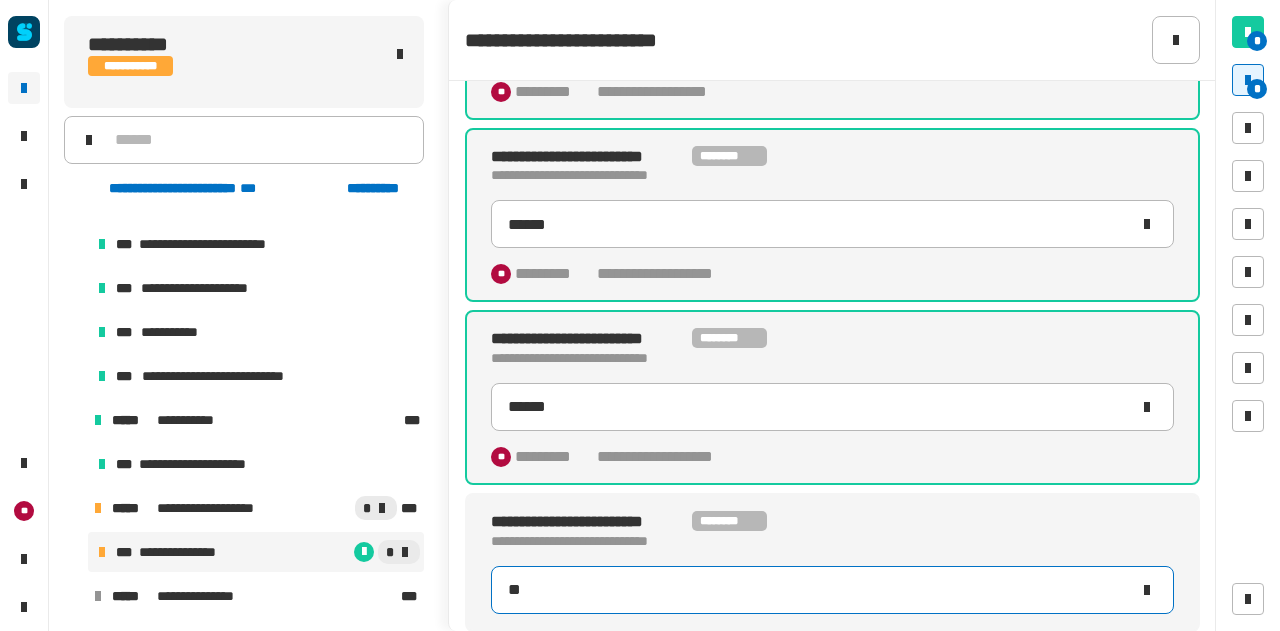type on "******" 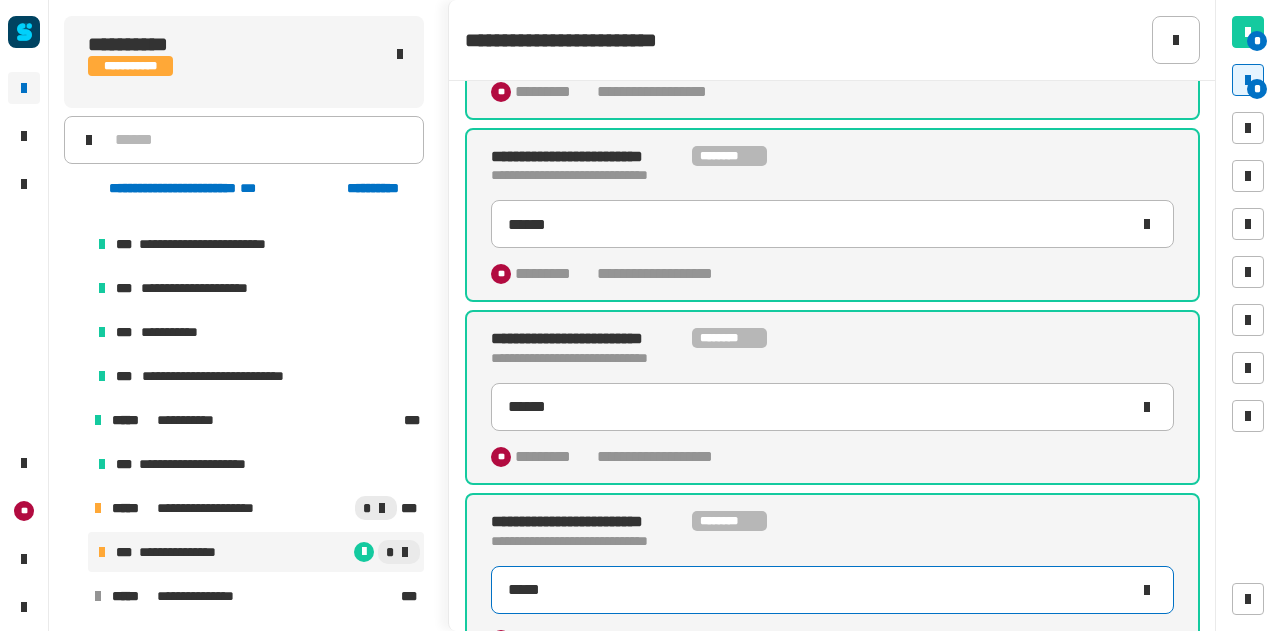 type on "******" 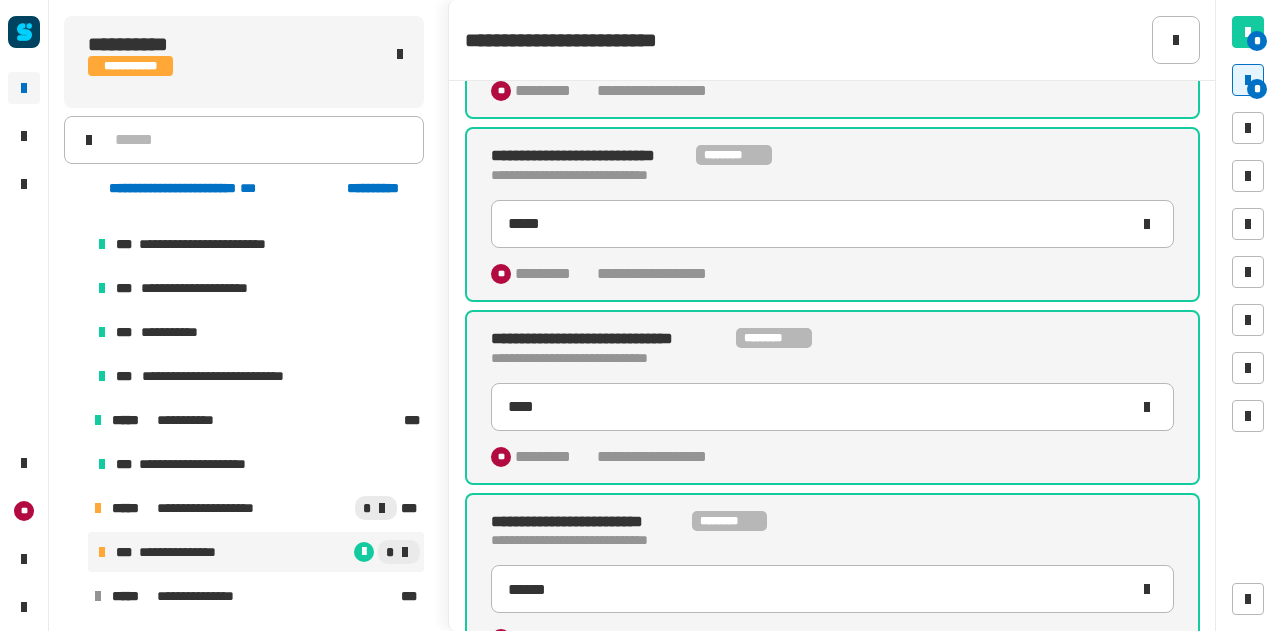 scroll, scrollTop: 553, scrollLeft: 0, axis: vertical 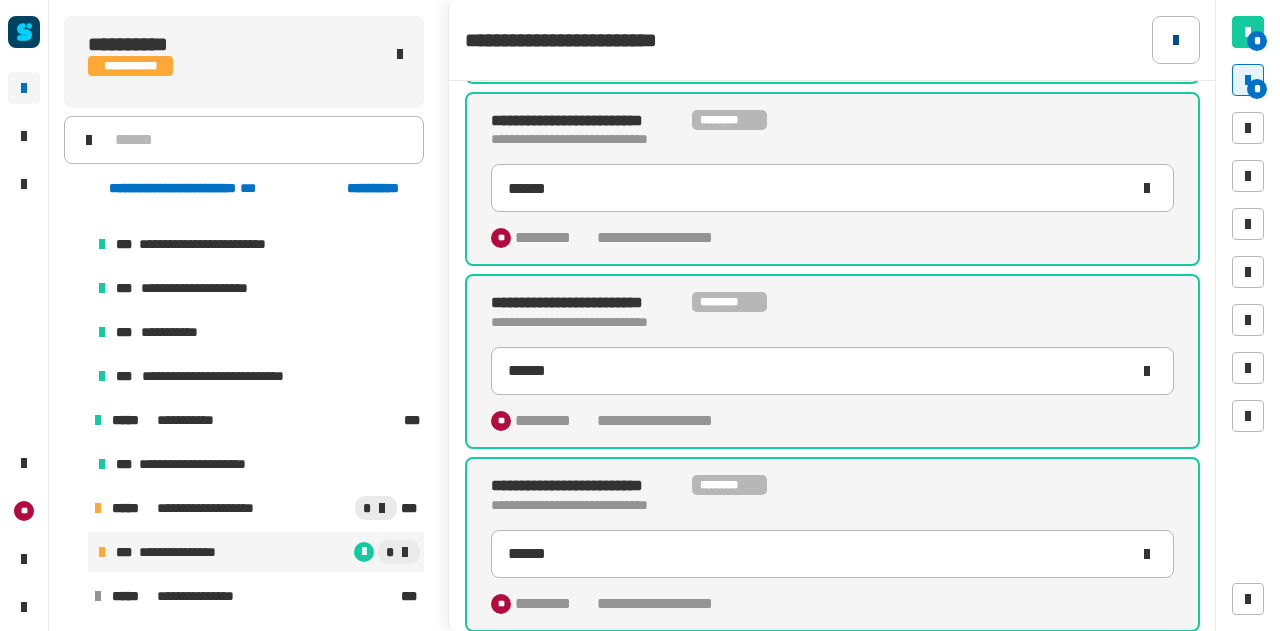 click 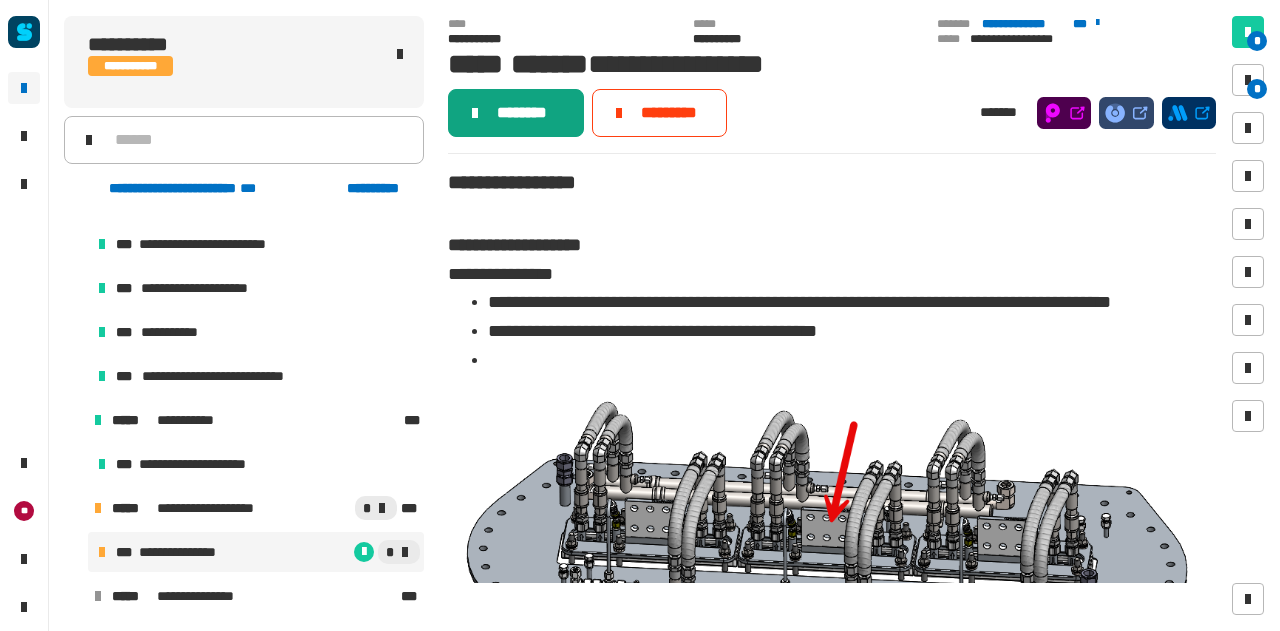 click on "********" 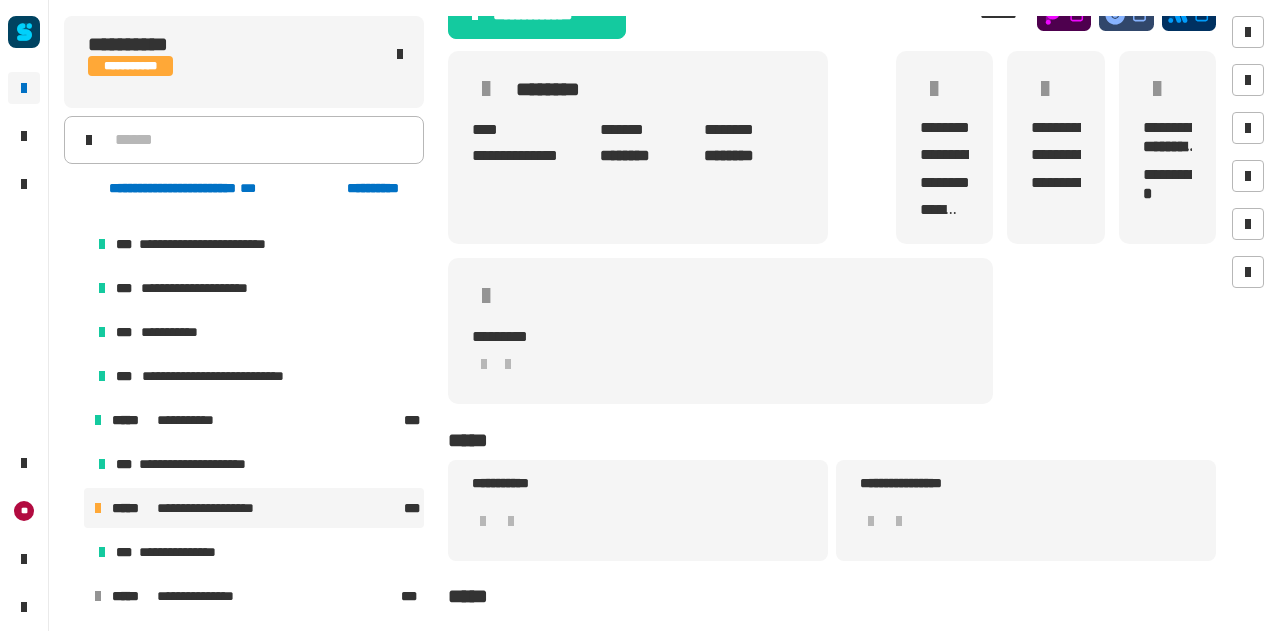 scroll, scrollTop: 0, scrollLeft: 0, axis: both 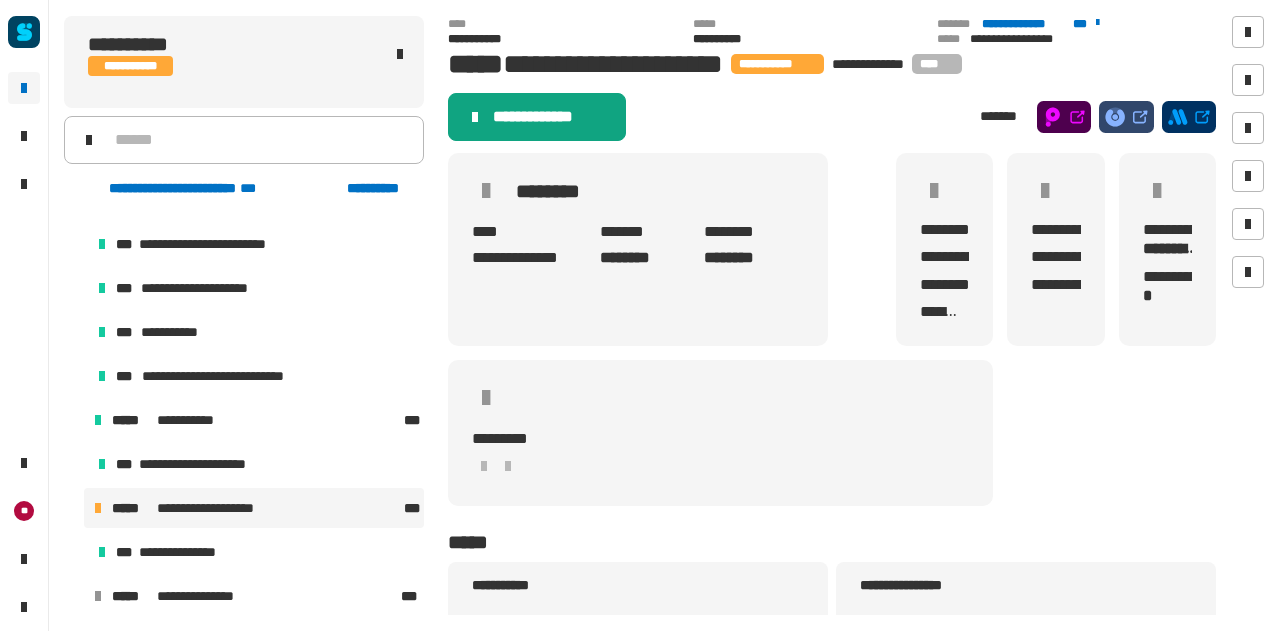 click on "**********" 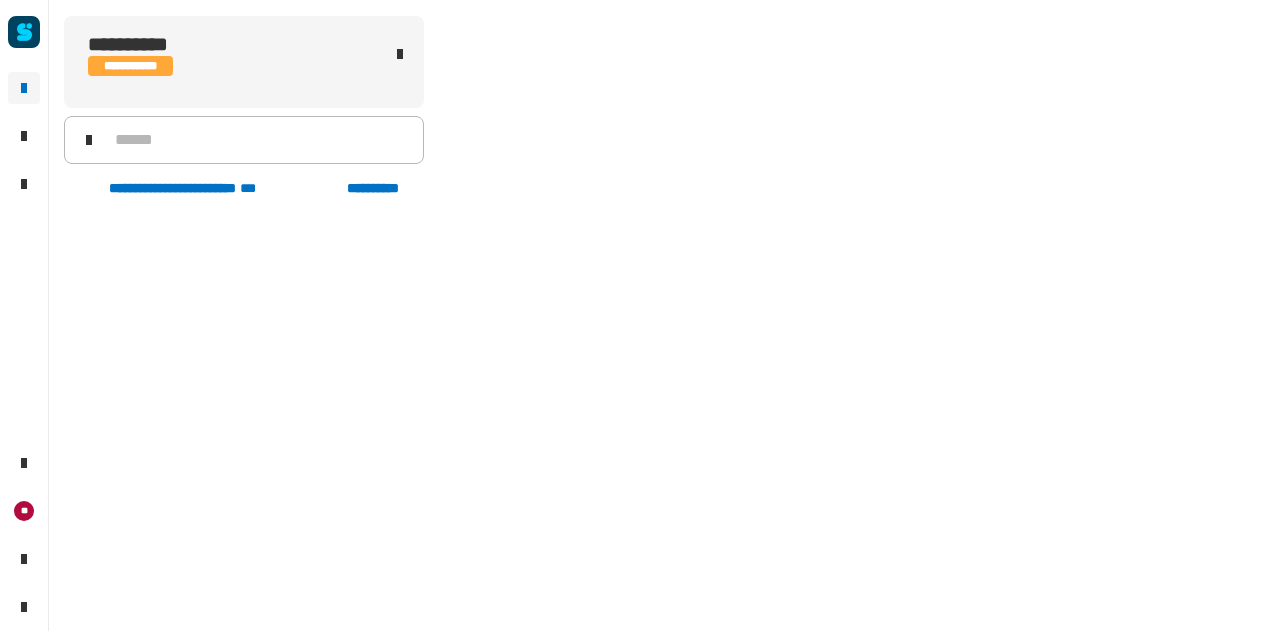 scroll, scrollTop: 0, scrollLeft: 0, axis: both 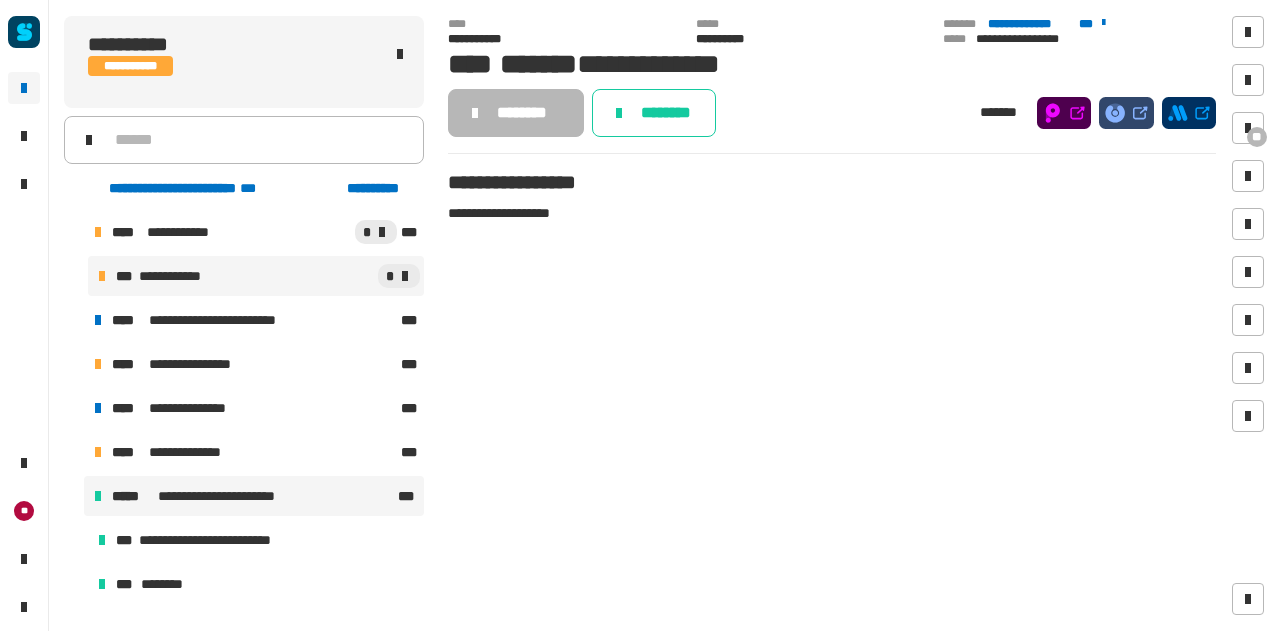 click on "**********" at bounding box center [254, 496] 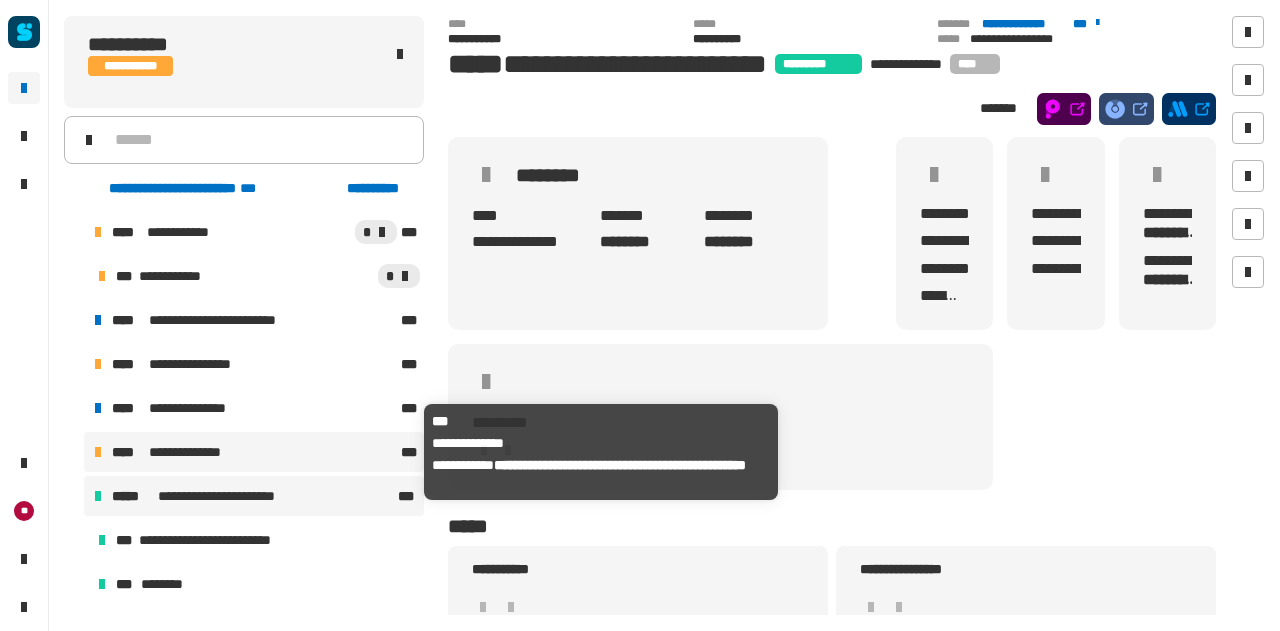 click on "**********" at bounding box center (254, 452) 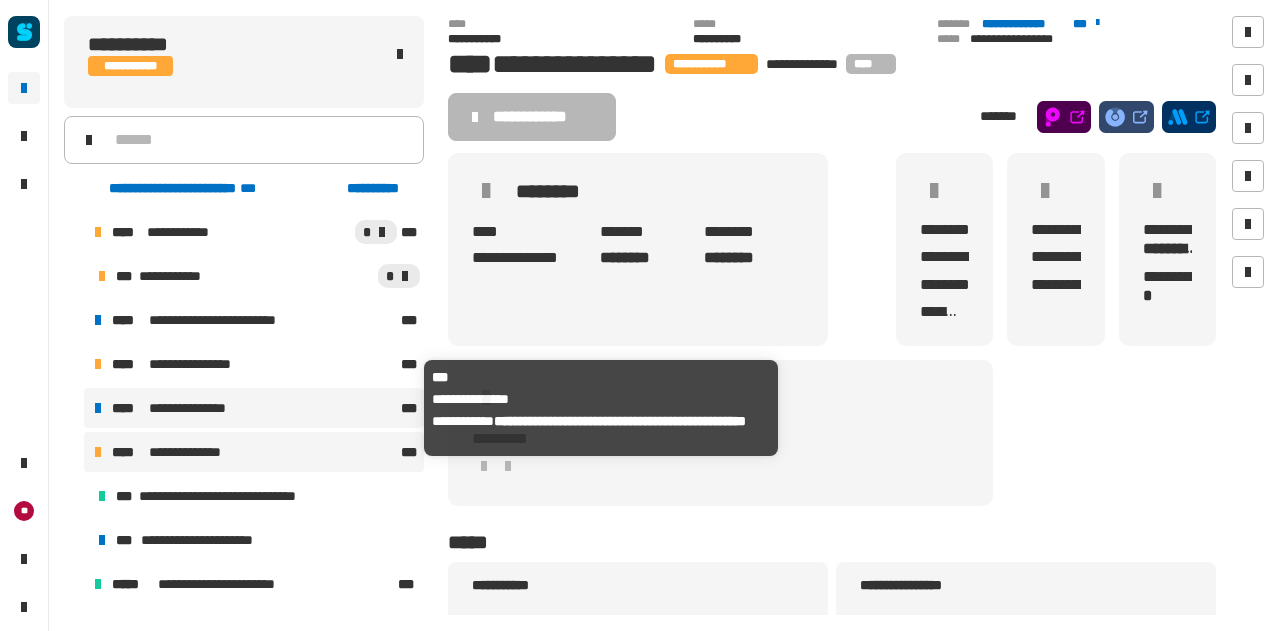 click on "**********" at bounding box center [254, 408] 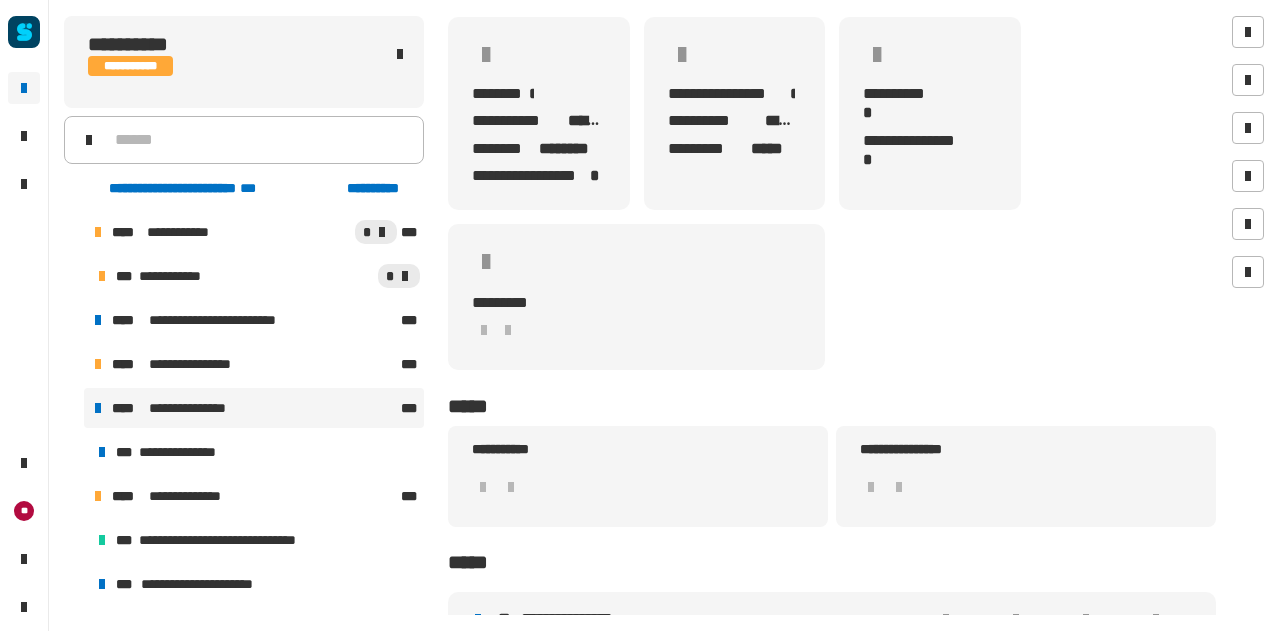 scroll, scrollTop: 151, scrollLeft: 0, axis: vertical 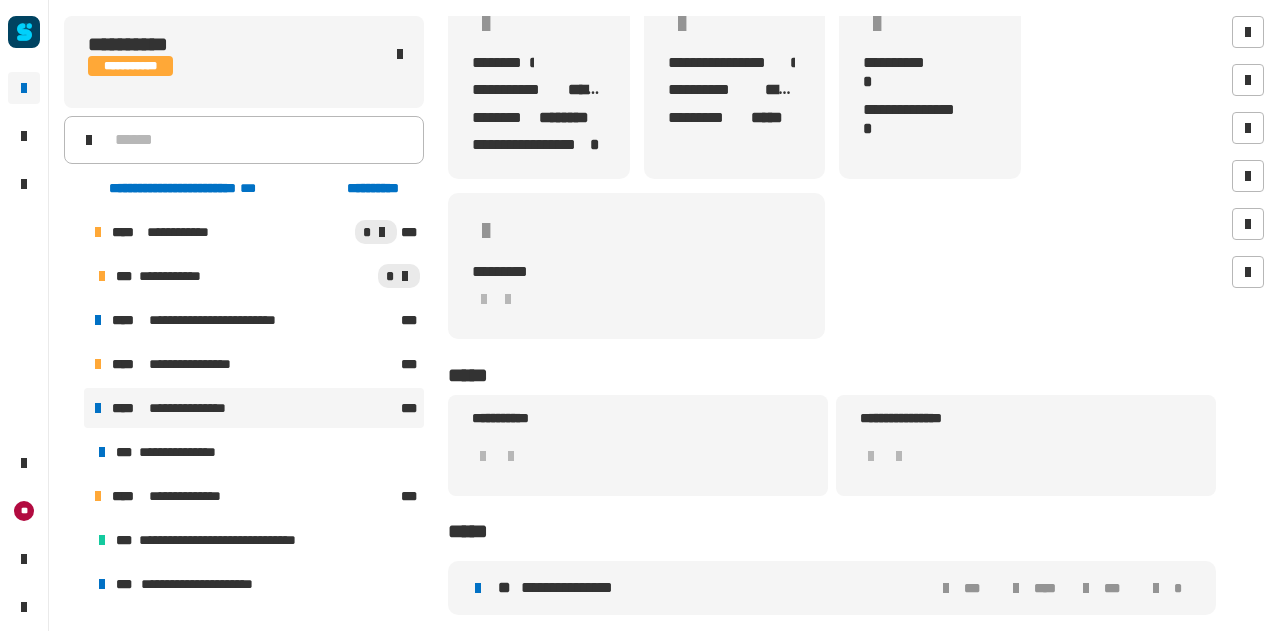click on "**********" at bounding box center (708, 588) 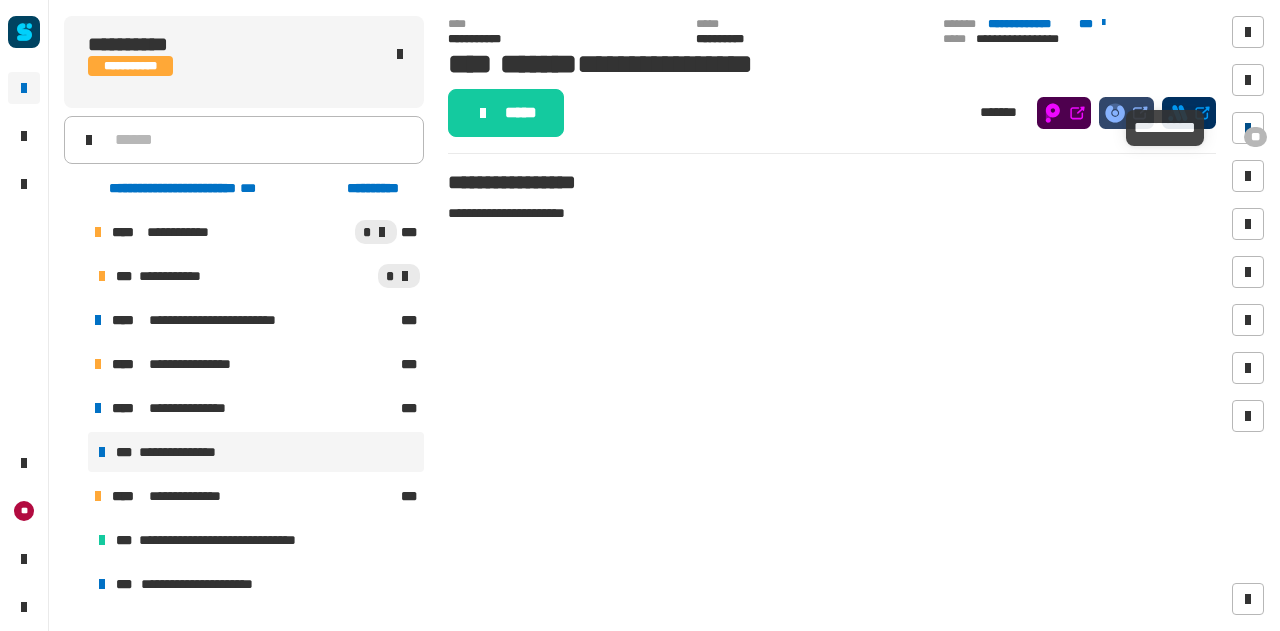 click on "**" at bounding box center (1255, 137) 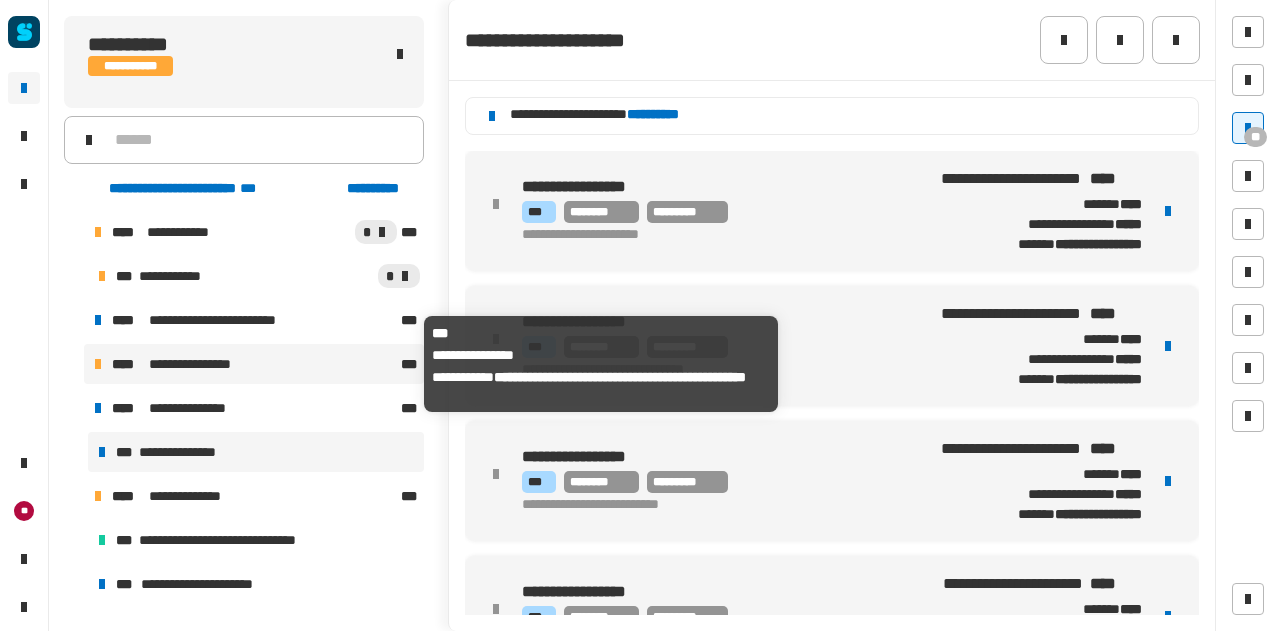 click on "**********" at bounding box center [204, 364] 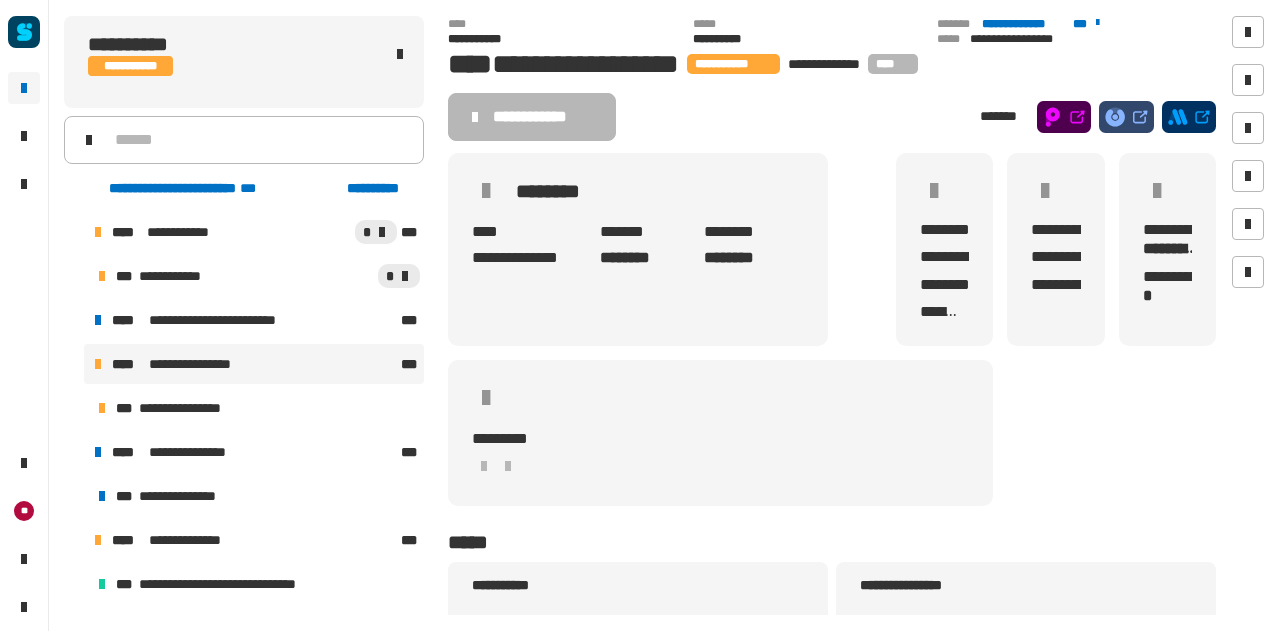 scroll, scrollTop: 167, scrollLeft: 0, axis: vertical 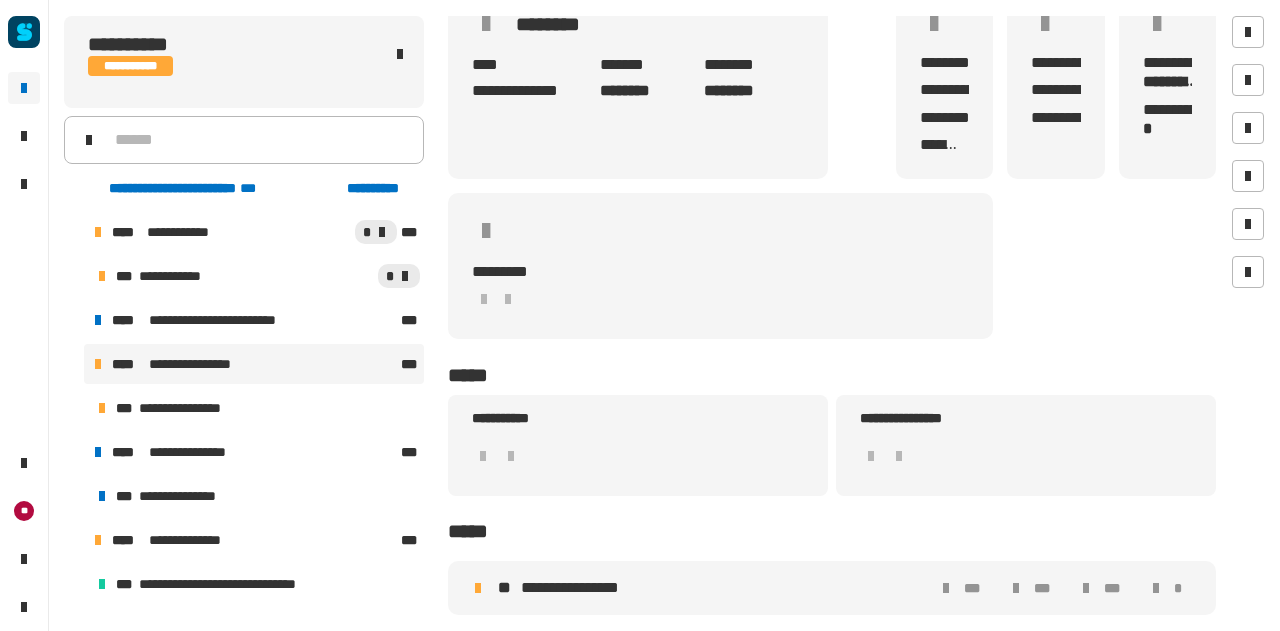 click on "**********" at bounding box center (832, 588) 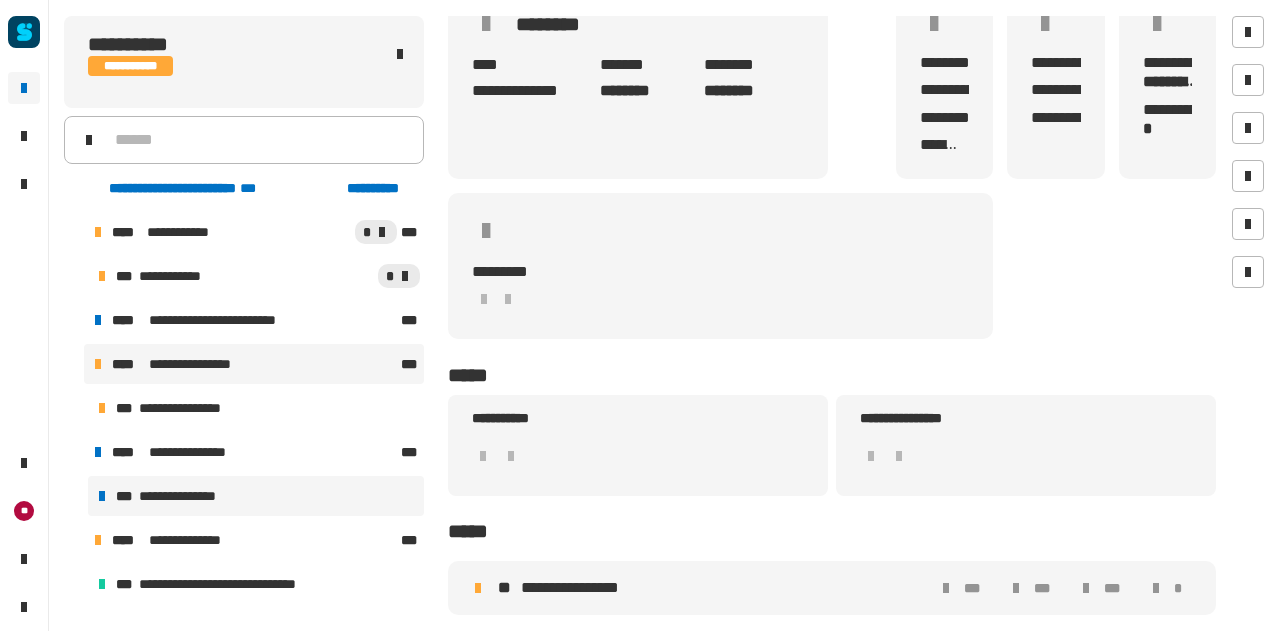 click on "**********" at bounding box center [256, 496] 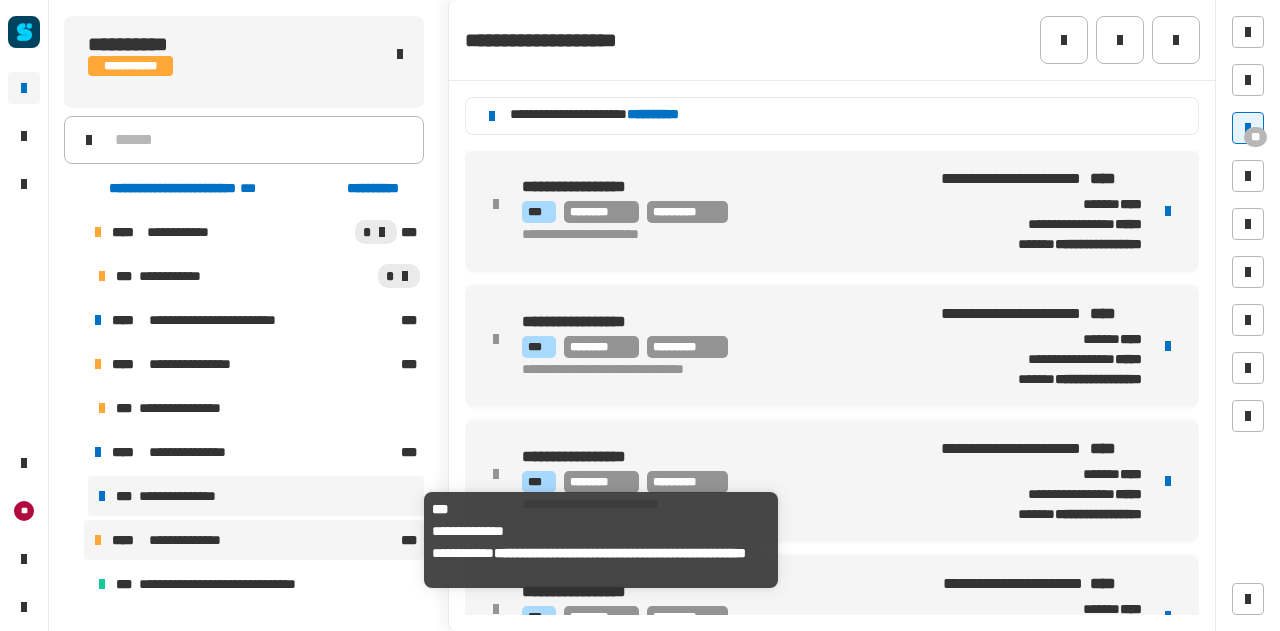 click on "**********" at bounding box center (192, 540) 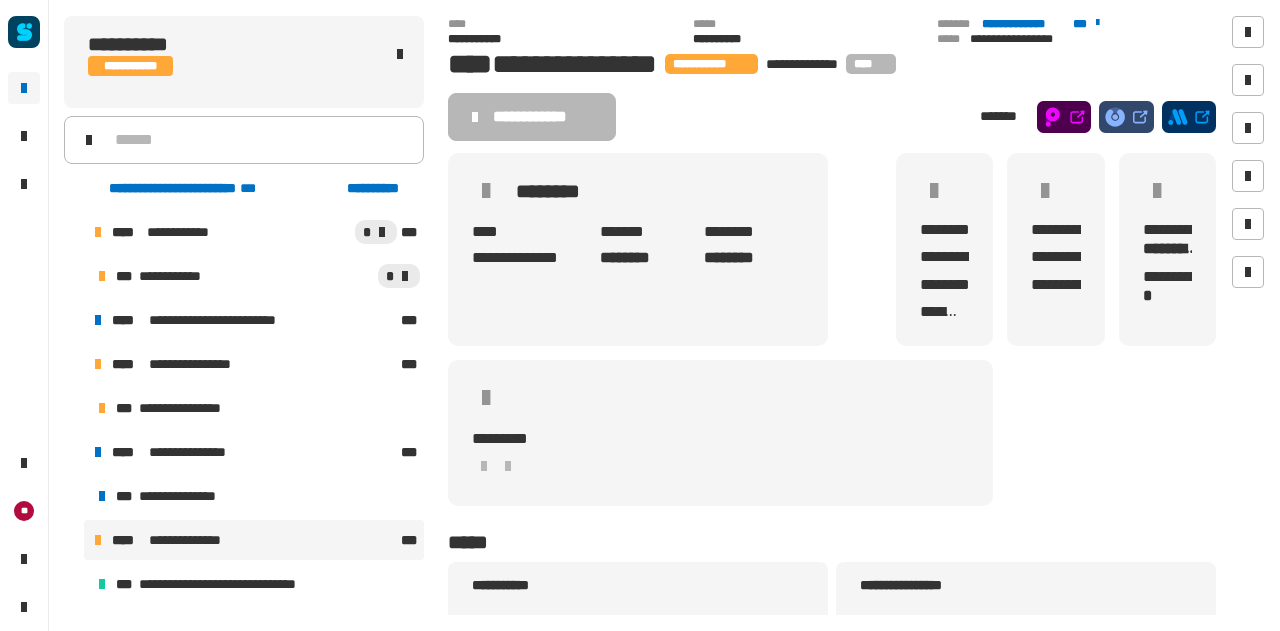 scroll, scrollTop: 229, scrollLeft: 0, axis: vertical 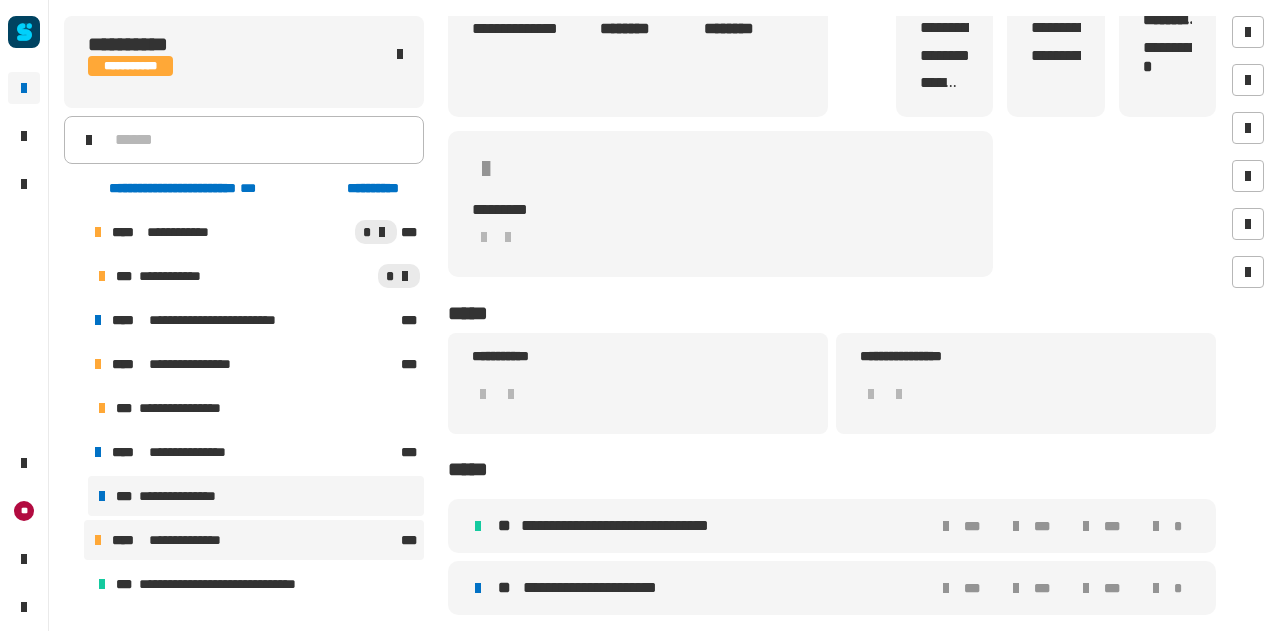 click on "**********" at bounding box center (186, 496) 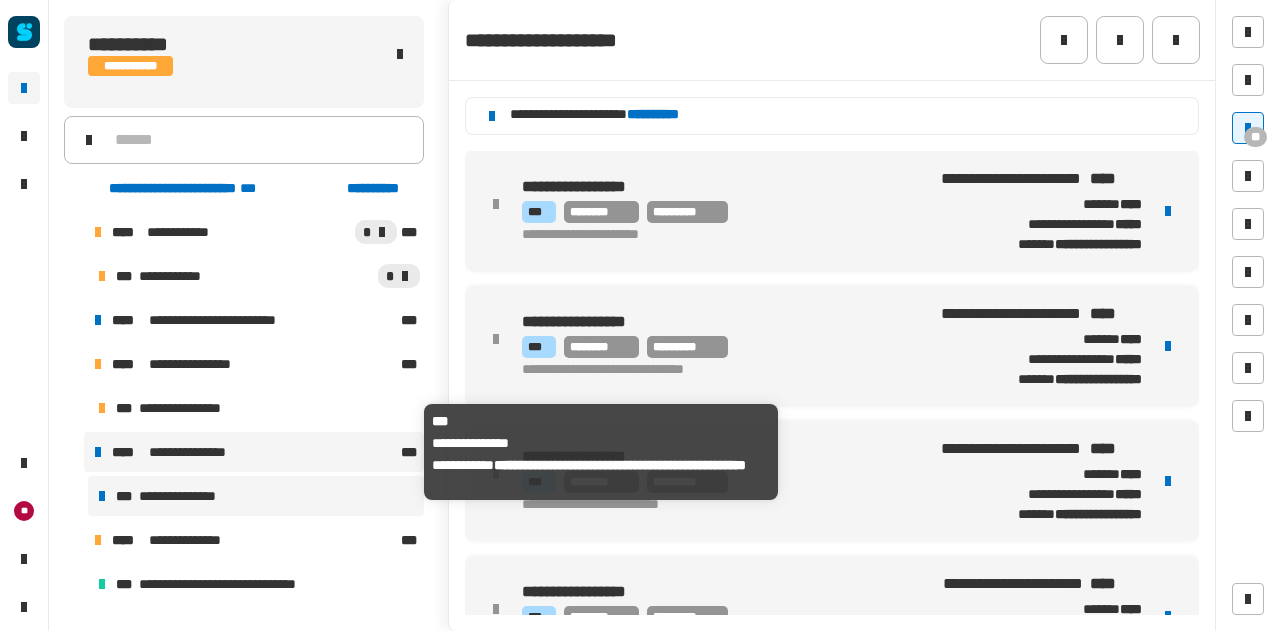 click on "**********" at bounding box center (196, 452) 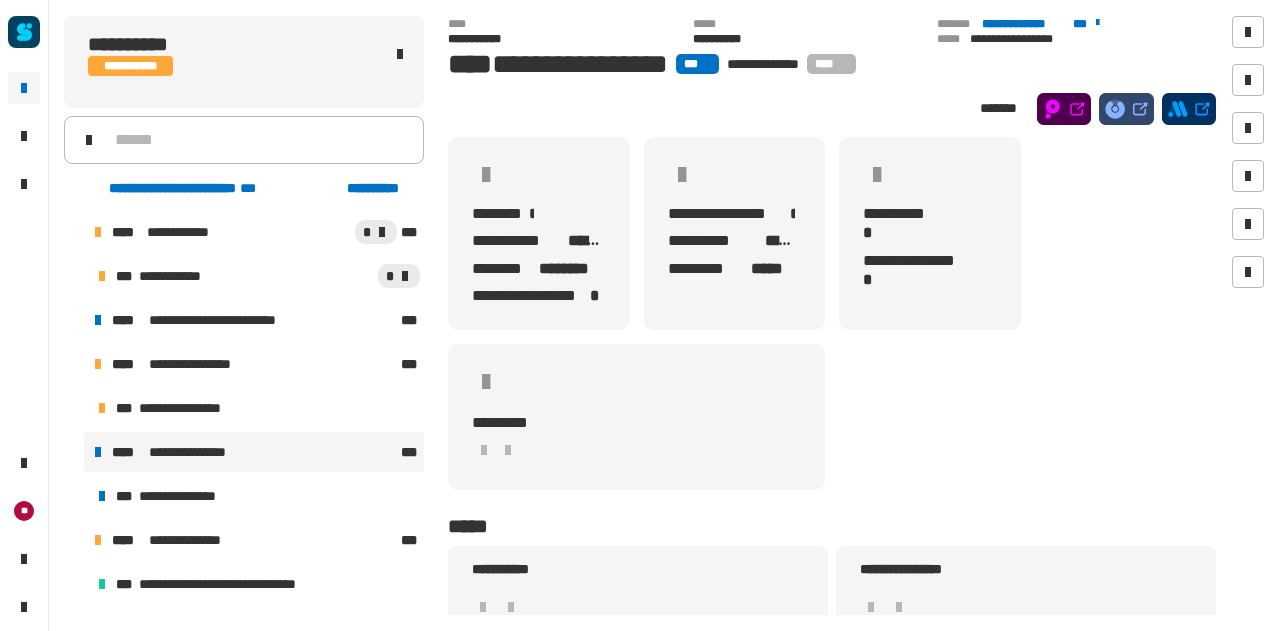 scroll, scrollTop: 151, scrollLeft: 0, axis: vertical 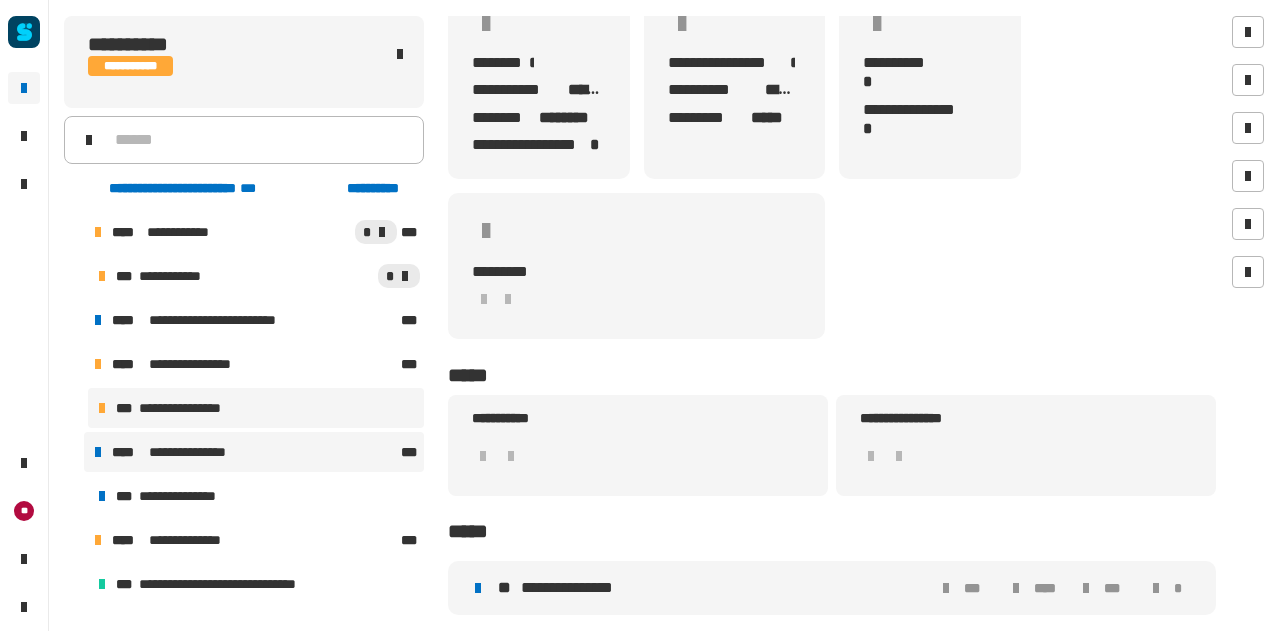 click on "**********" at bounding box center (194, 408) 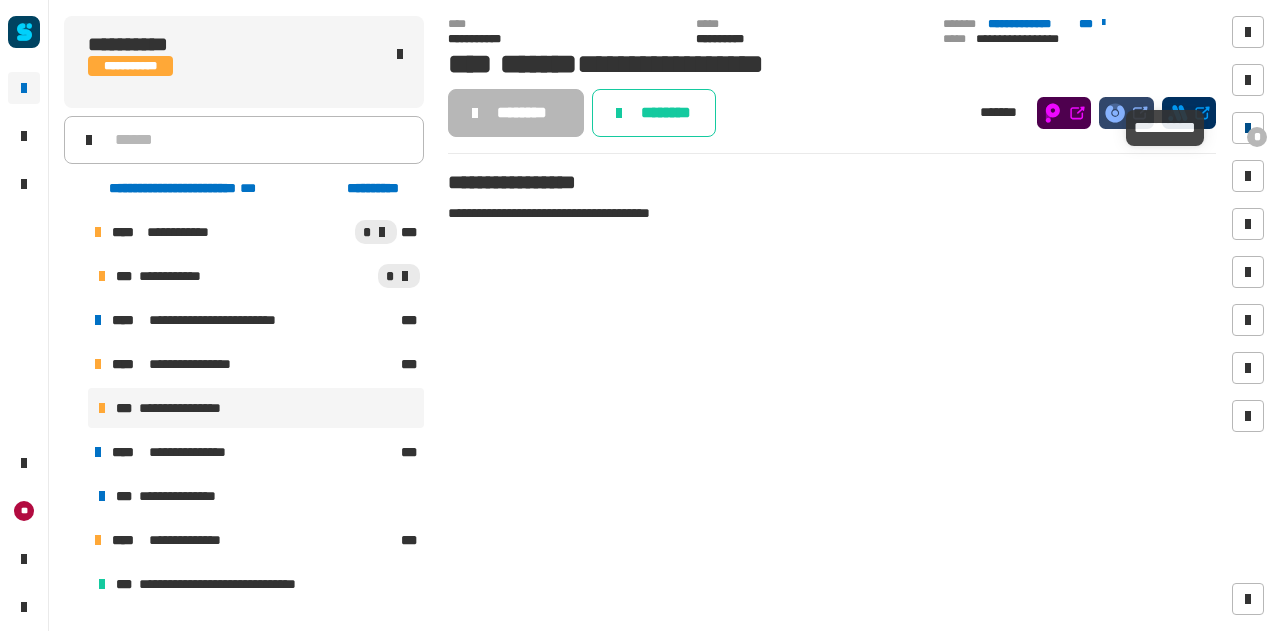 click at bounding box center [1248, 128] 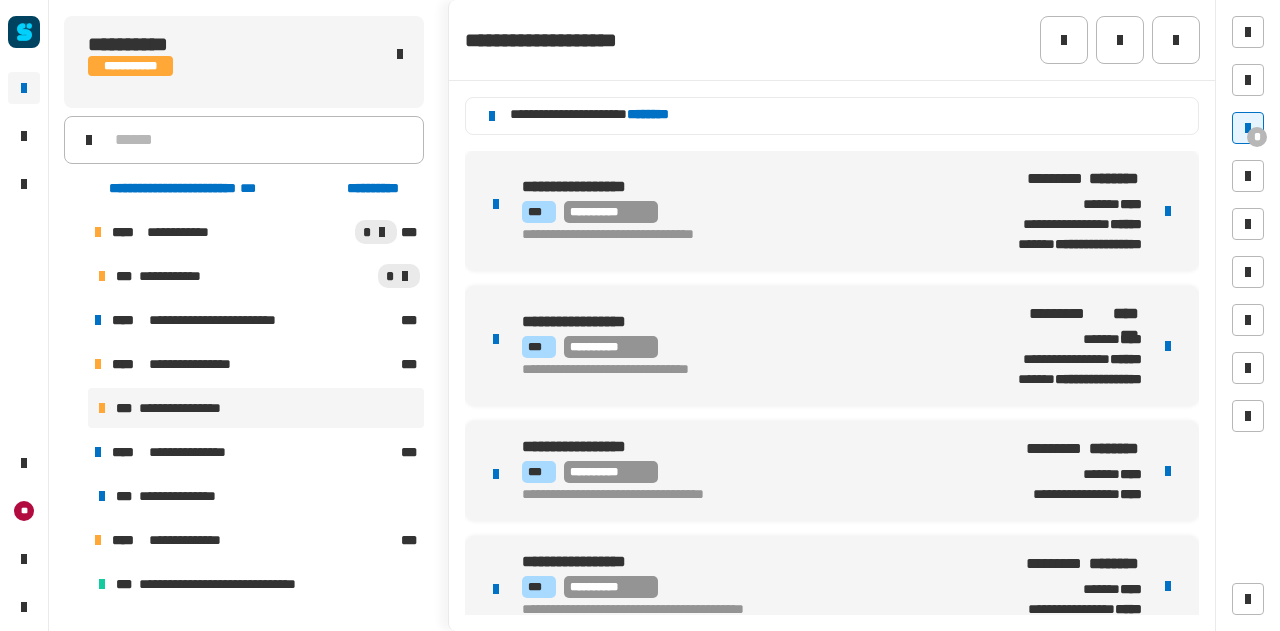 scroll, scrollTop: 131, scrollLeft: 0, axis: vertical 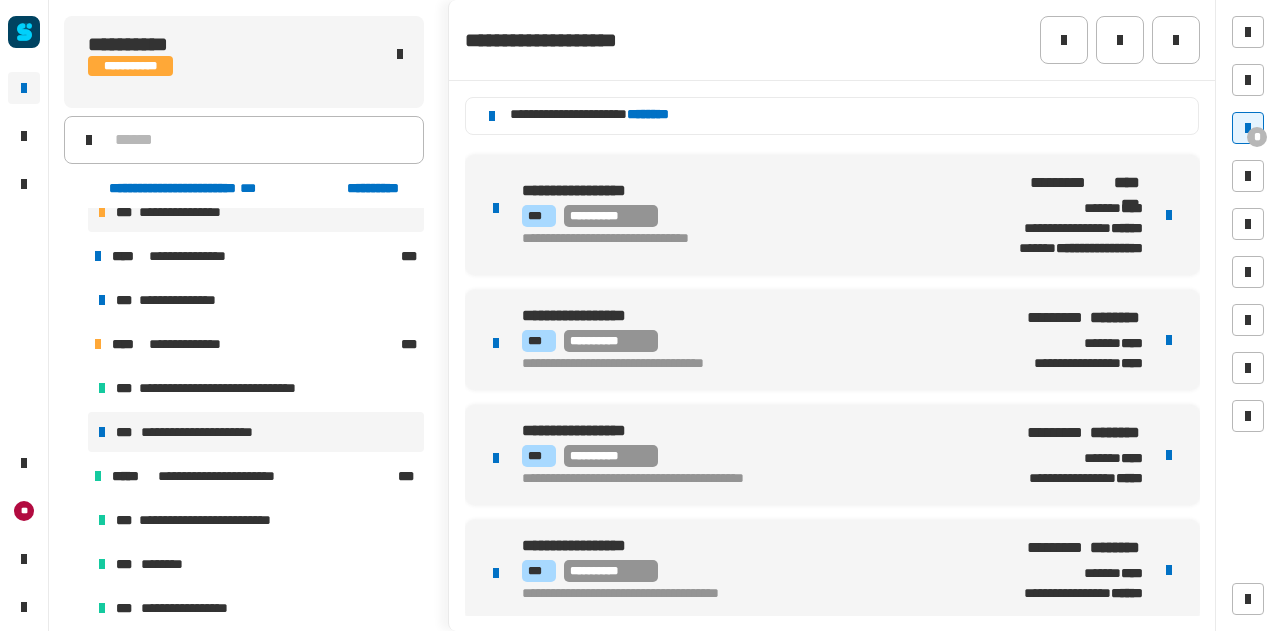 click on "**********" at bounding box center [212, 432] 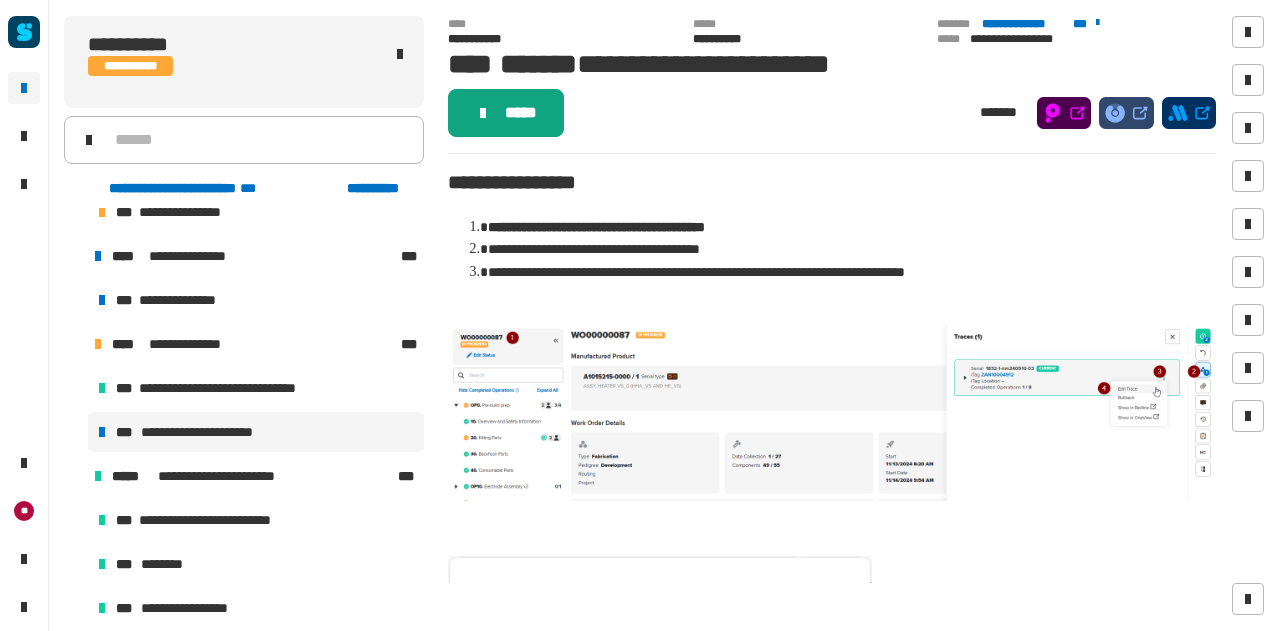 click on "*****" 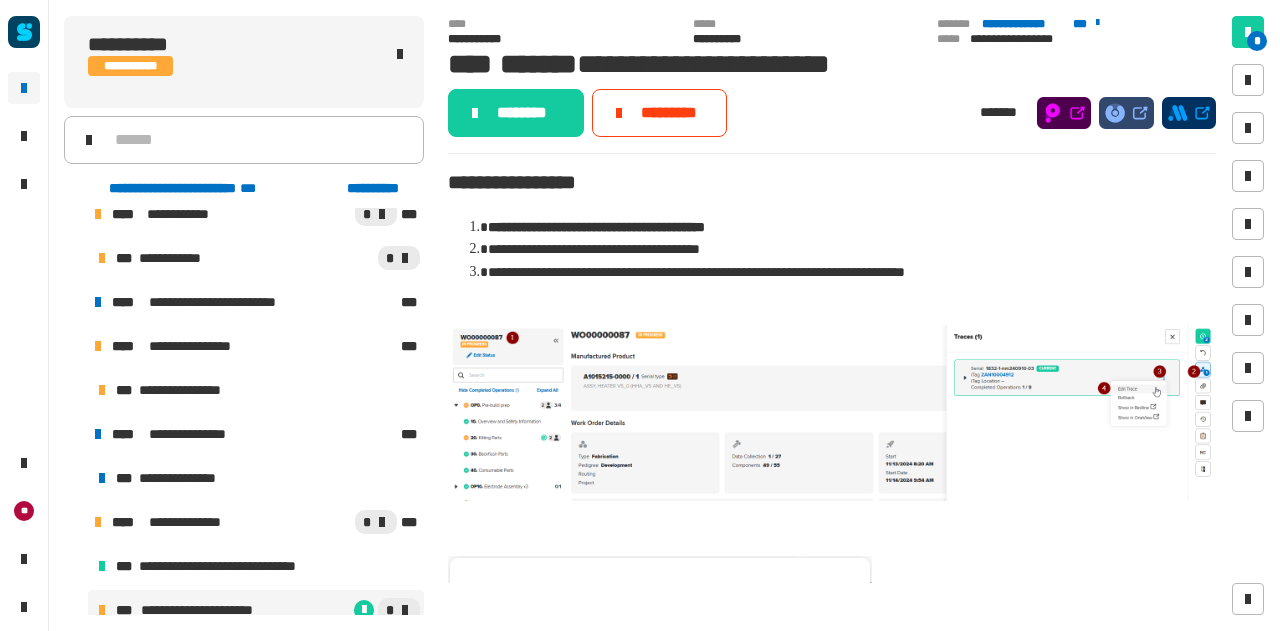 scroll, scrollTop: 0, scrollLeft: 0, axis: both 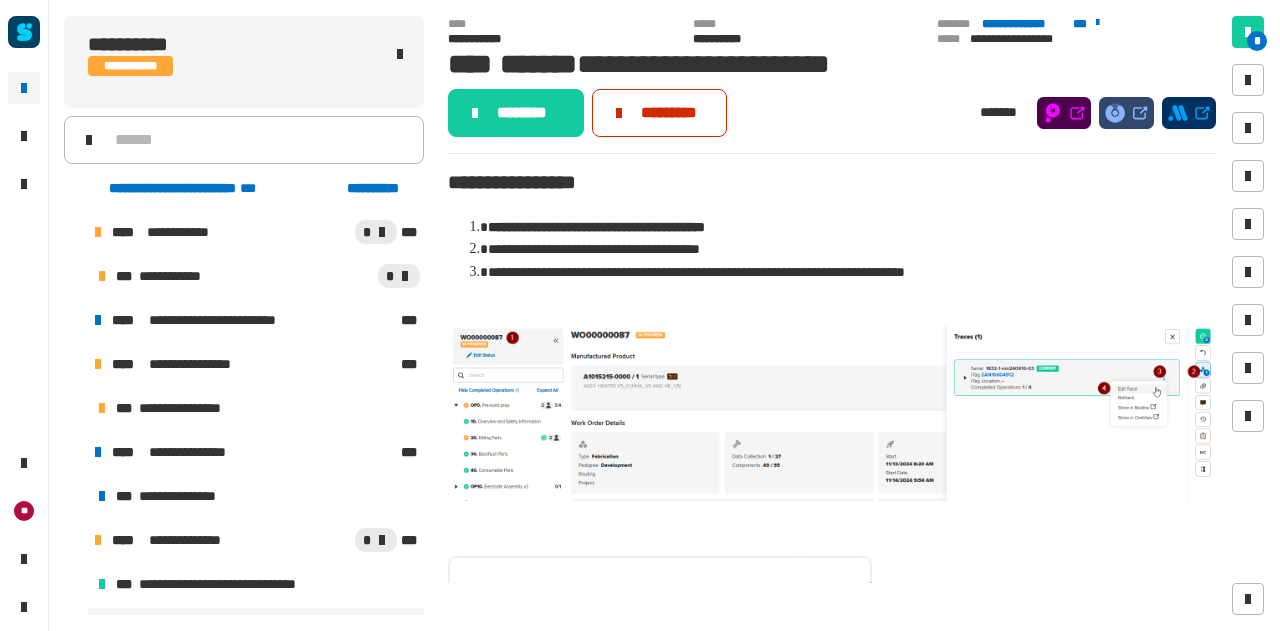 click on "*********" 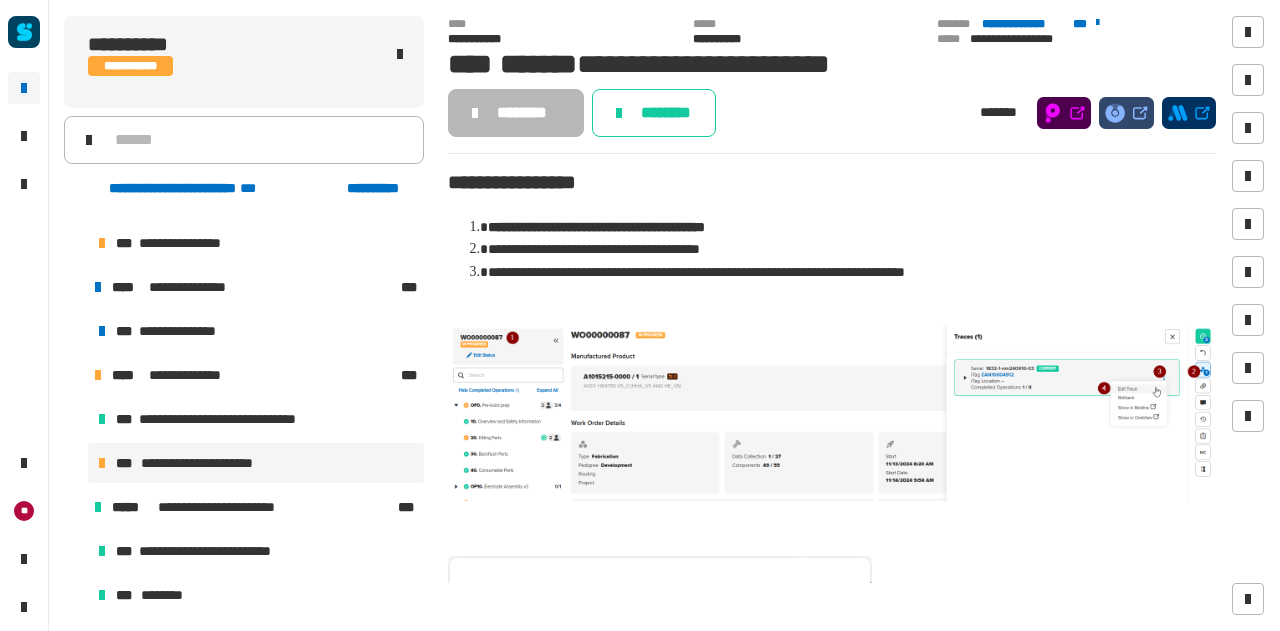 scroll, scrollTop: 0, scrollLeft: 0, axis: both 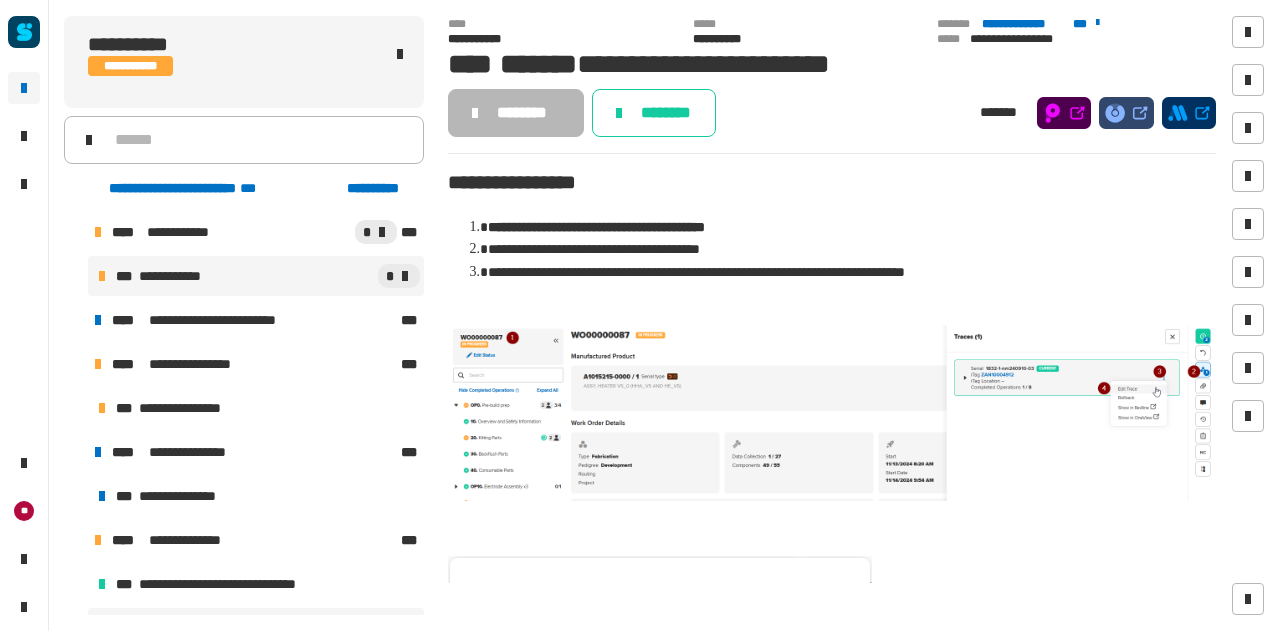 click on "*" at bounding box center (316, 276) 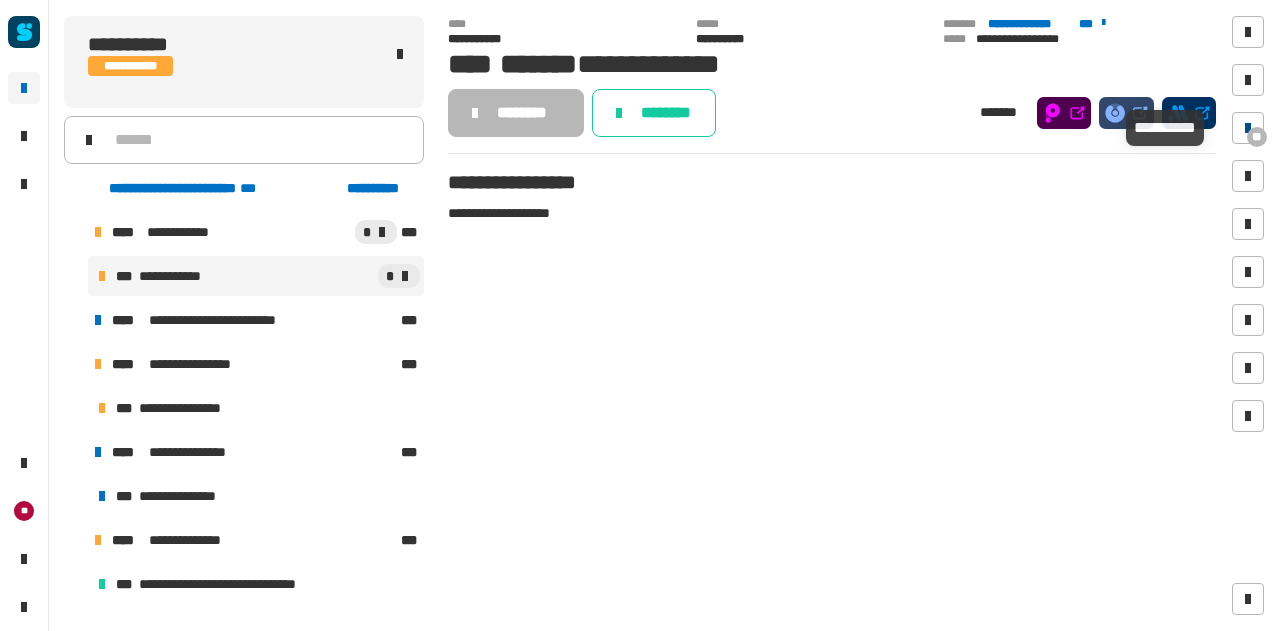 click at bounding box center [1248, 128] 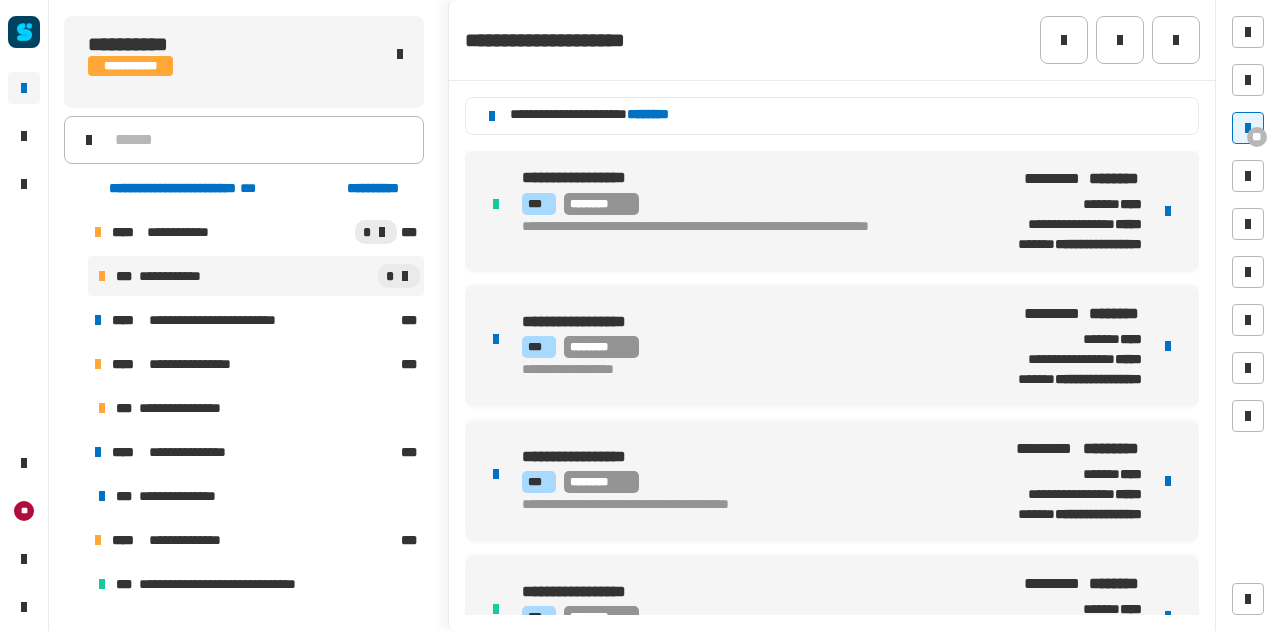 click on "**********" 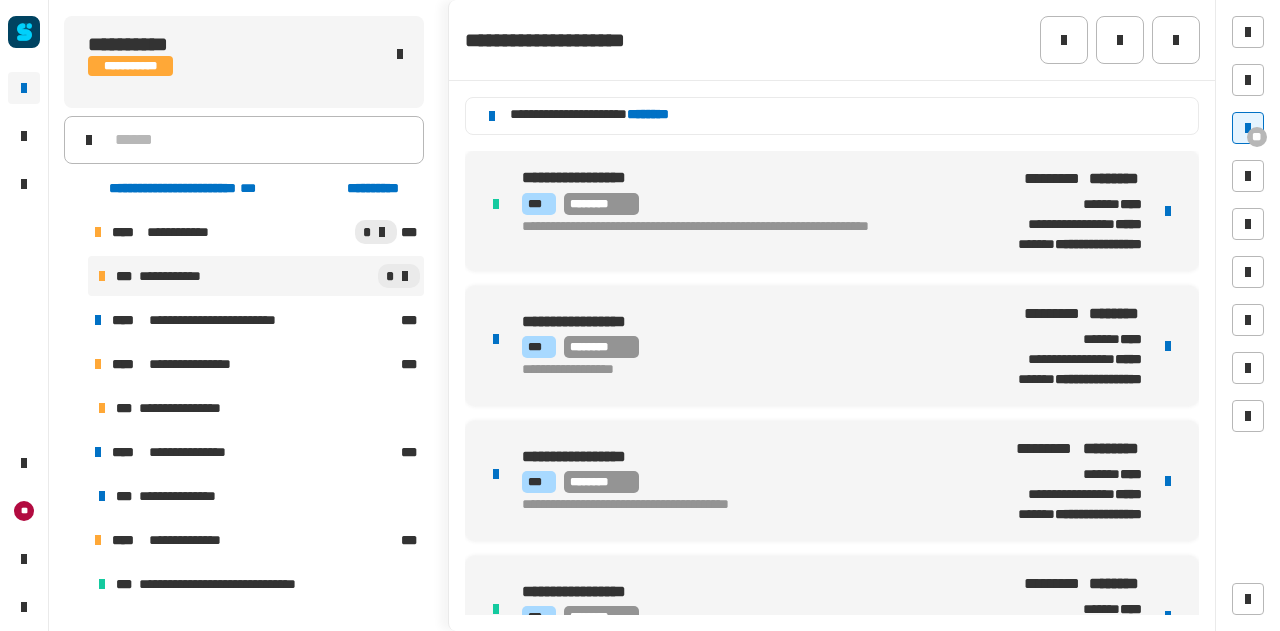 click on "********" 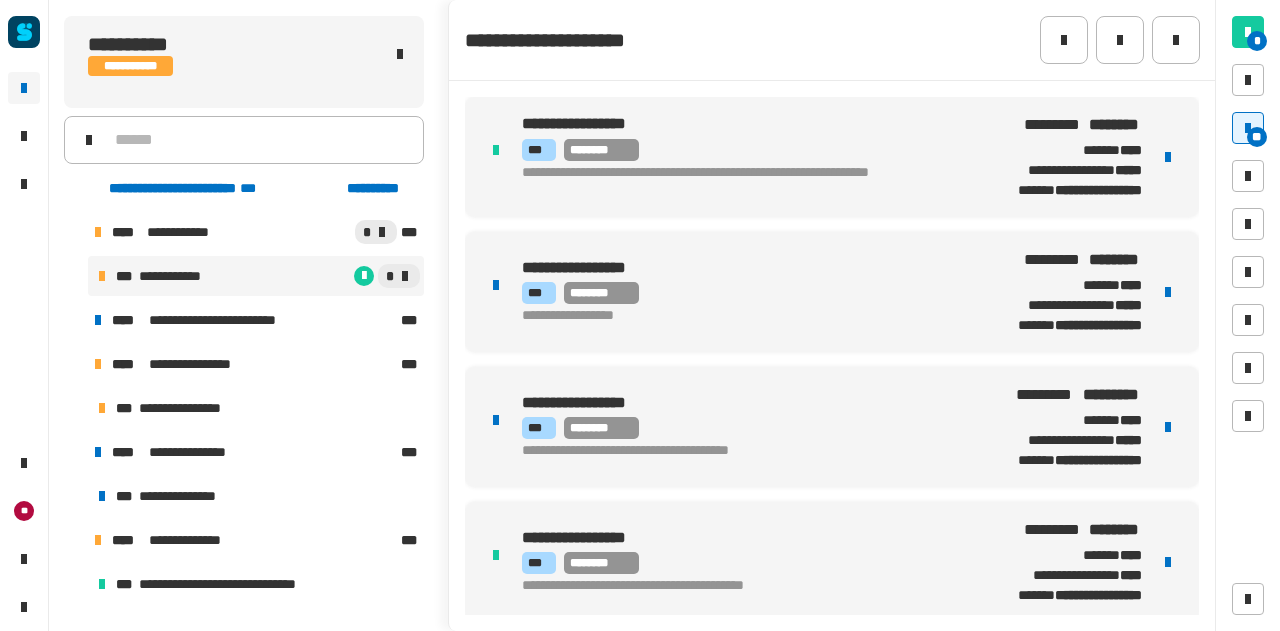 click on "**********" at bounding box center [832, 292] 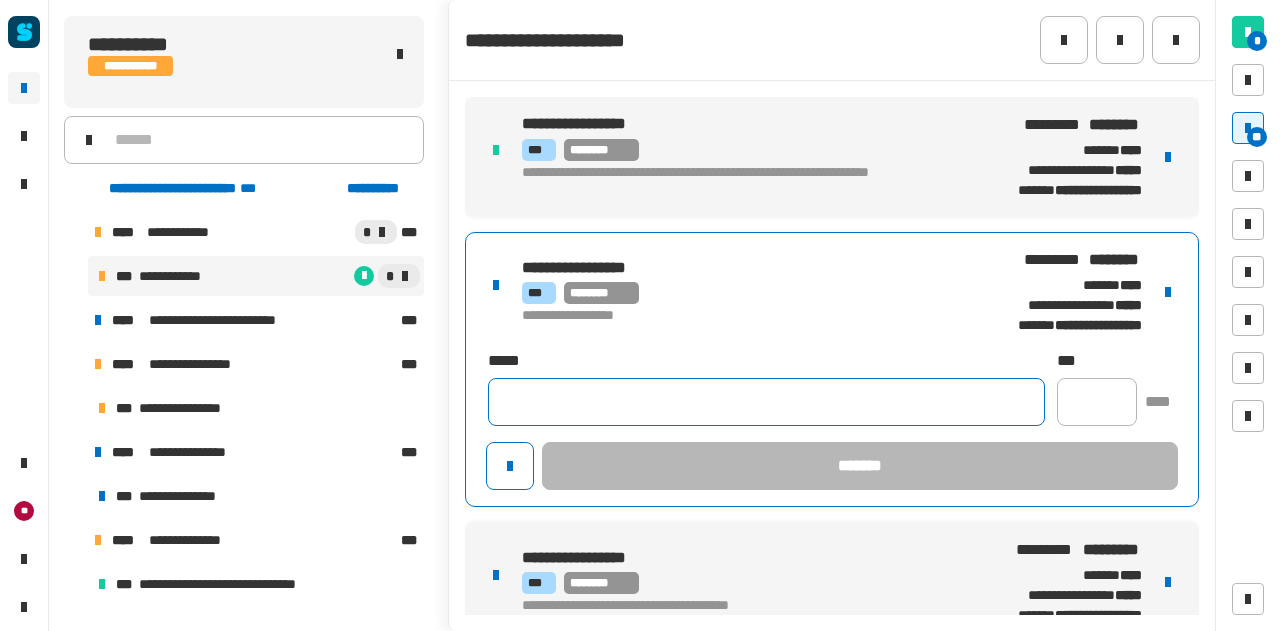 click 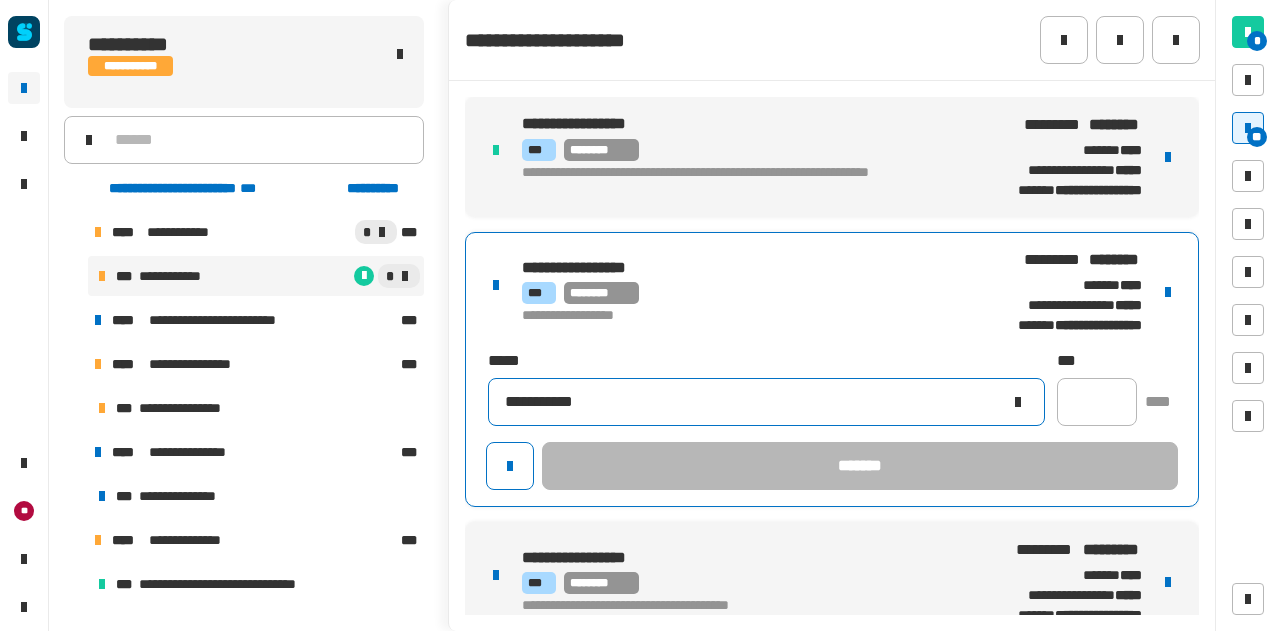 type on "**********" 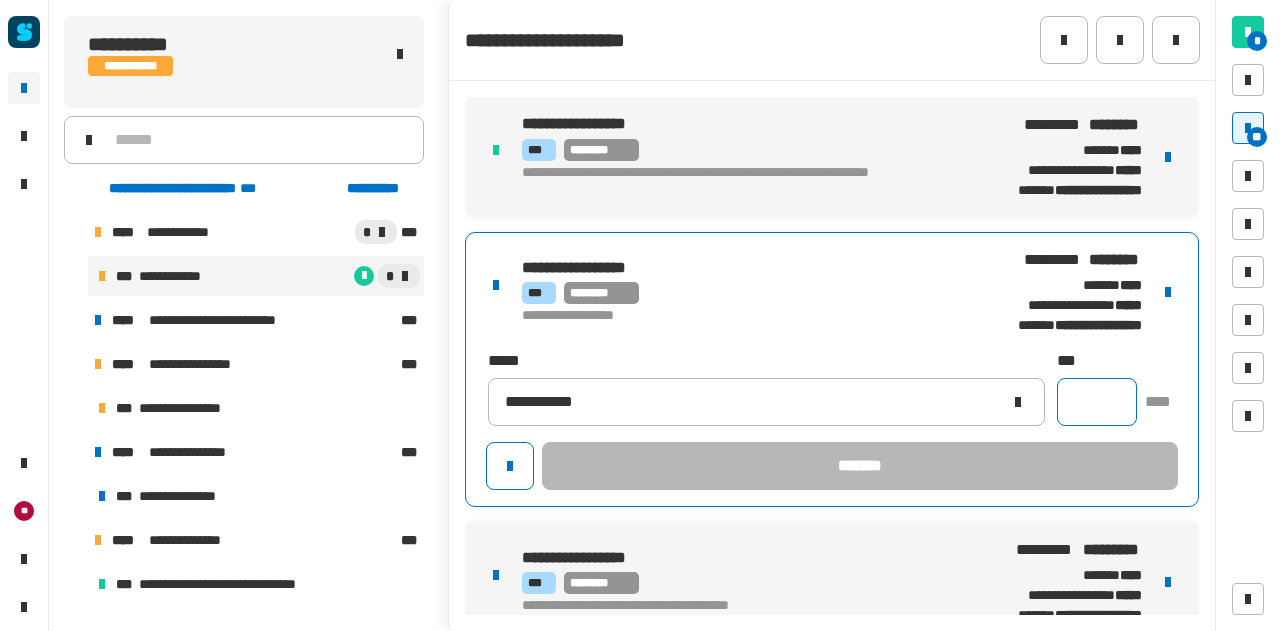 click 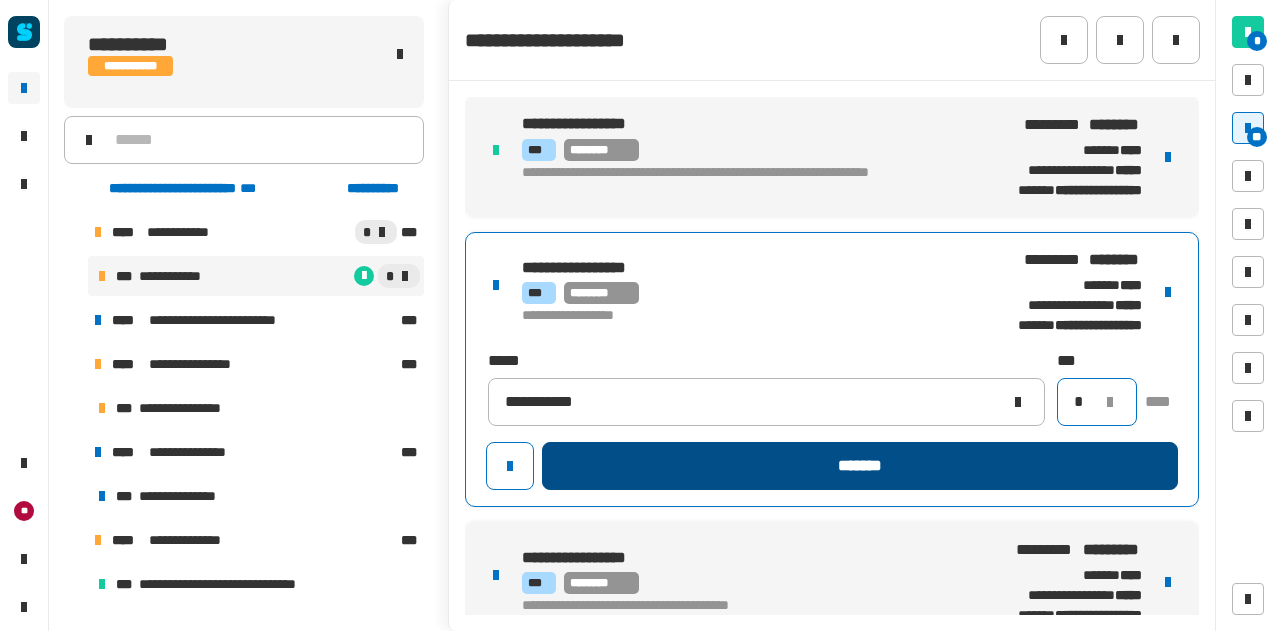 type on "*" 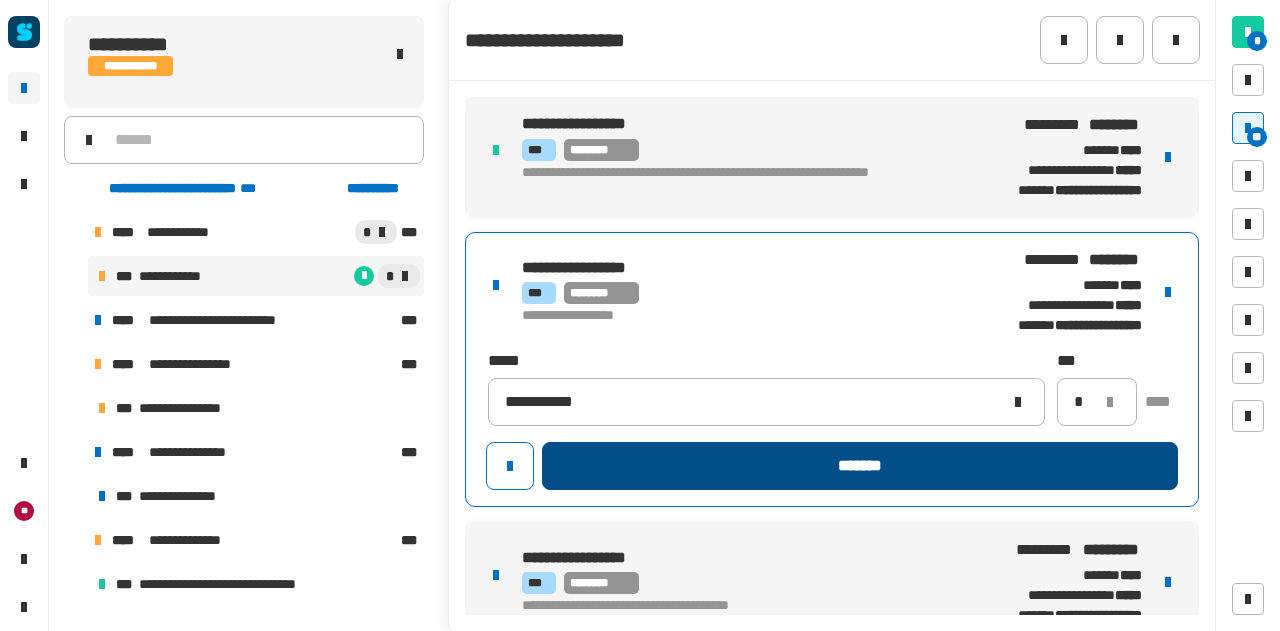 click on "*******" 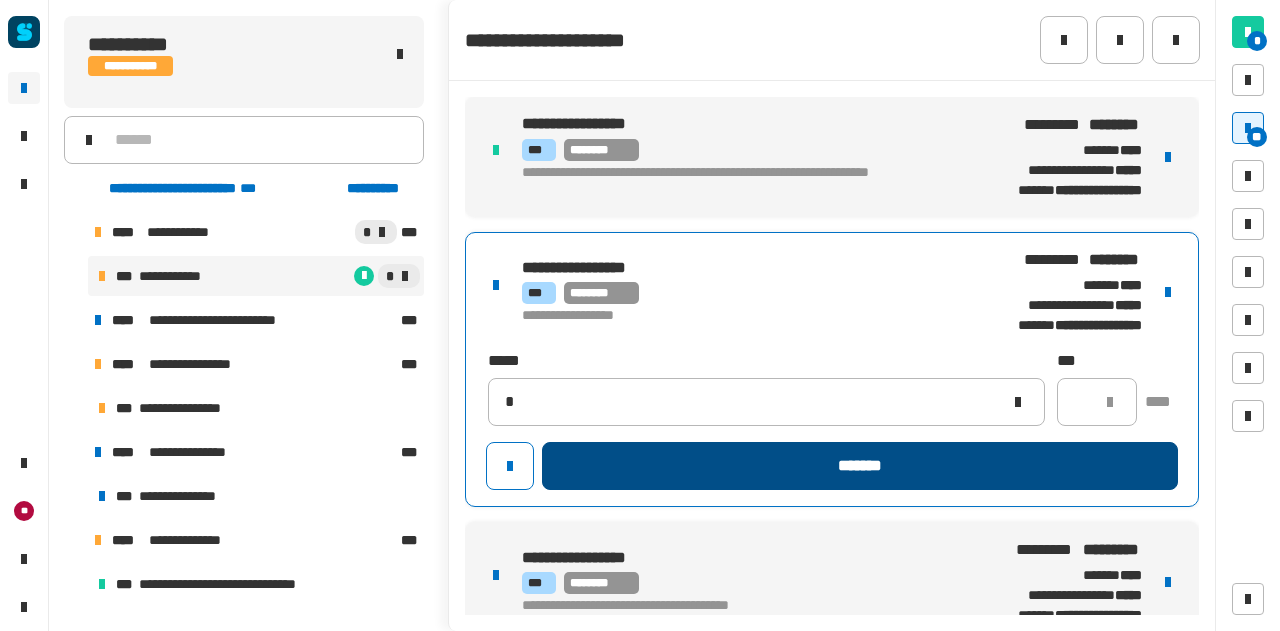 type 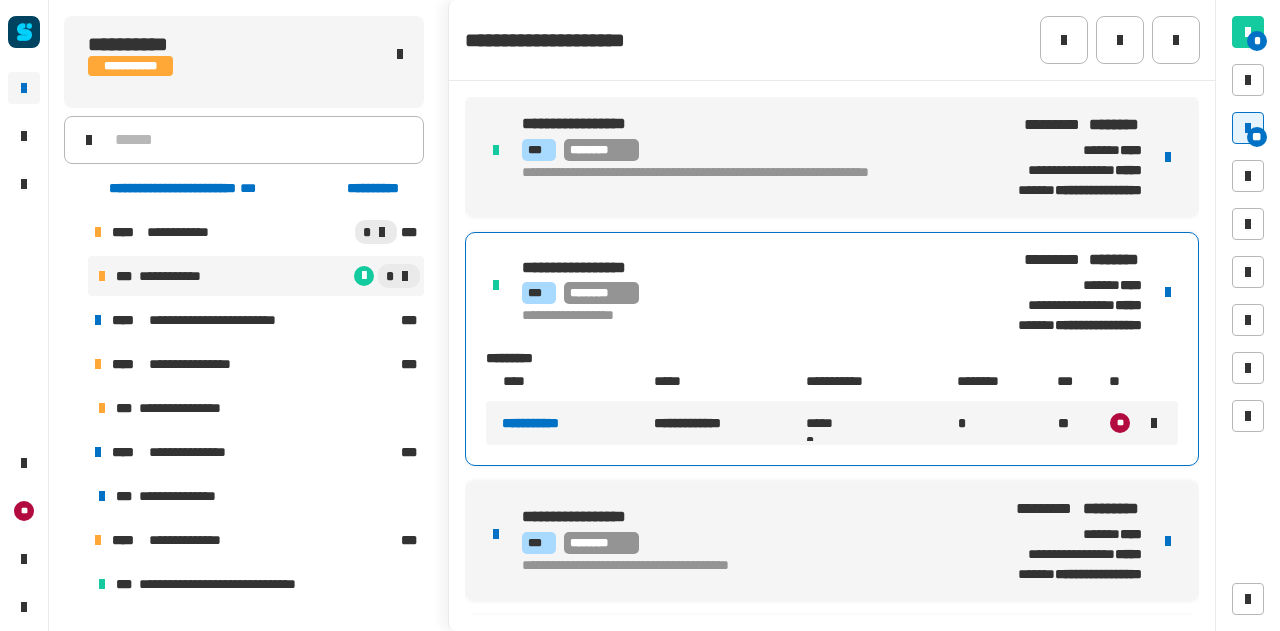 click on "**********" at bounding box center [832, 541] 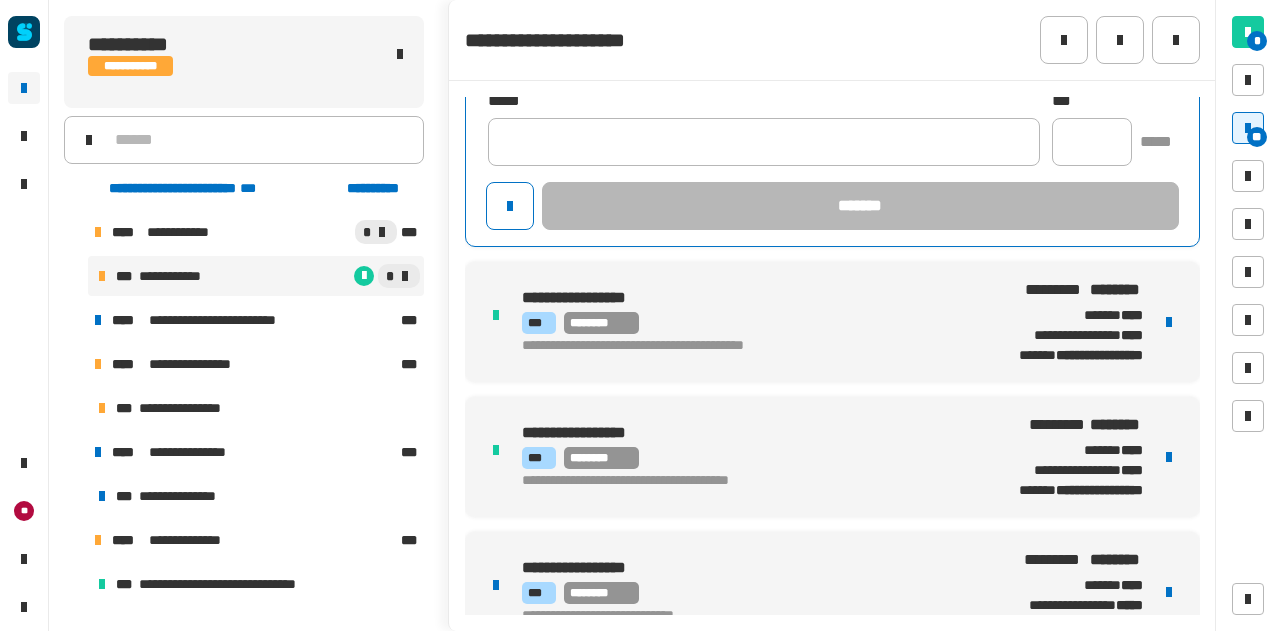 scroll, scrollTop: 0, scrollLeft: 0, axis: both 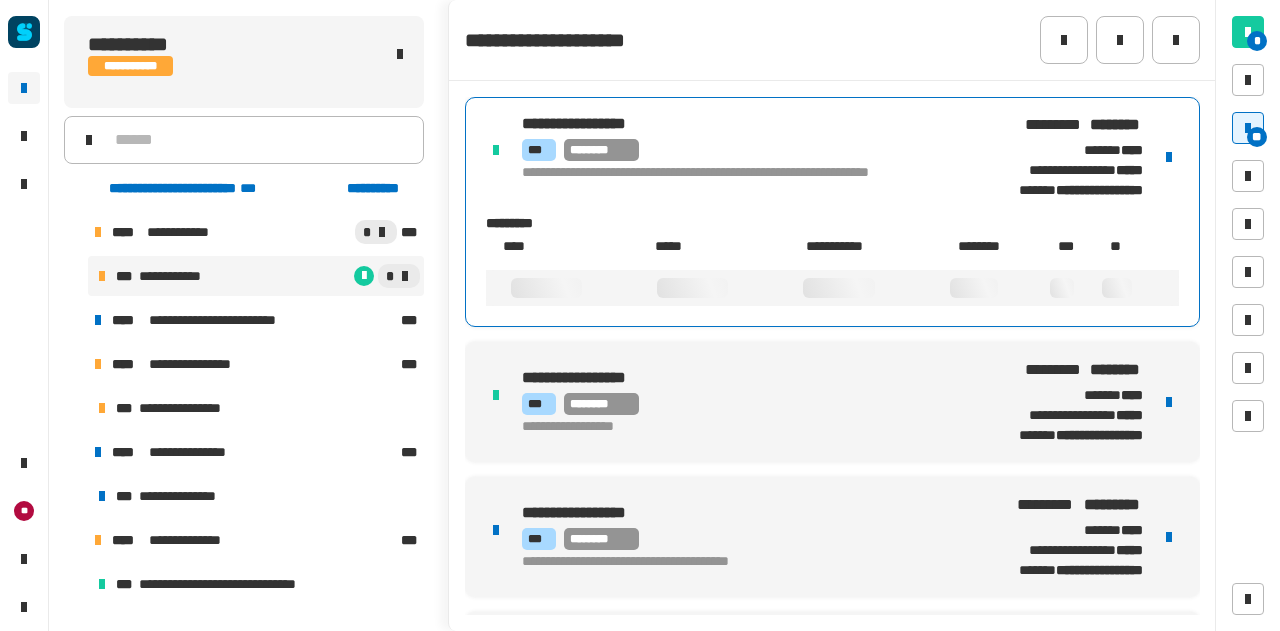 click on "**********" at bounding box center [1060, 157] 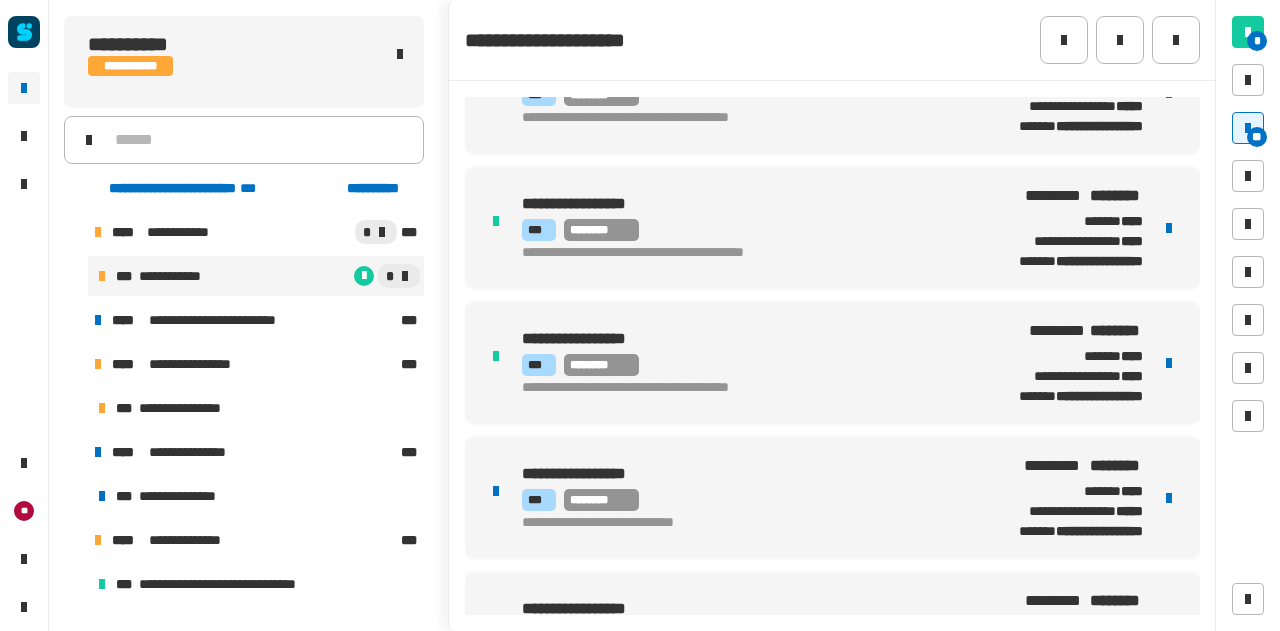scroll, scrollTop: 752, scrollLeft: 0, axis: vertical 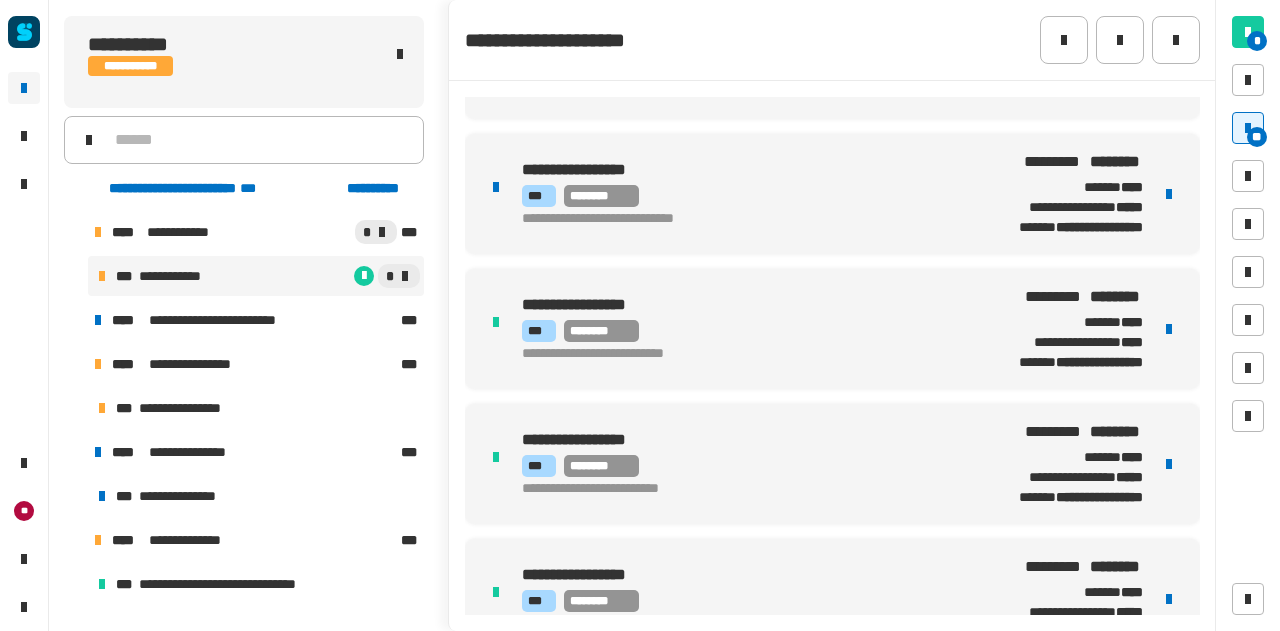 drag, startPoint x: 1244, startPoint y: 313, endPoint x: 1188, endPoint y: 303, distance: 56.88585 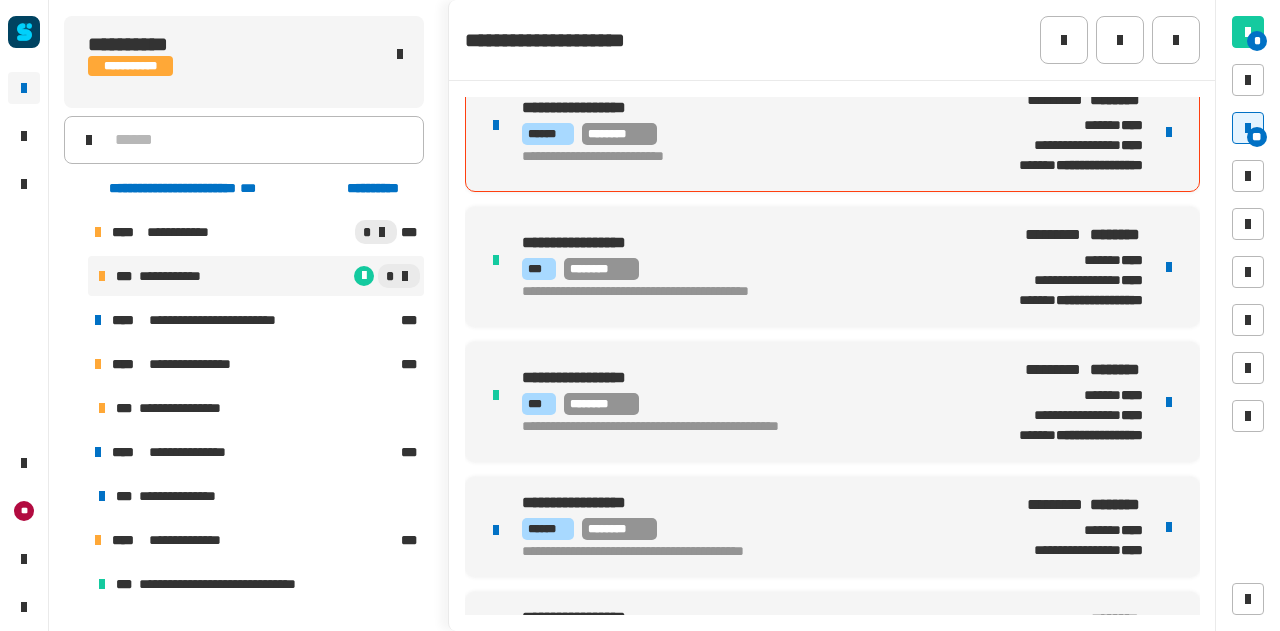 scroll, scrollTop: 1582, scrollLeft: 0, axis: vertical 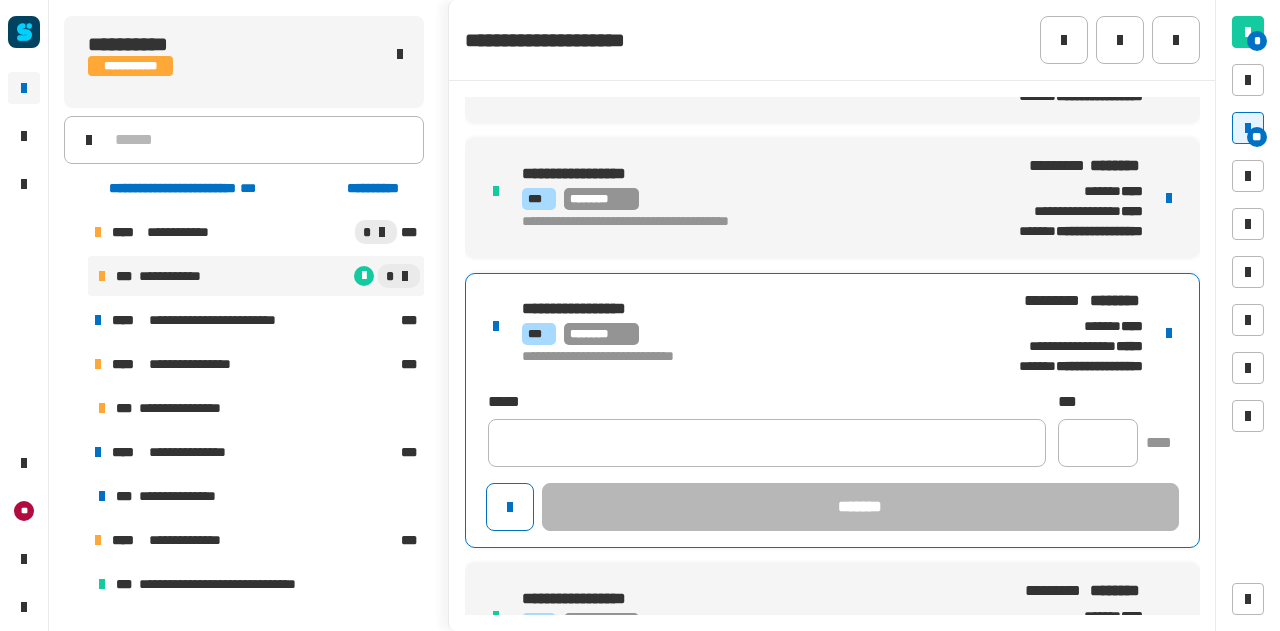 click on "**********" at bounding box center (730, 357) 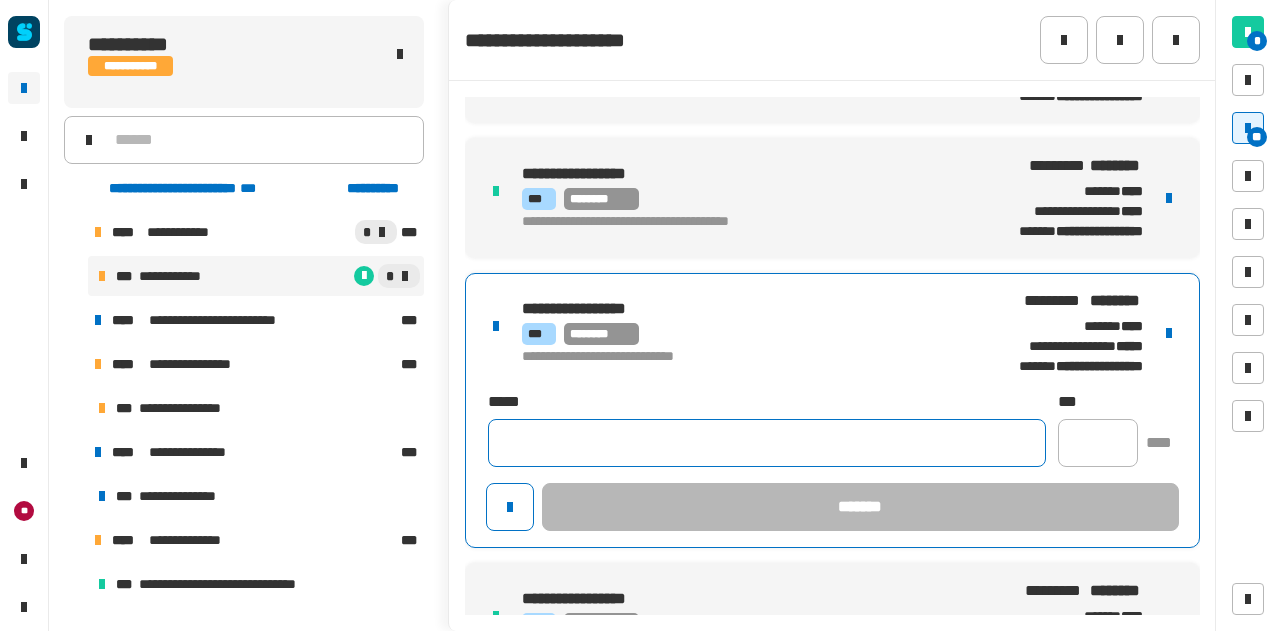 click 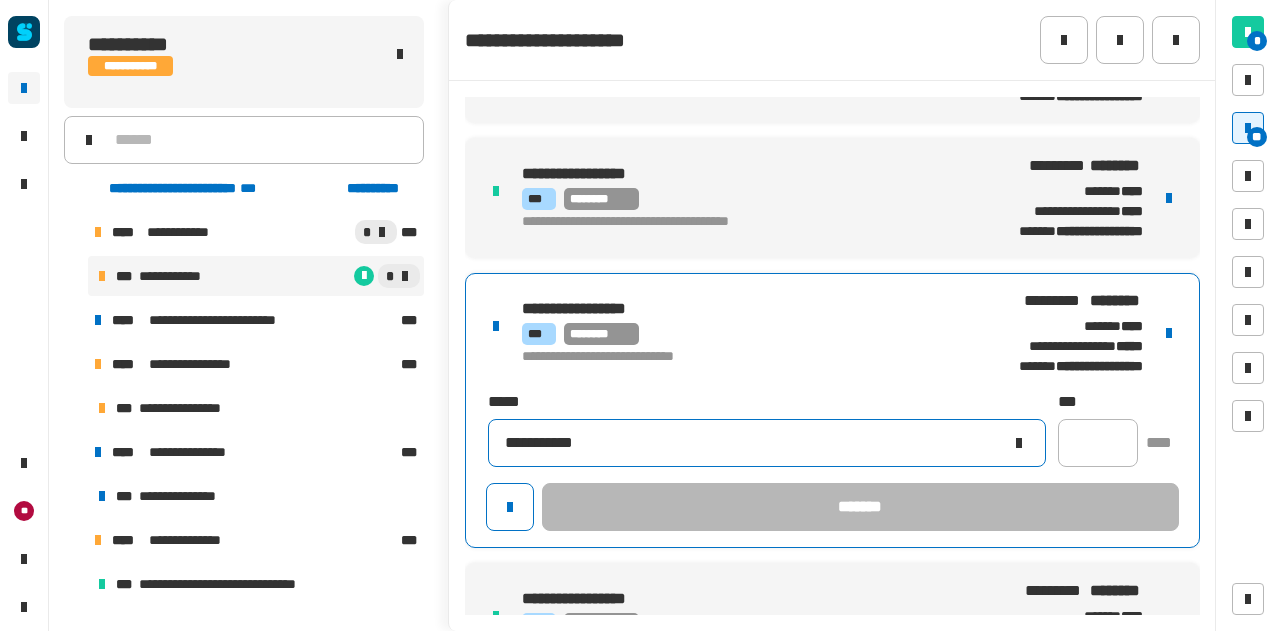 type on "**********" 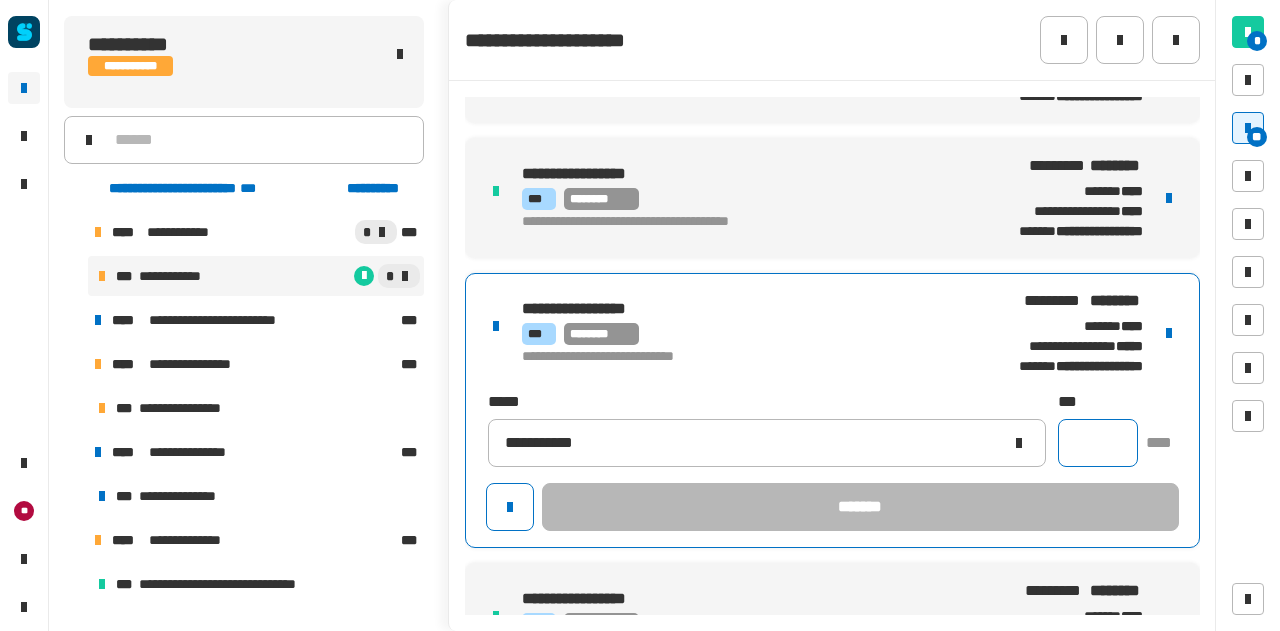 click 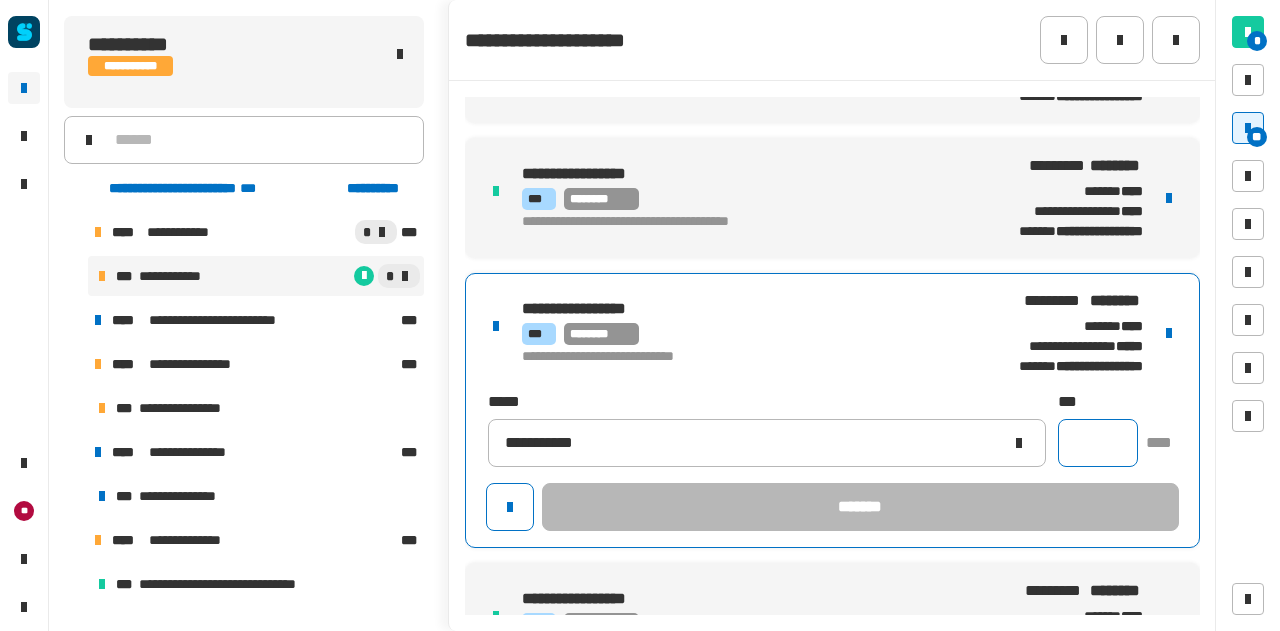 click 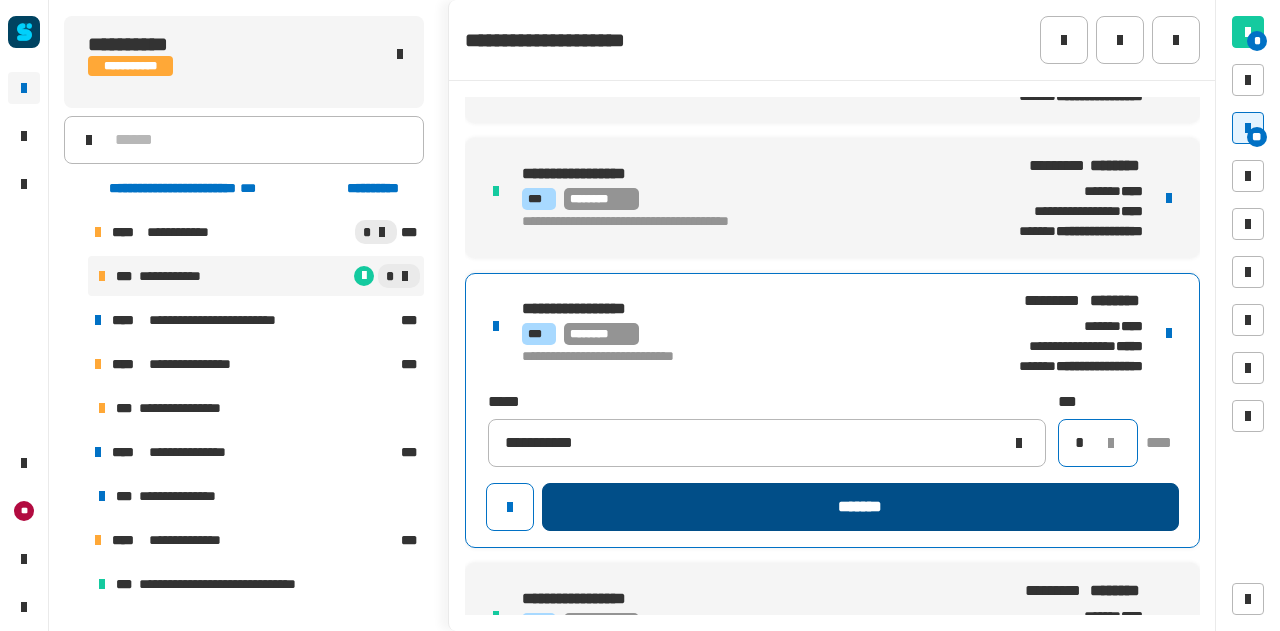 type on "*" 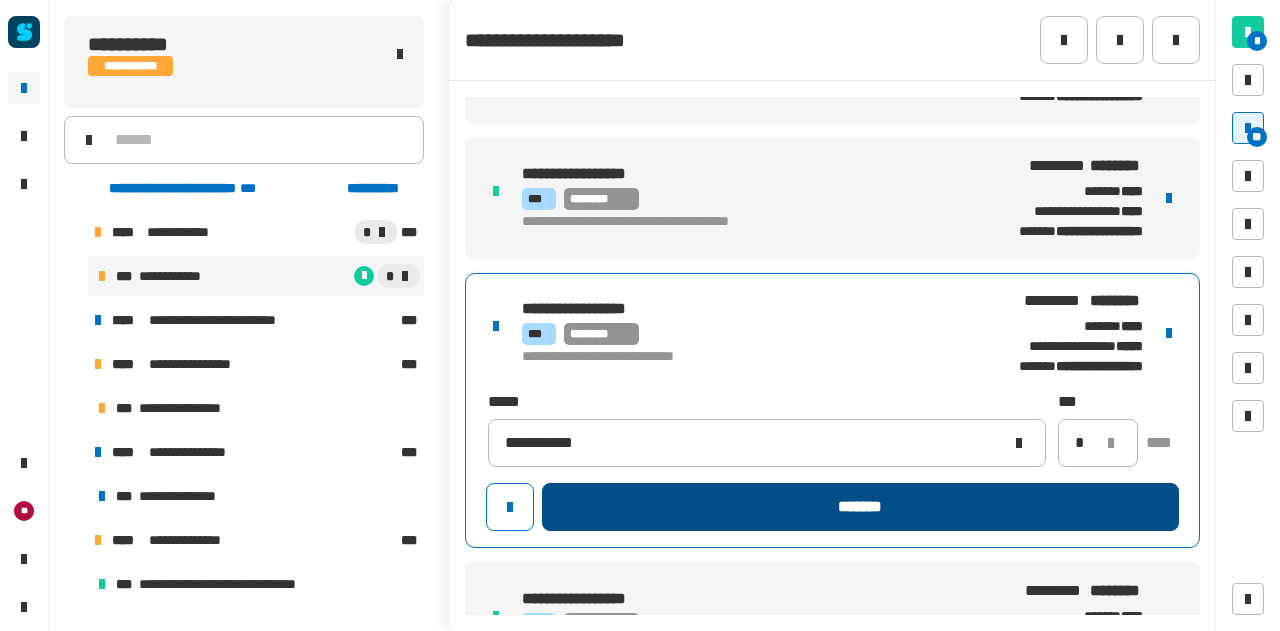 click on "*******" 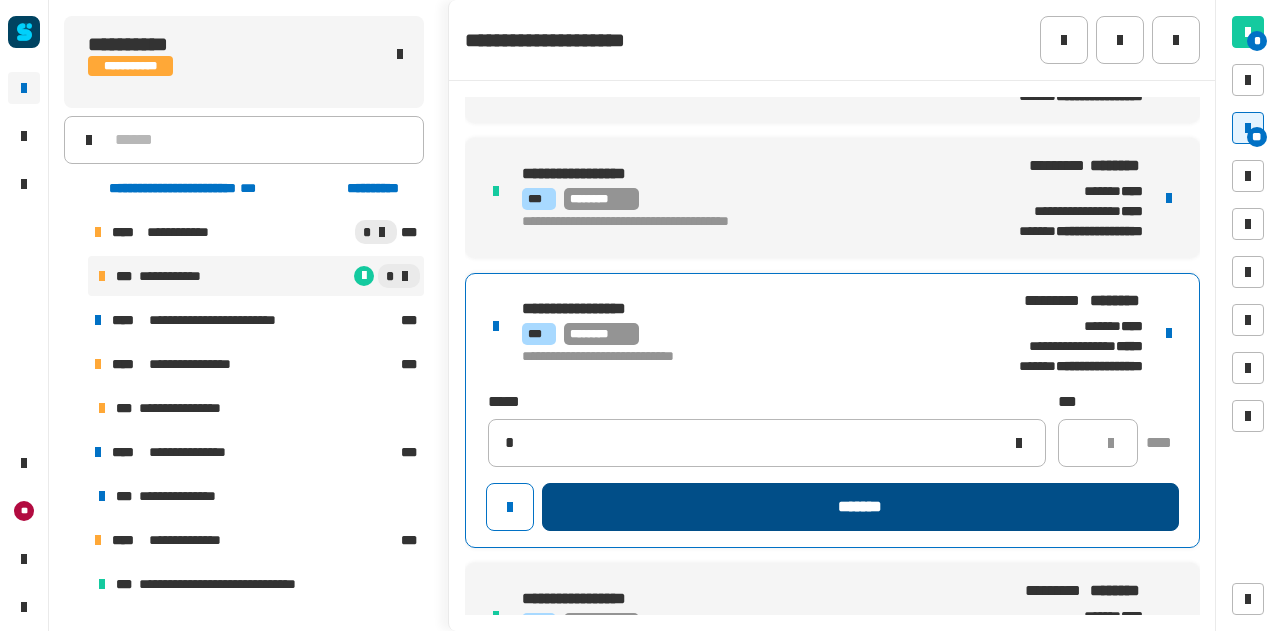 type 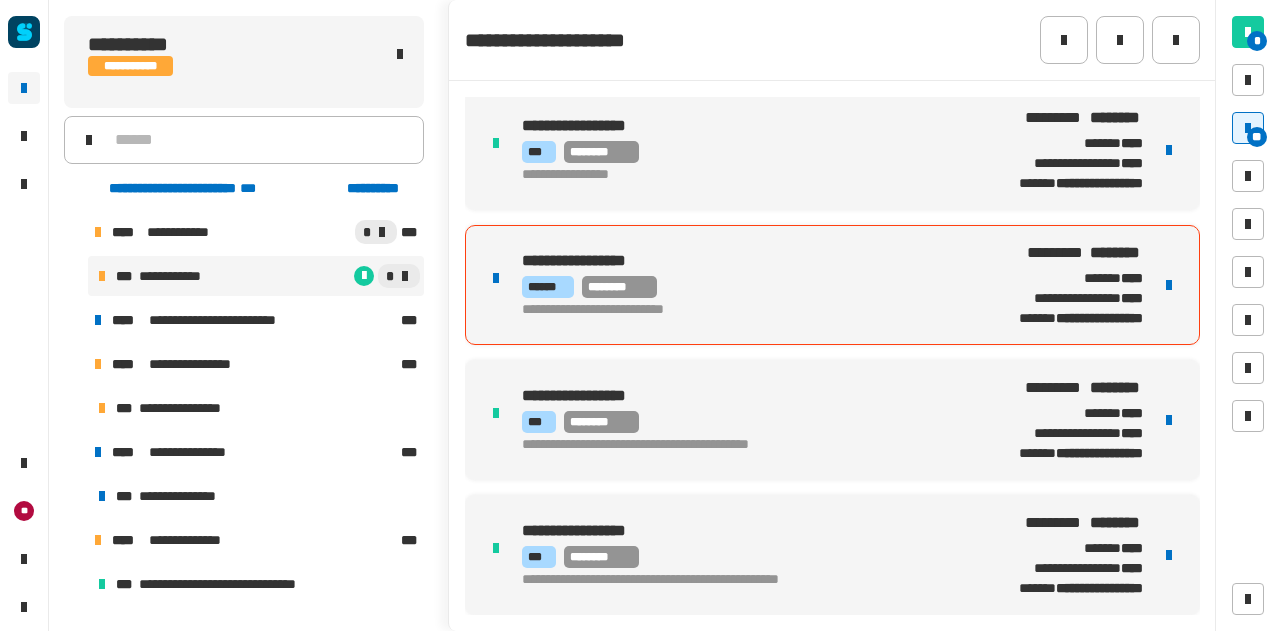 scroll, scrollTop: 1482, scrollLeft: 0, axis: vertical 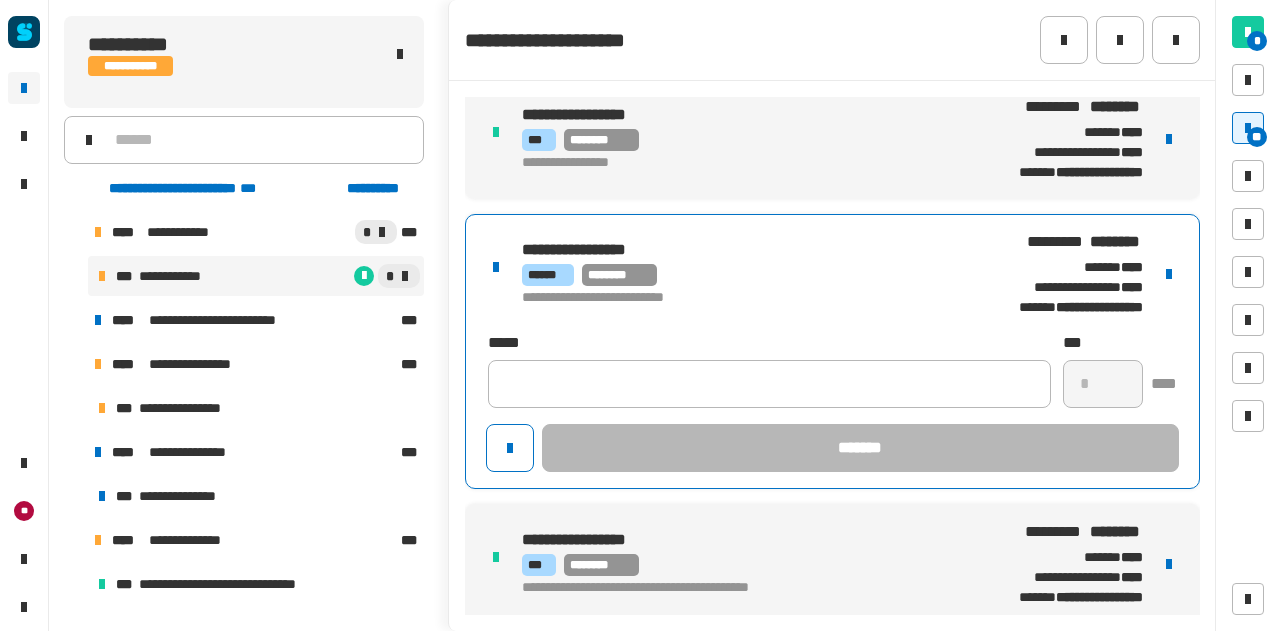 click on "**********" at bounding box center [731, 250] 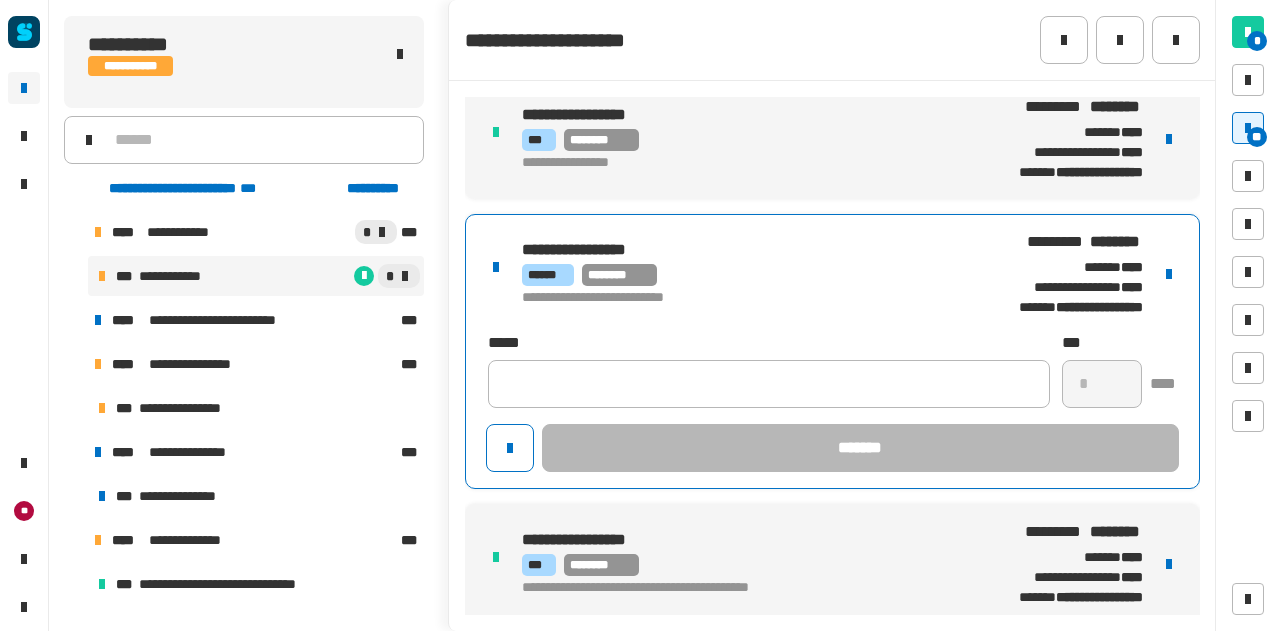 click at bounding box center [1169, 274] 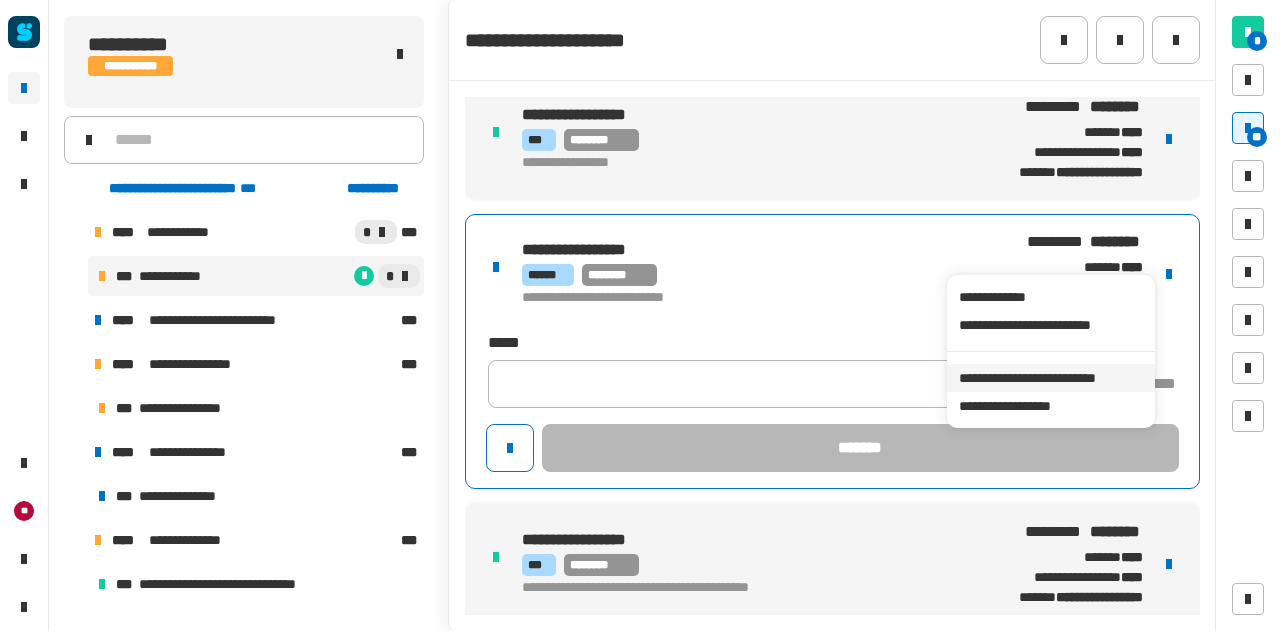 click on "**********" at bounding box center [1050, 378] 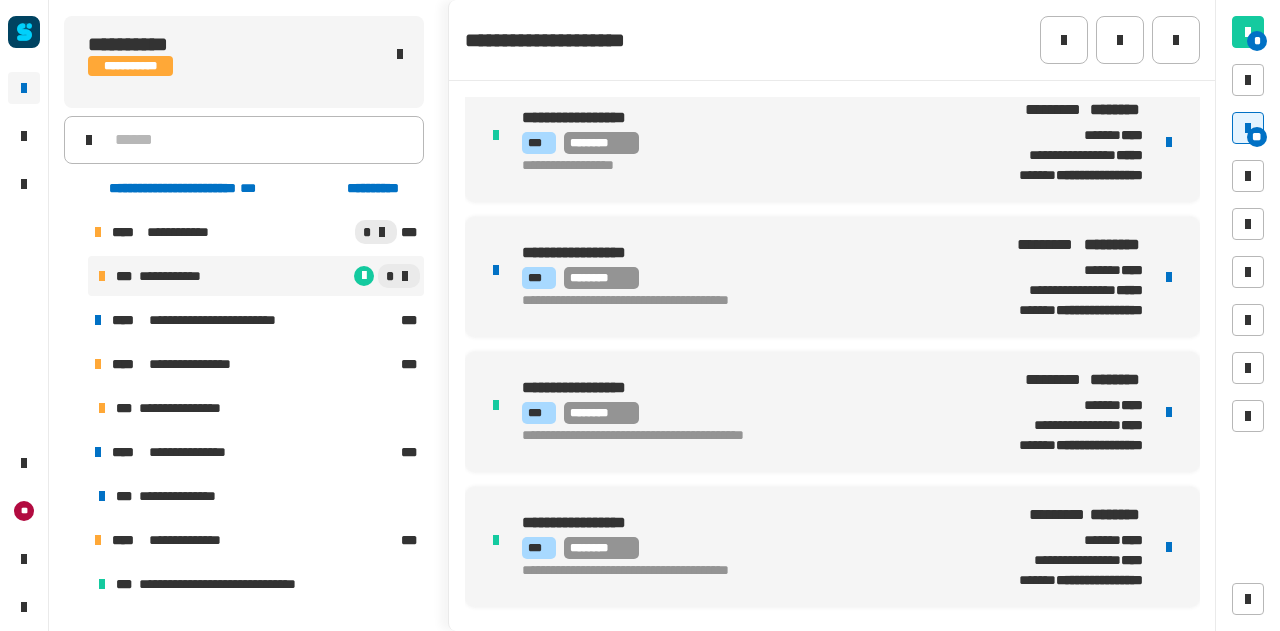 scroll, scrollTop: 138, scrollLeft: 0, axis: vertical 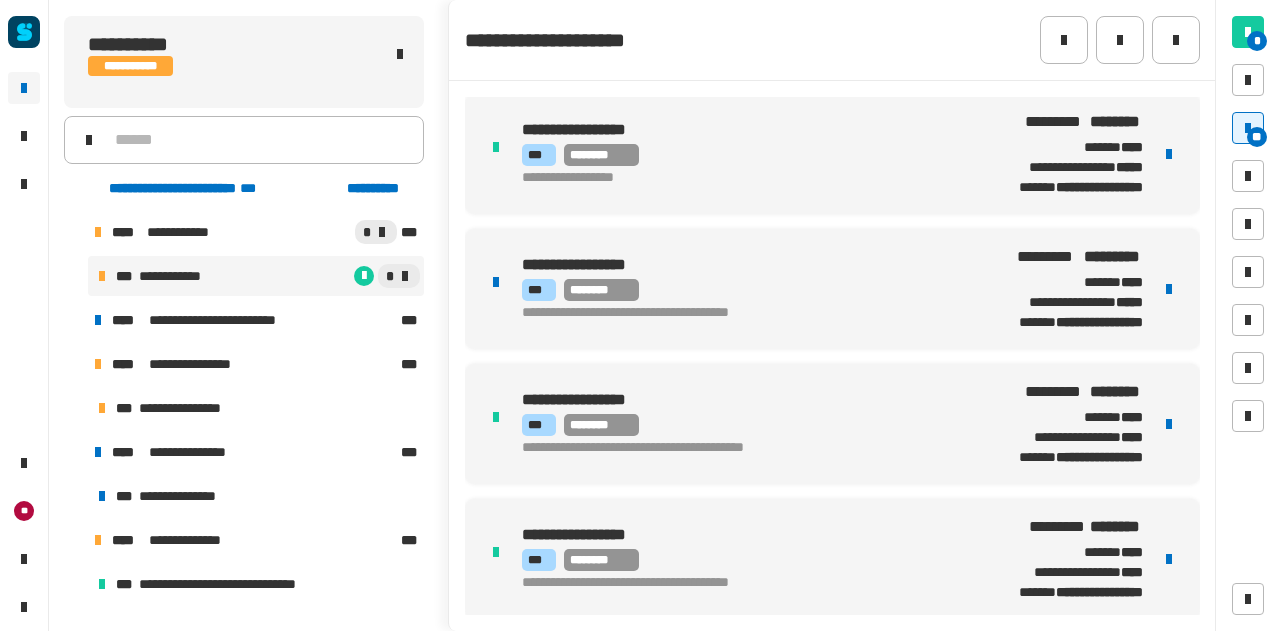 click on "*** ********" at bounding box center (743, 290) 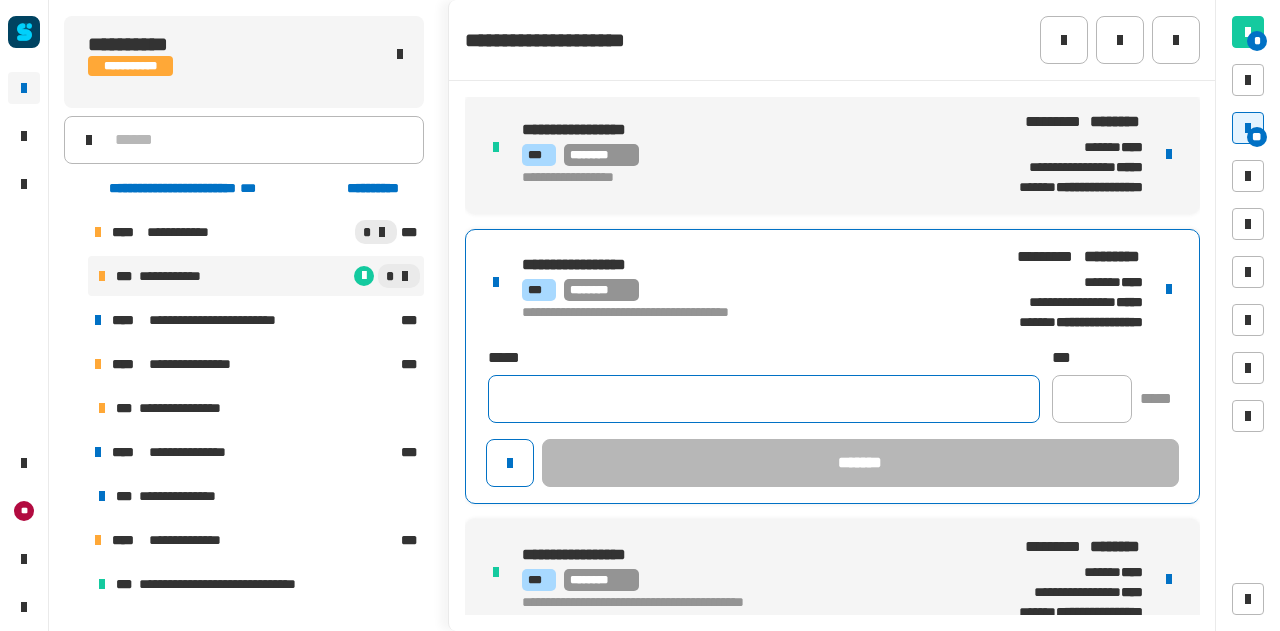 click 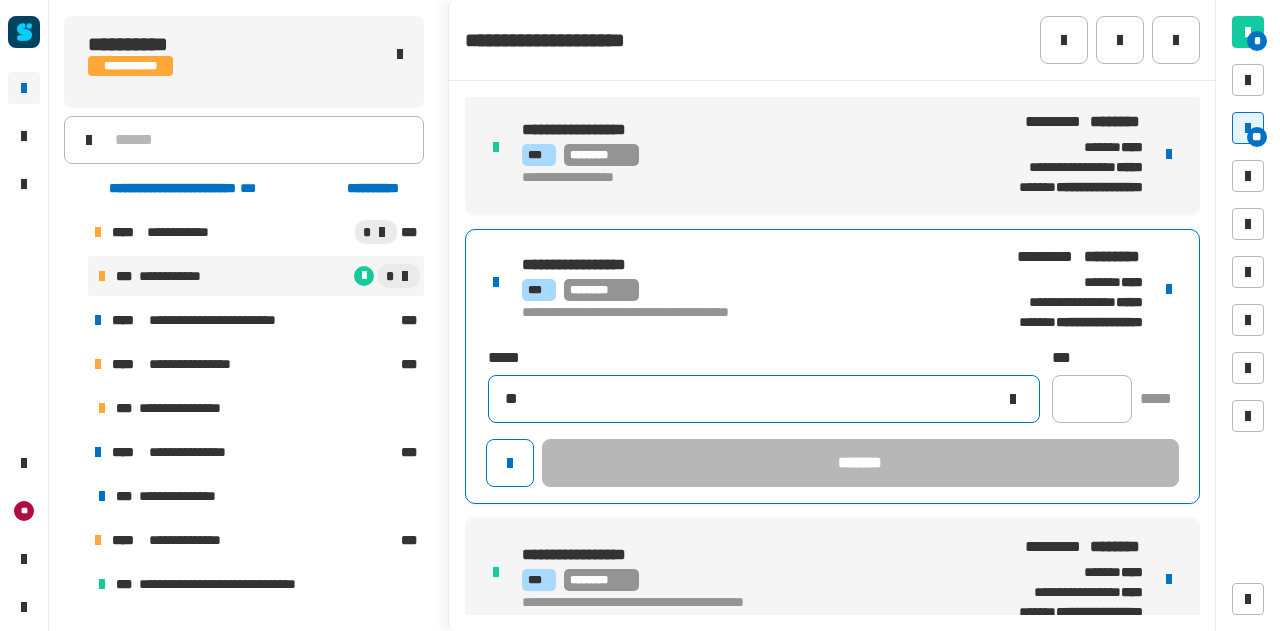 type on "*" 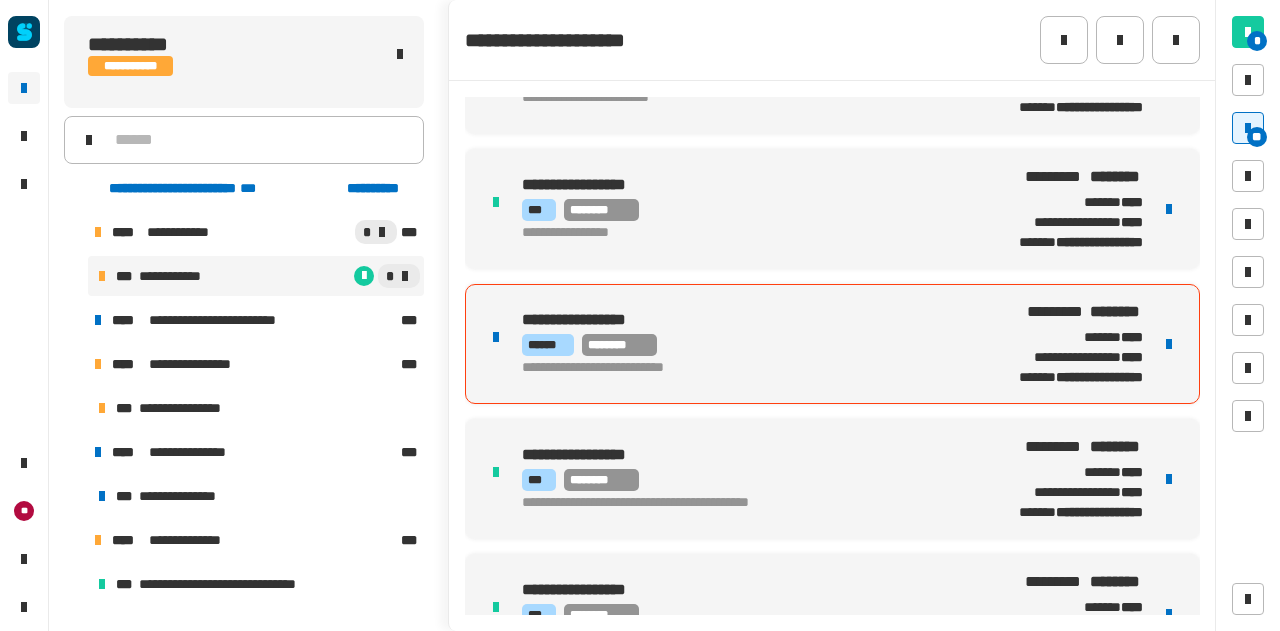 scroll, scrollTop: 1730, scrollLeft: 0, axis: vertical 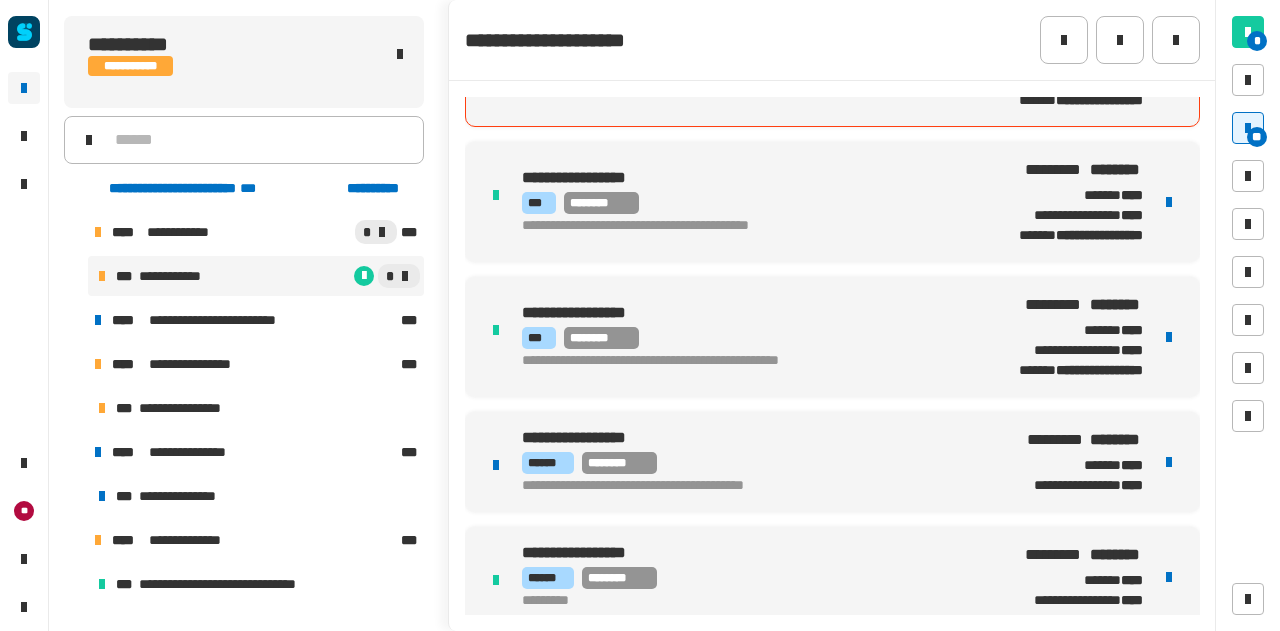 type 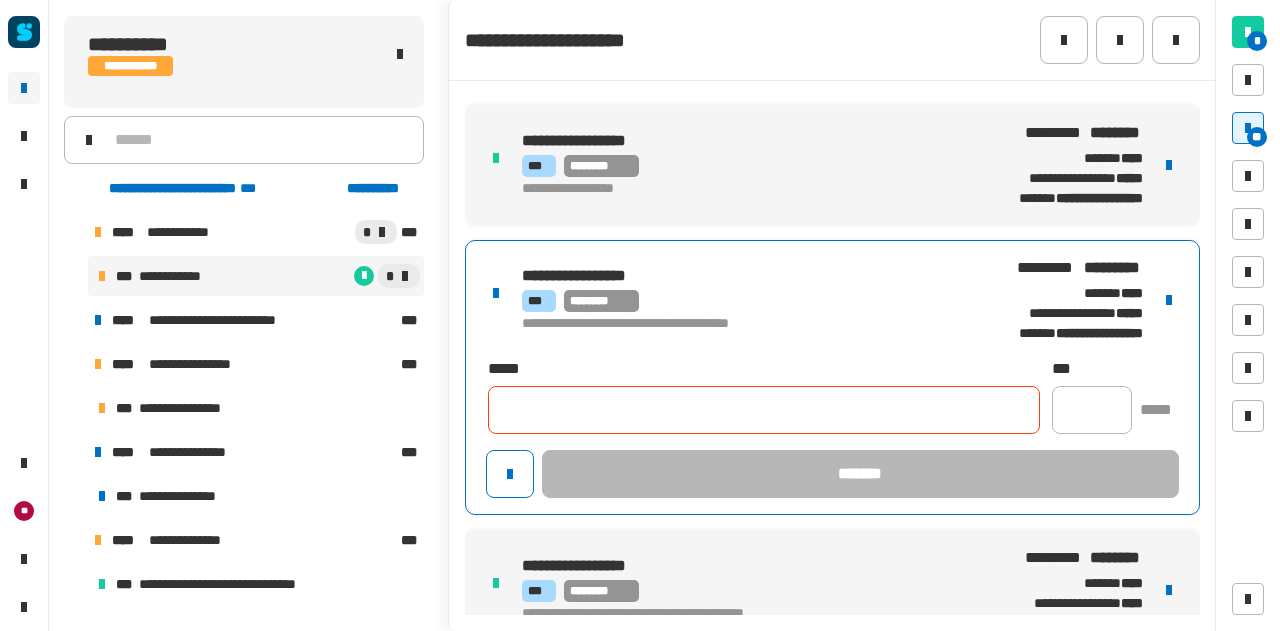 scroll, scrollTop: 0, scrollLeft: 0, axis: both 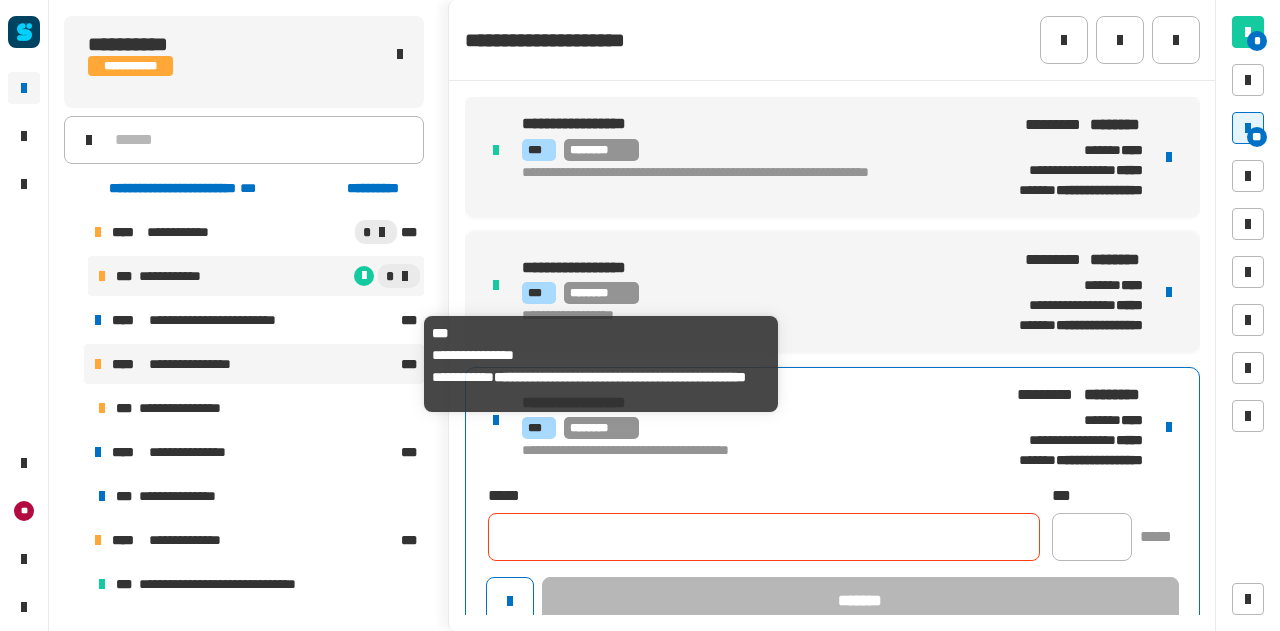 click on "**********" at bounding box center (204, 364) 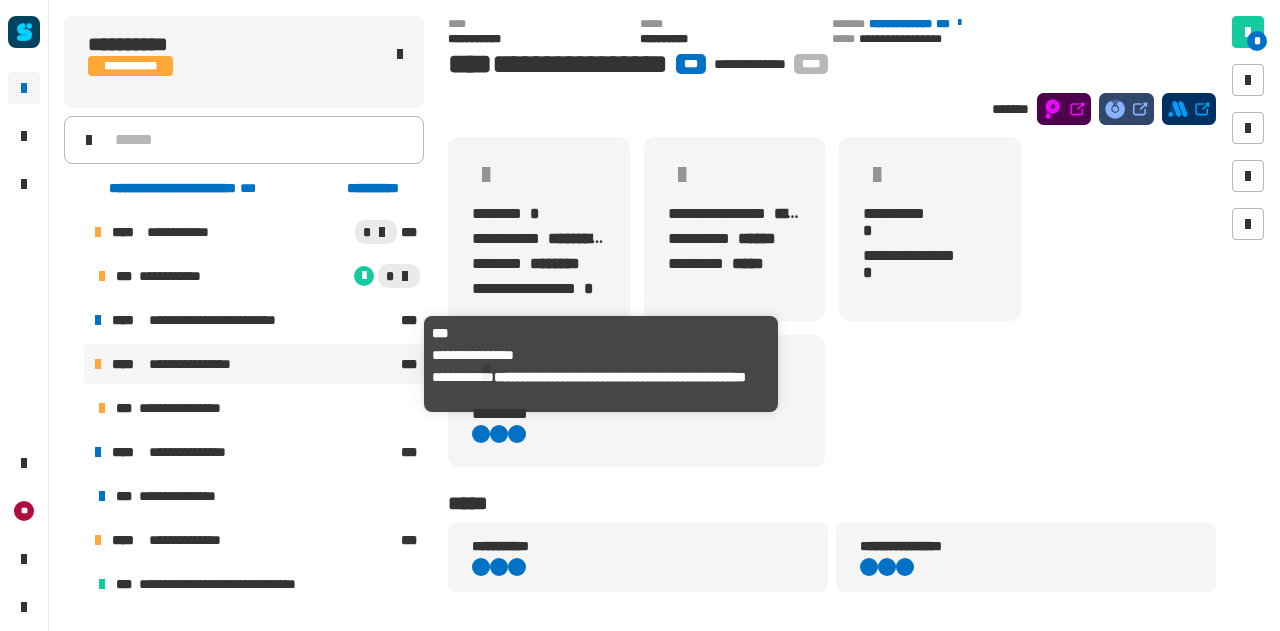click on "**********" at bounding box center (204, 364) 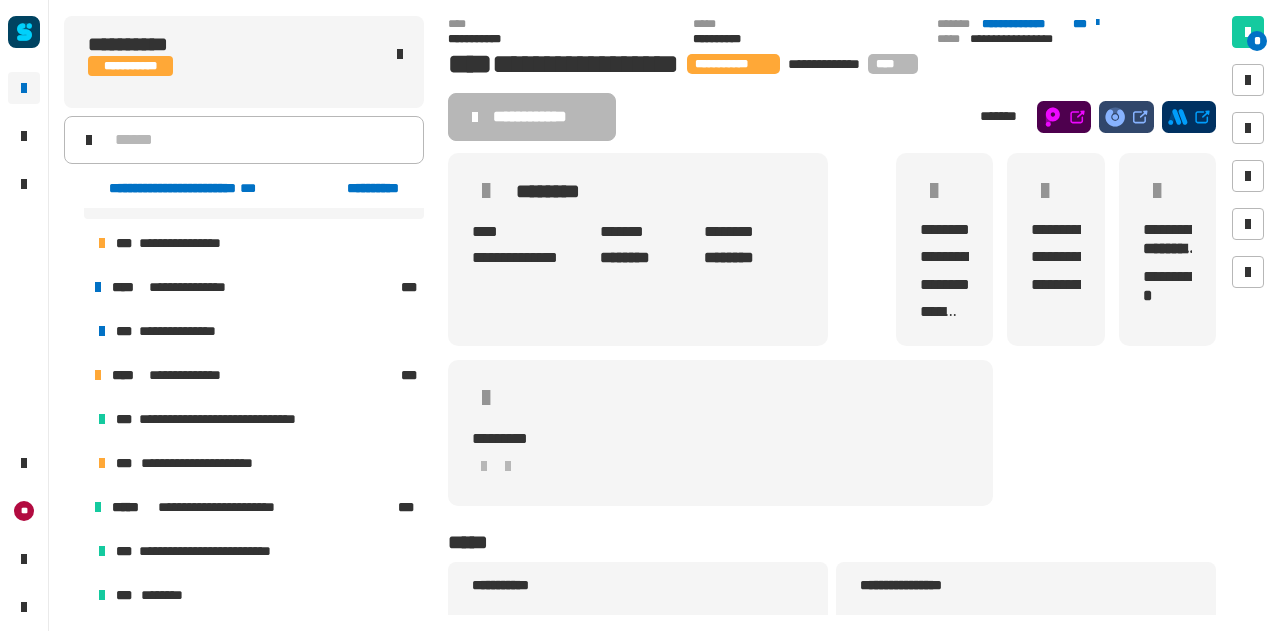 scroll, scrollTop: 148, scrollLeft: 0, axis: vertical 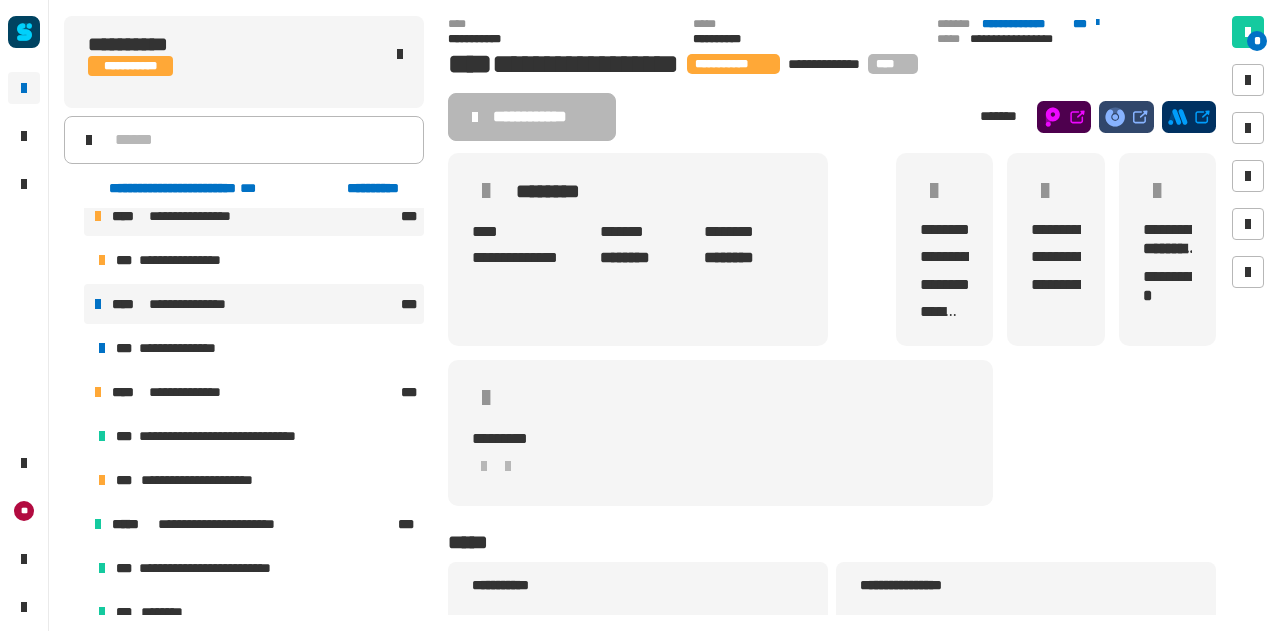 click on "**********" at bounding box center (254, 304) 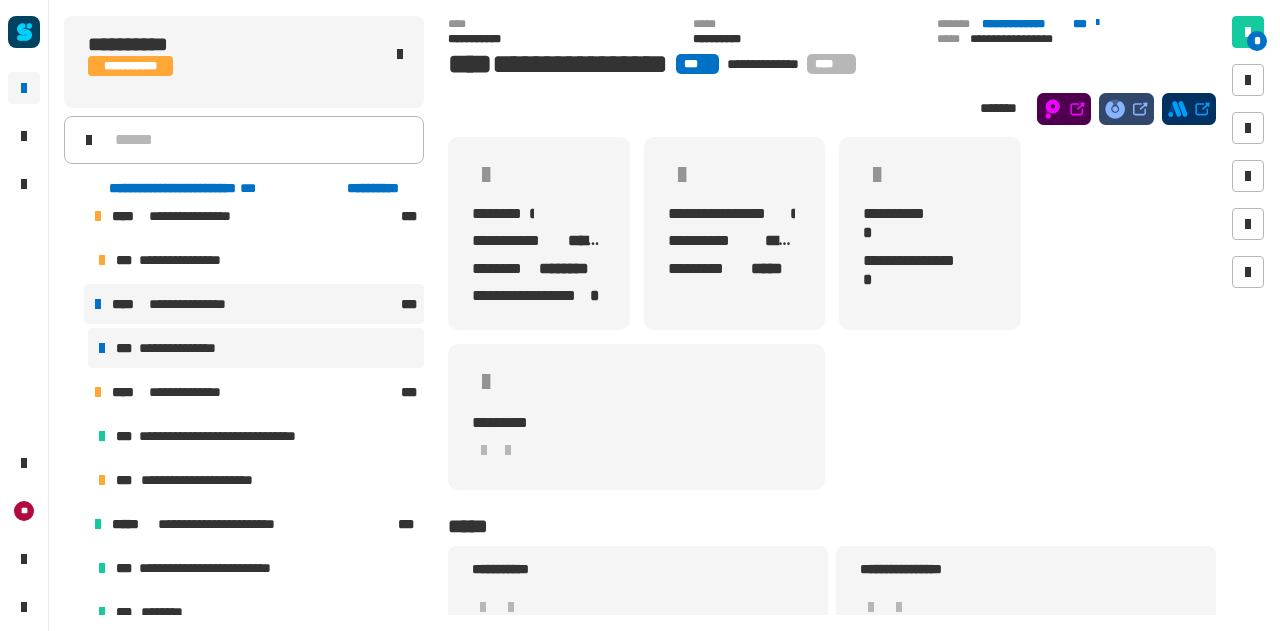 click on "**********" at bounding box center (186, 348) 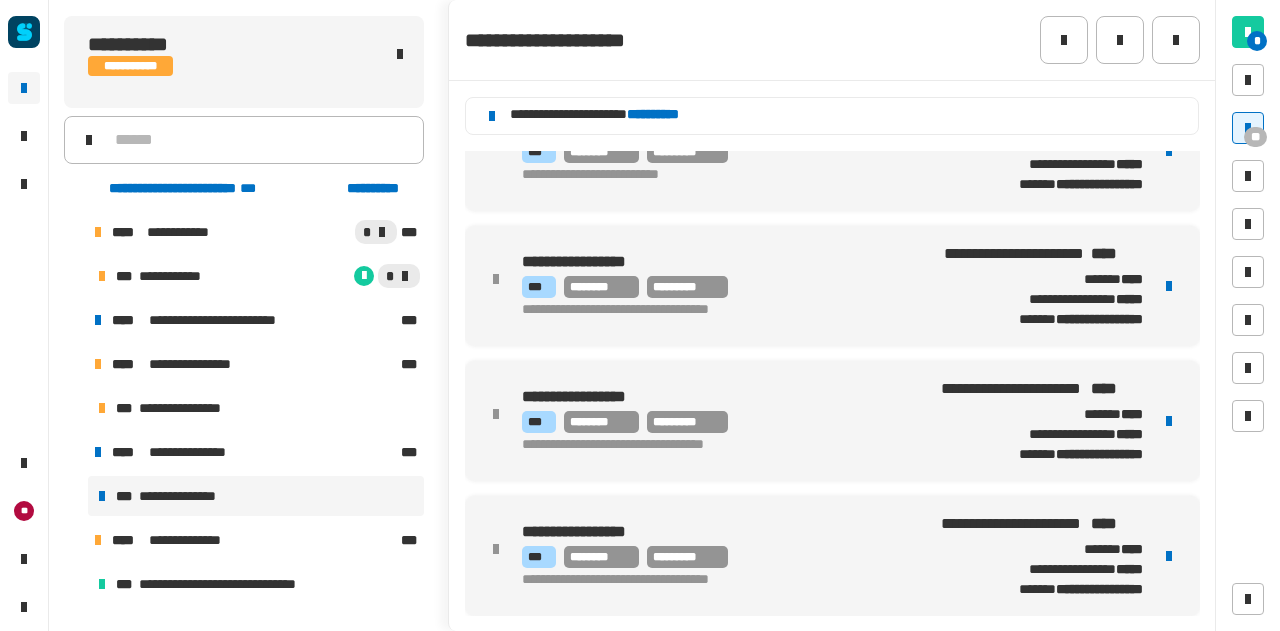 scroll, scrollTop: 560, scrollLeft: 0, axis: vertical 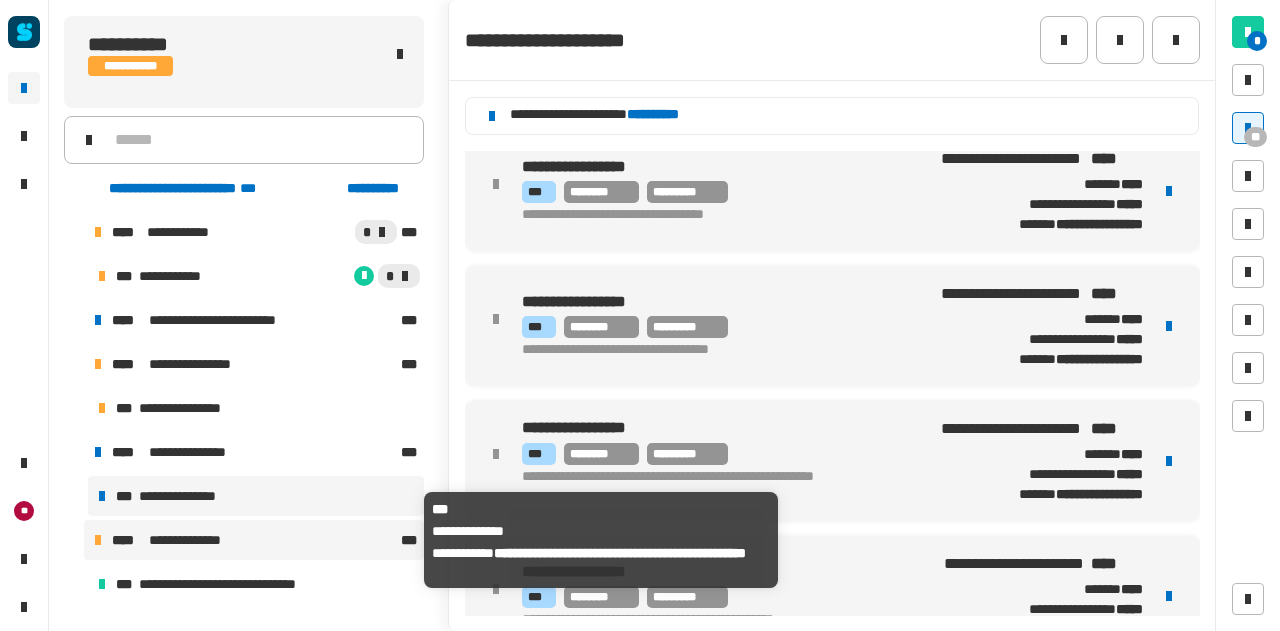 click on "**********" at bounding box center (192, 540) 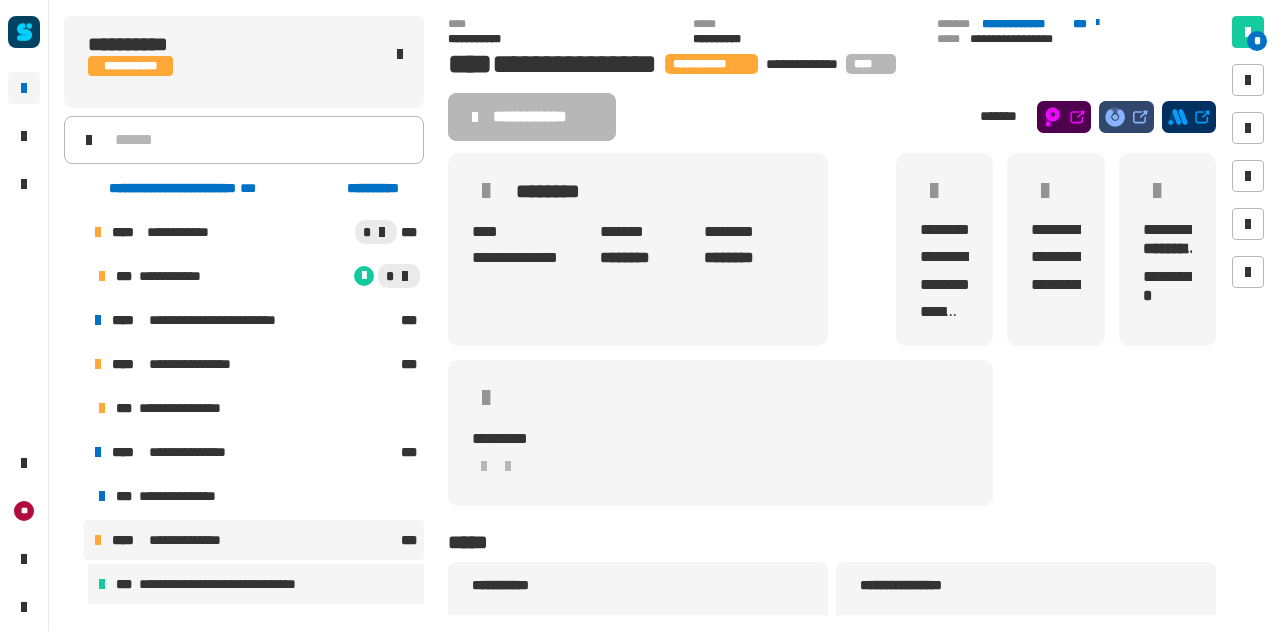 click on "**********" at bounding box center (239, 584) 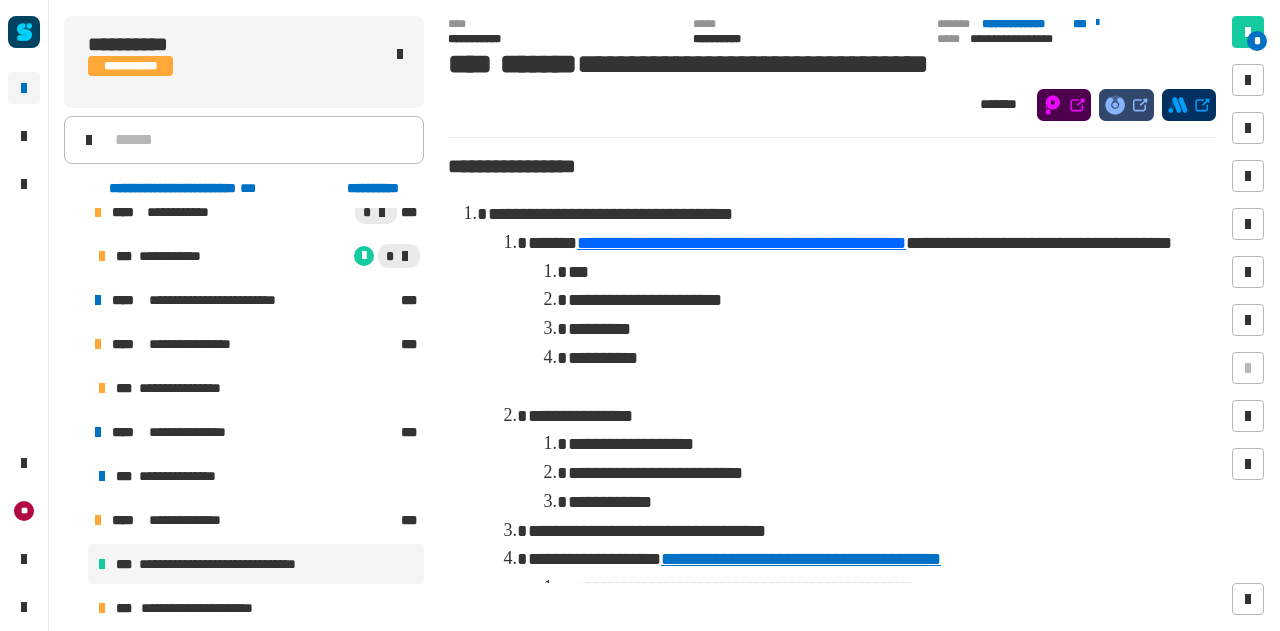 scroll, scrollTop: 0, scrollLeft: 0, axis: both 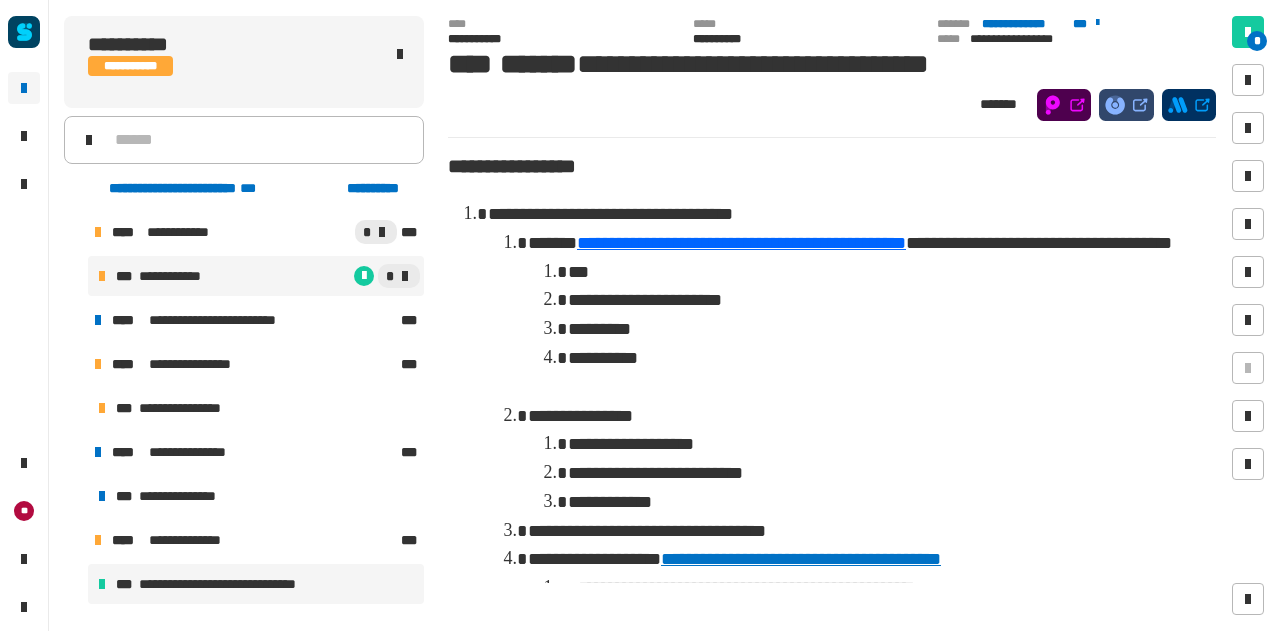 click on "**********" at bounding box center [256, 276] 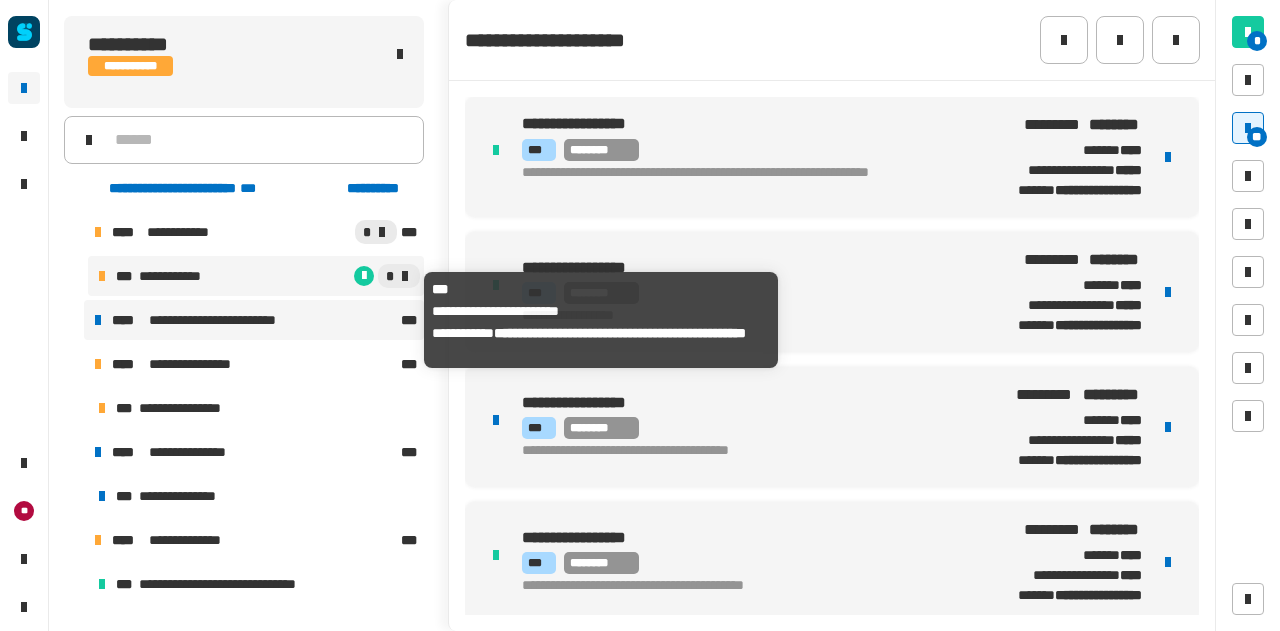 click on "**********" at bounding box center [254, 320] 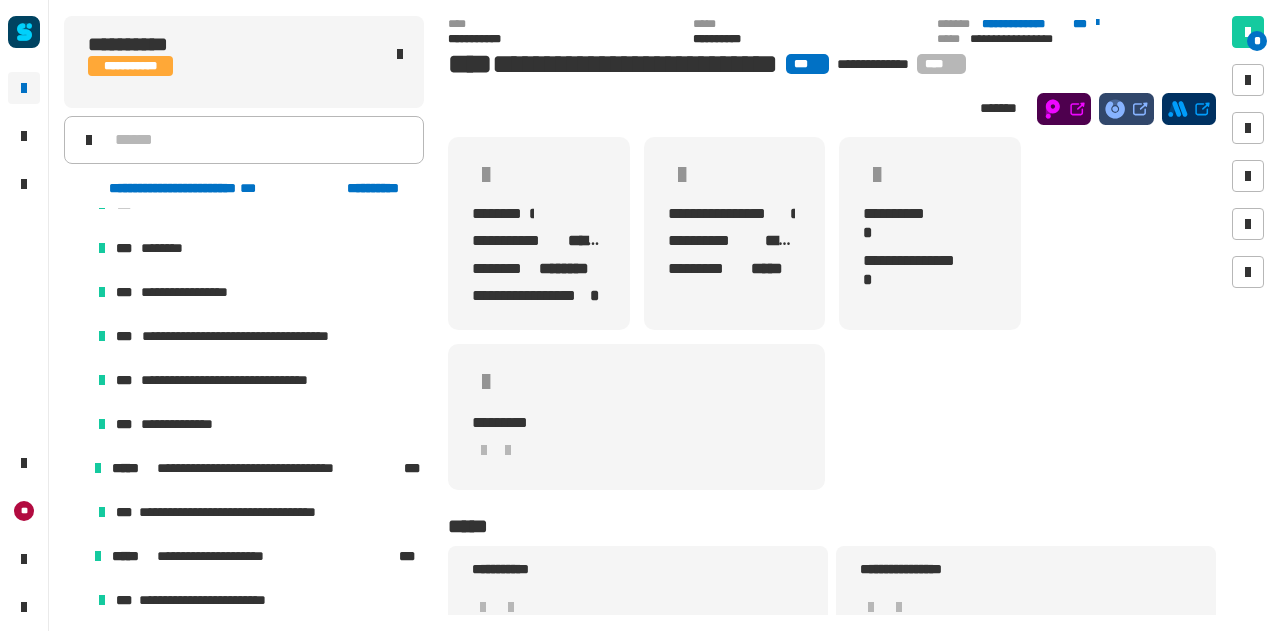 scroll, scrollTop: 0, scrollLeft: 0, axis: both 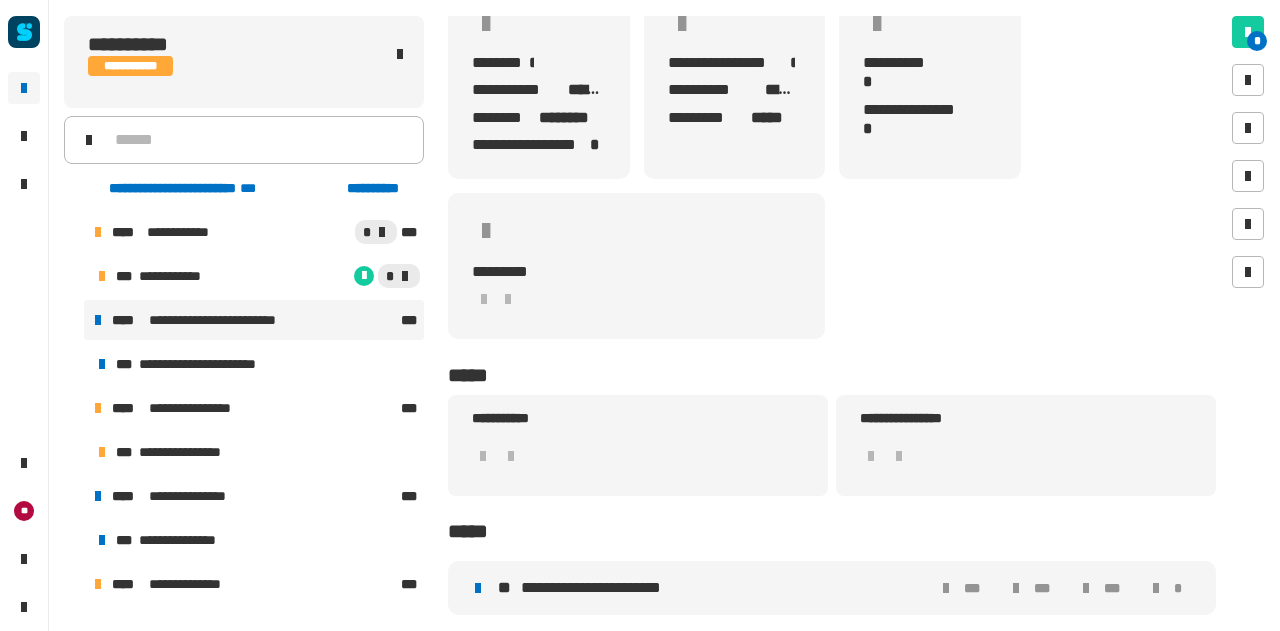 click on "**********" at bounding box center (708, 588) 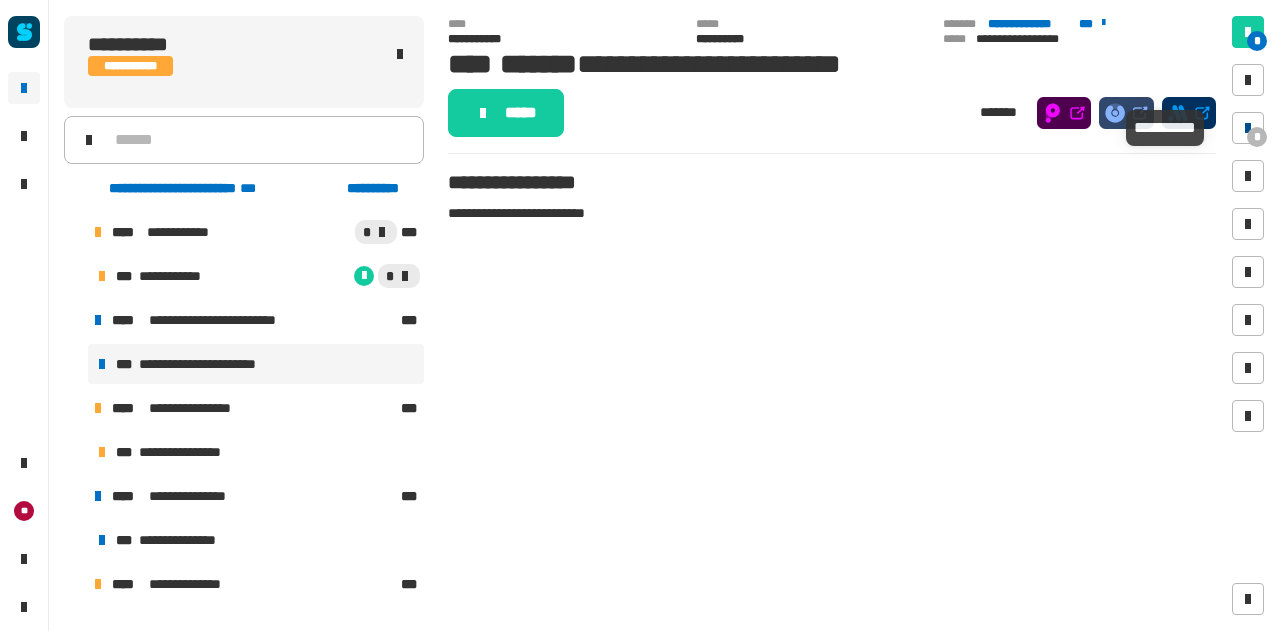 click at bounding box center [1248, 128] 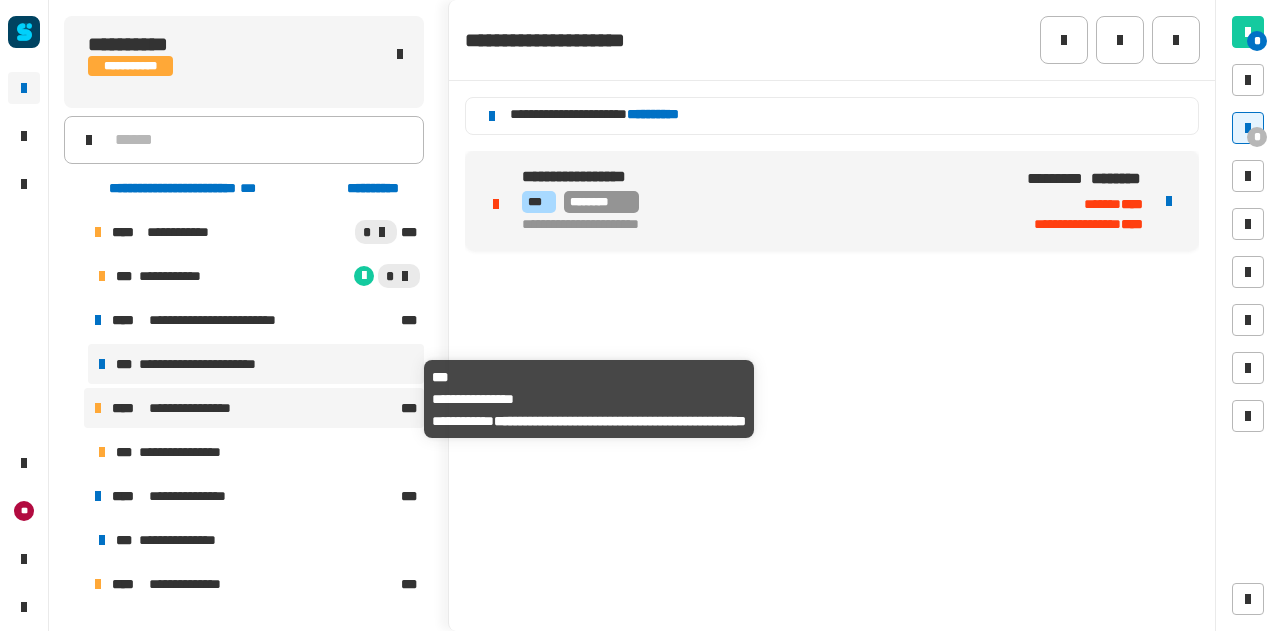 click on "**********" at bounding box center (254, 408) 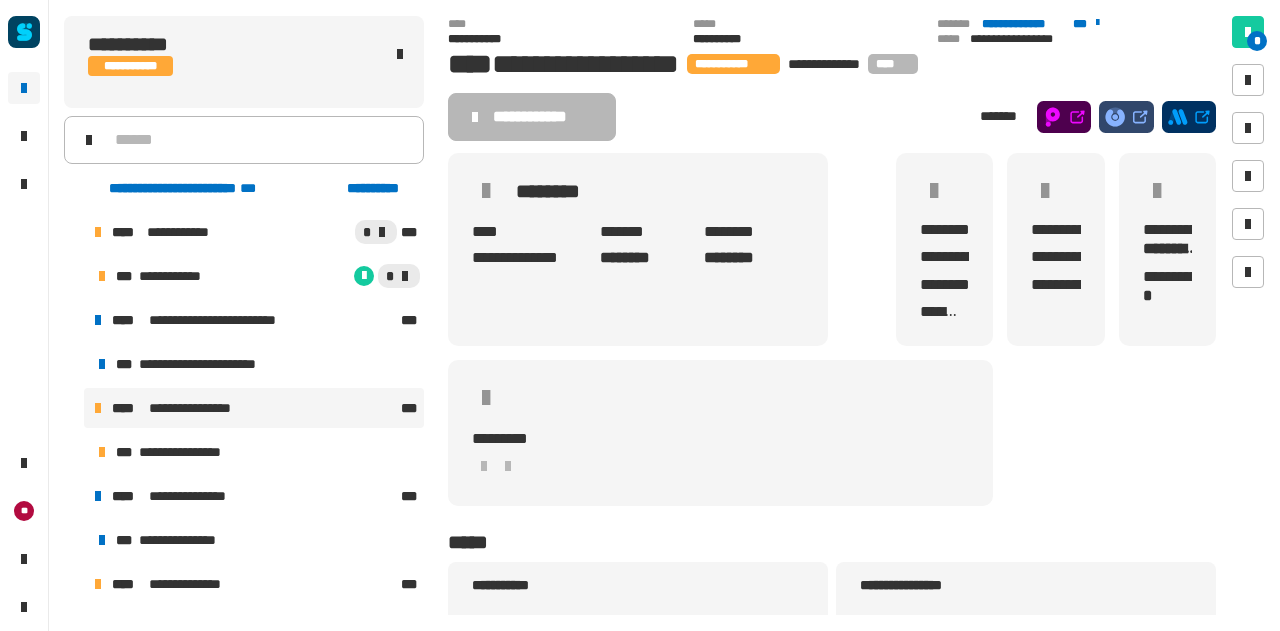 scroll, scrollTop: 167, scrollLeft: 0, axis: vertical 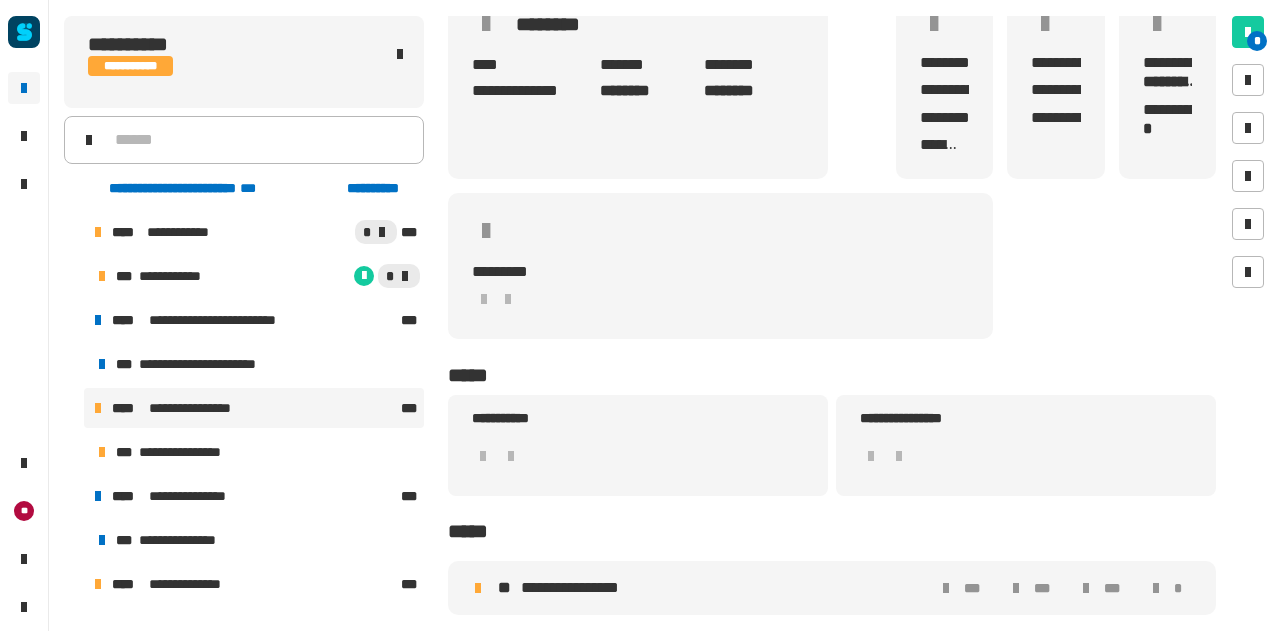 click on "**********" at bounding box center (708, 588) 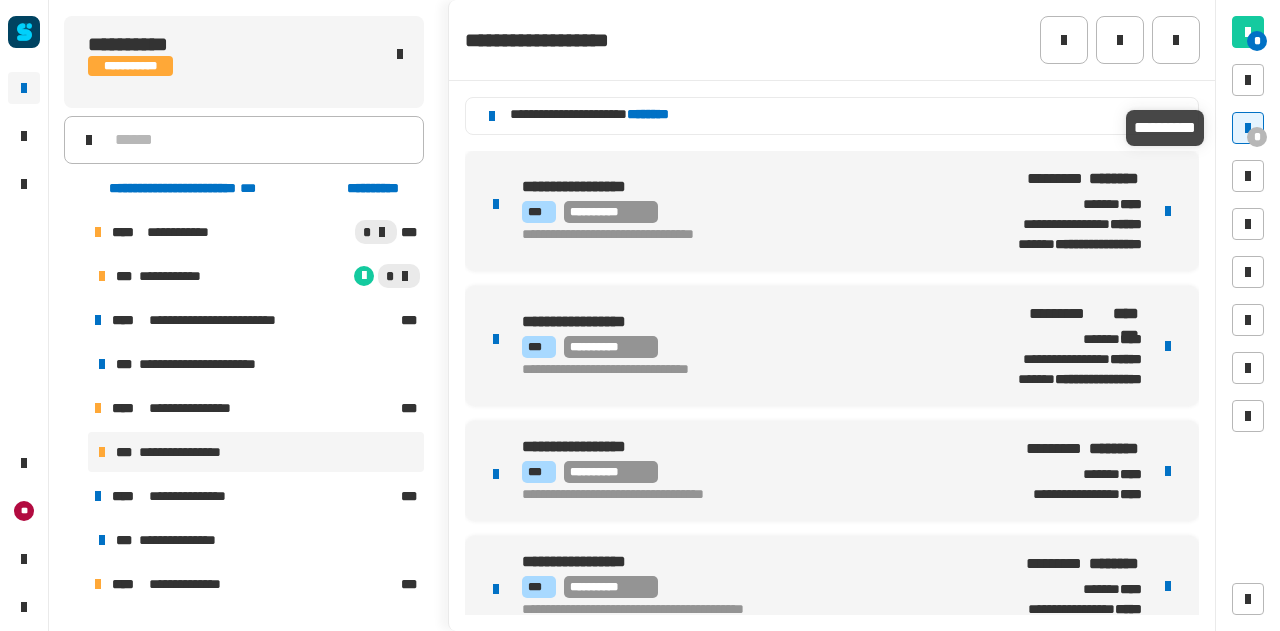 click at bounding box center [1248, 128] 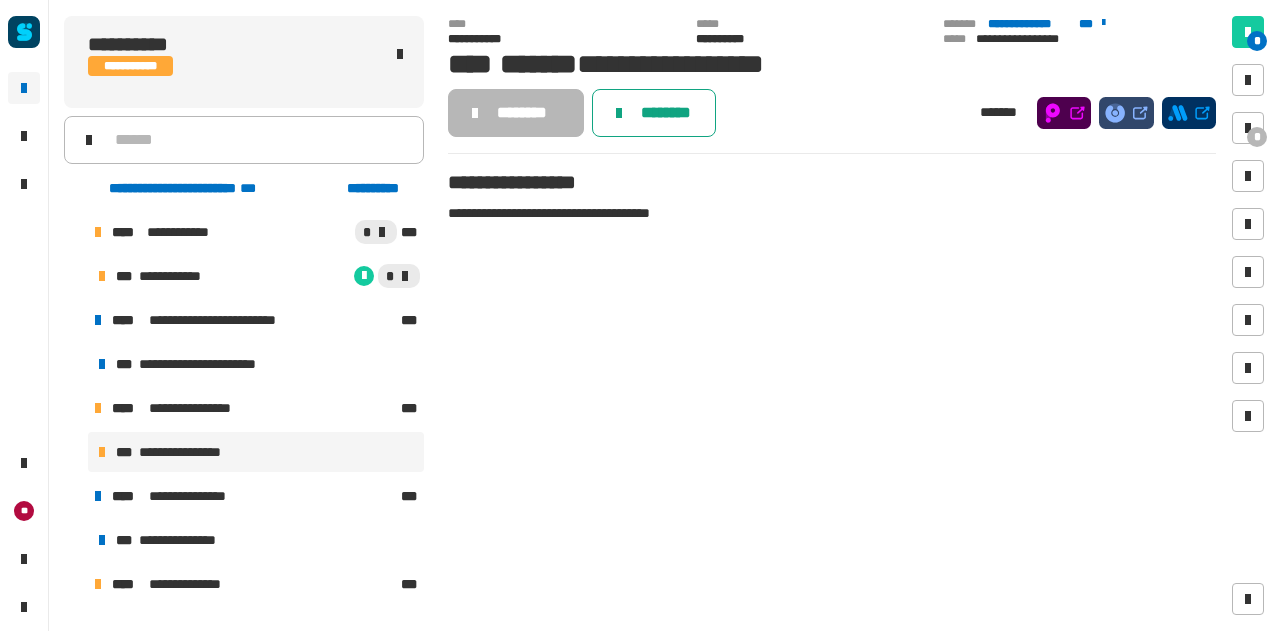 click on "********" 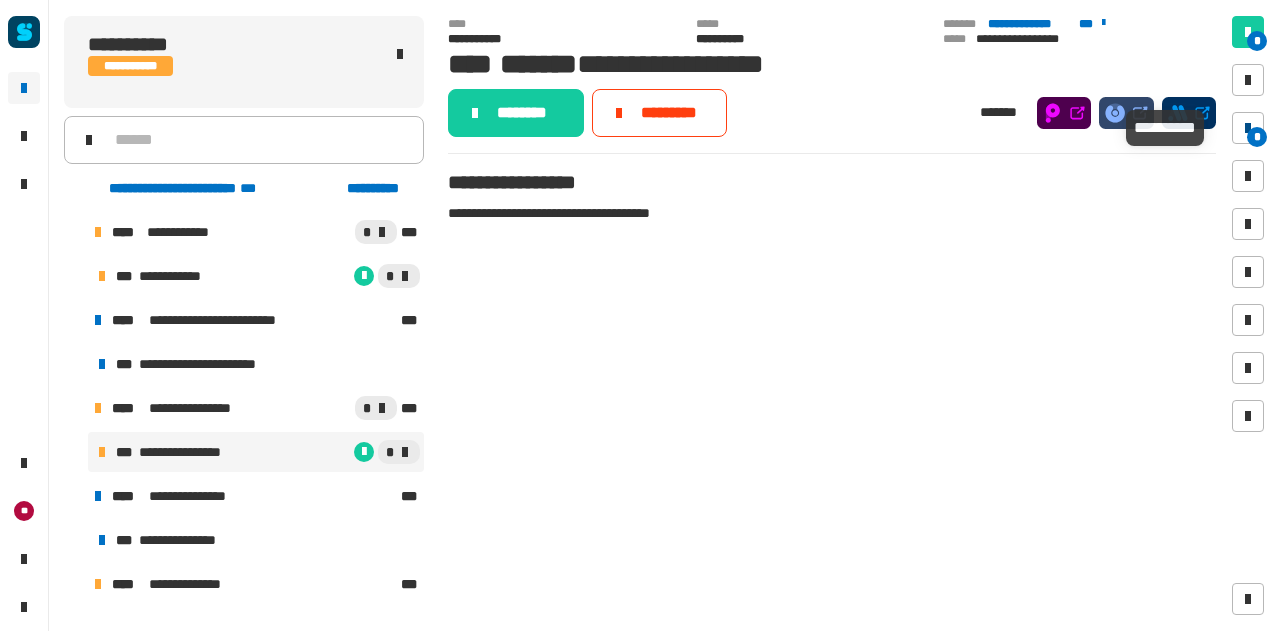 click on "*" at bounding box center (1257, 137) 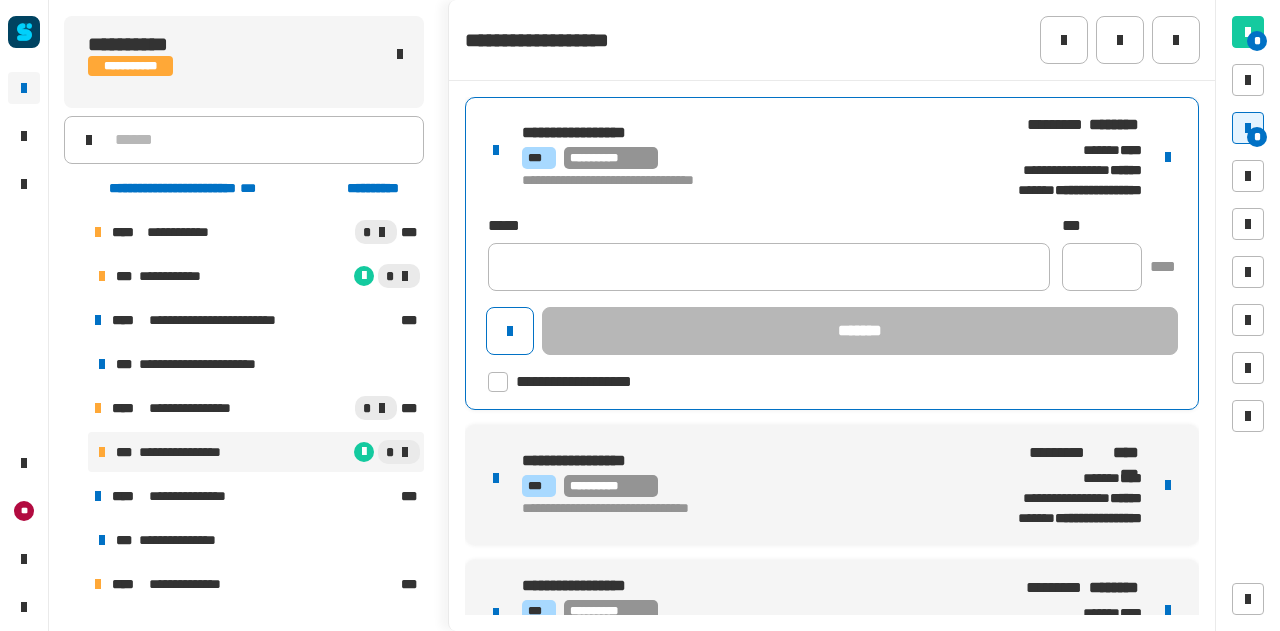 click on "**********" at bounding box center (741, 157) 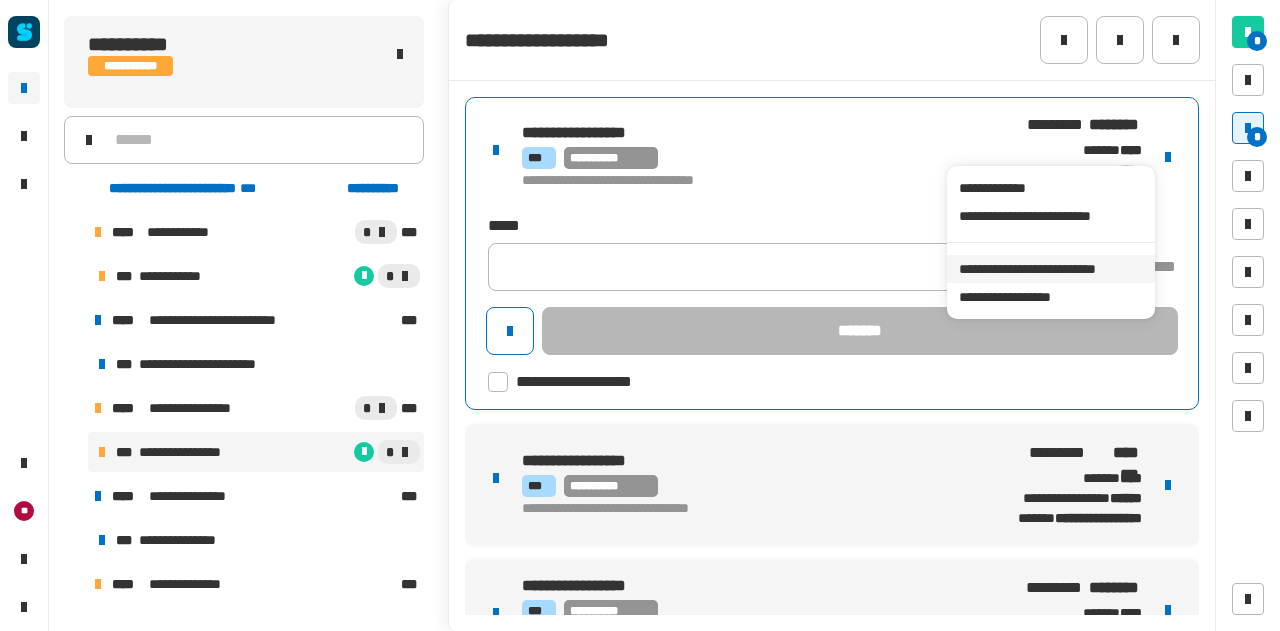 click on "**********" at bounding box center [1050, 269] 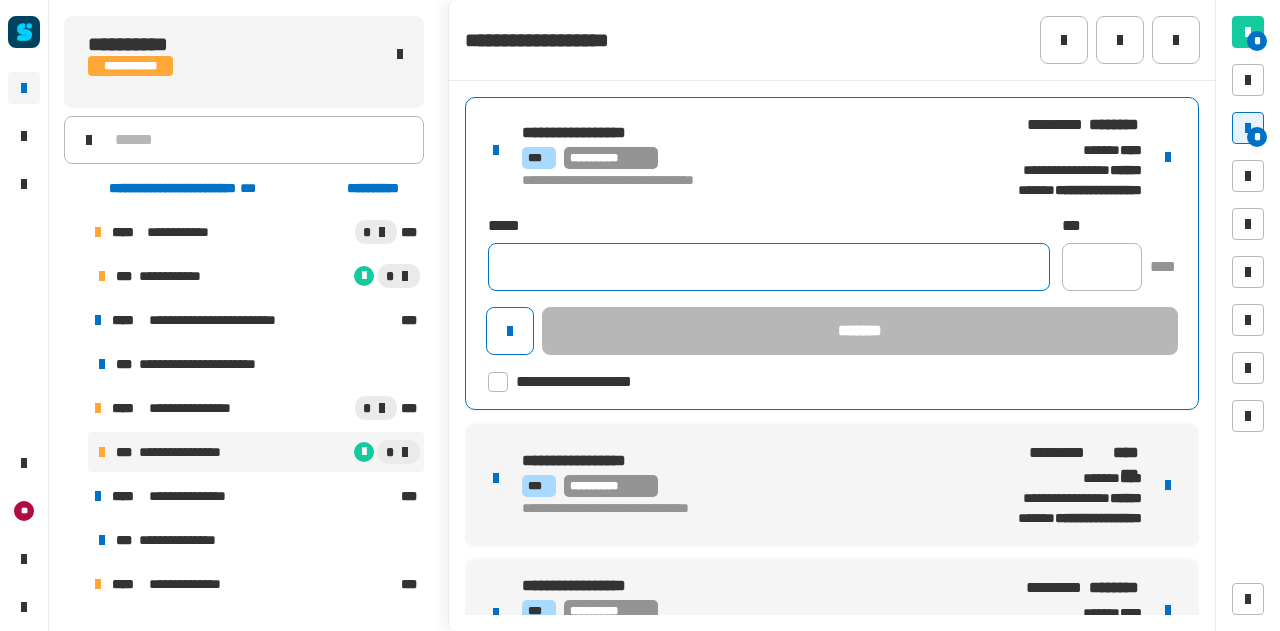 click 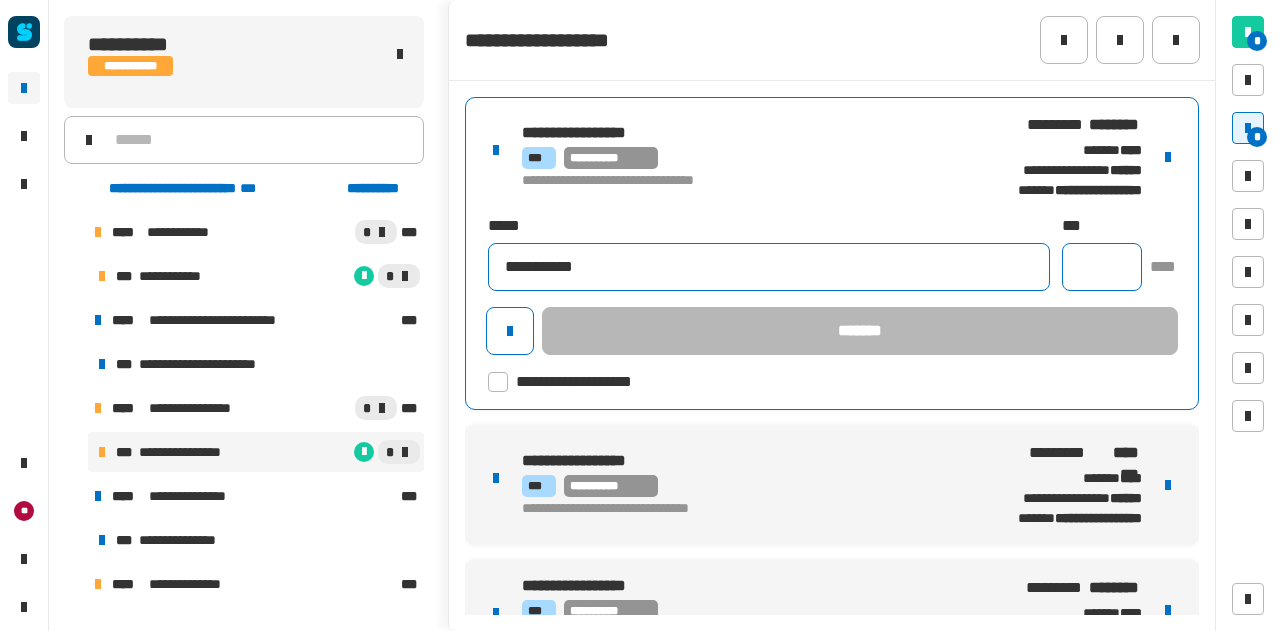 type on "**********" 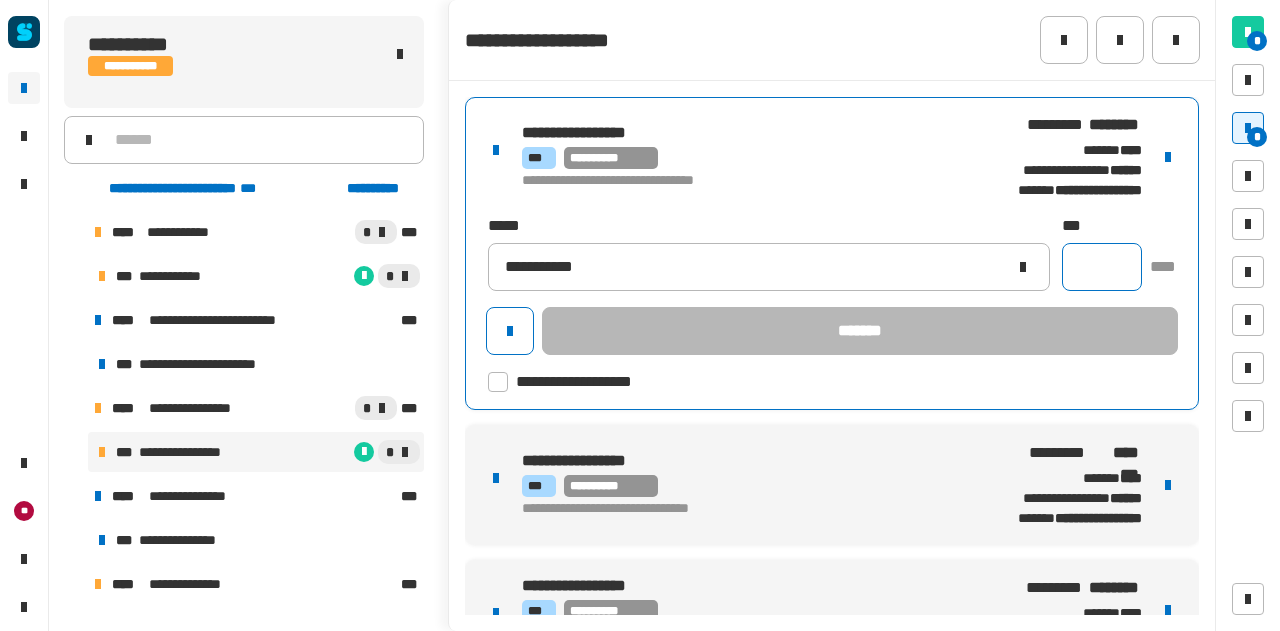 click 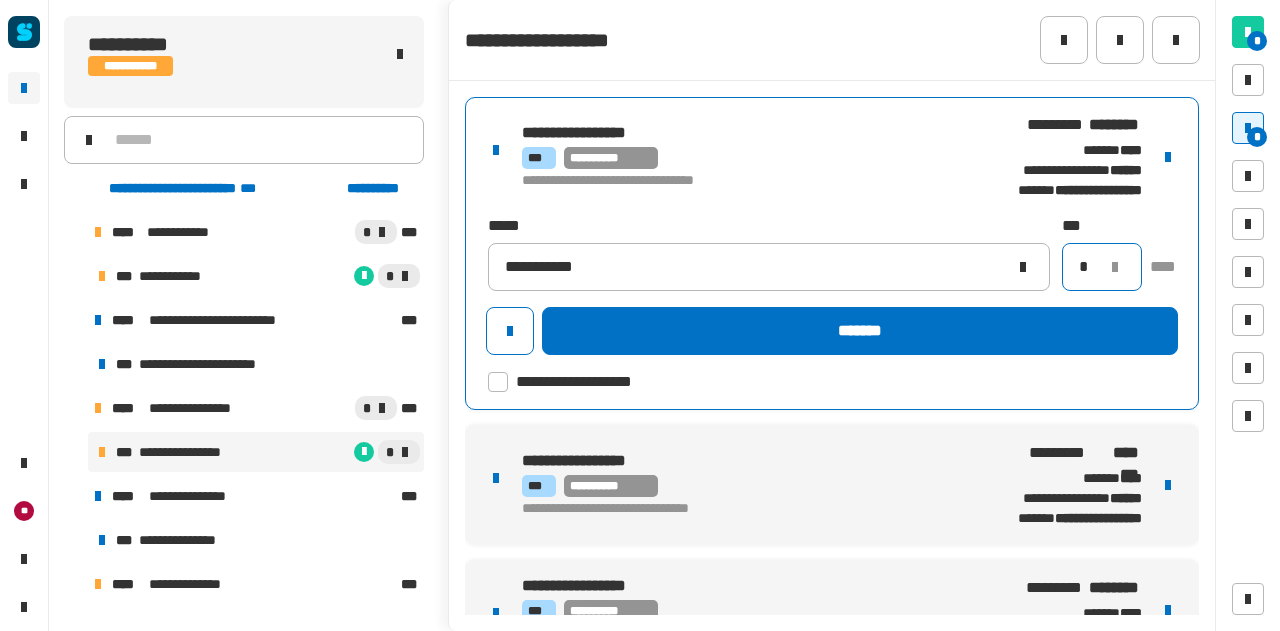 type on "*" 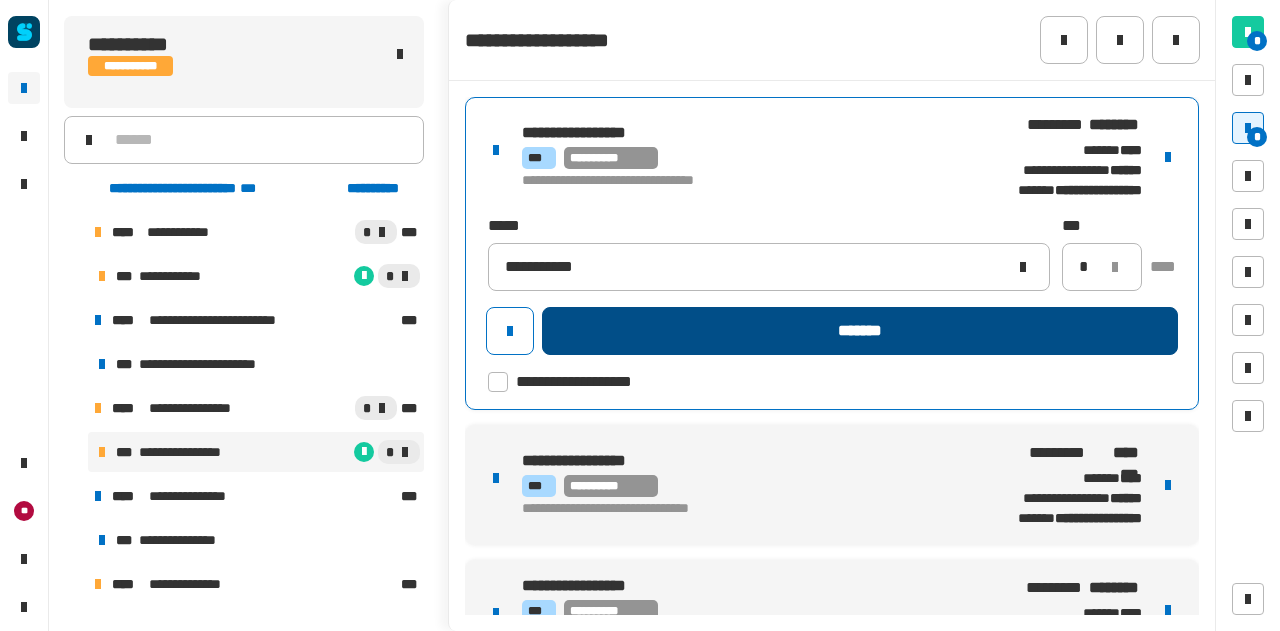 click on "*******" 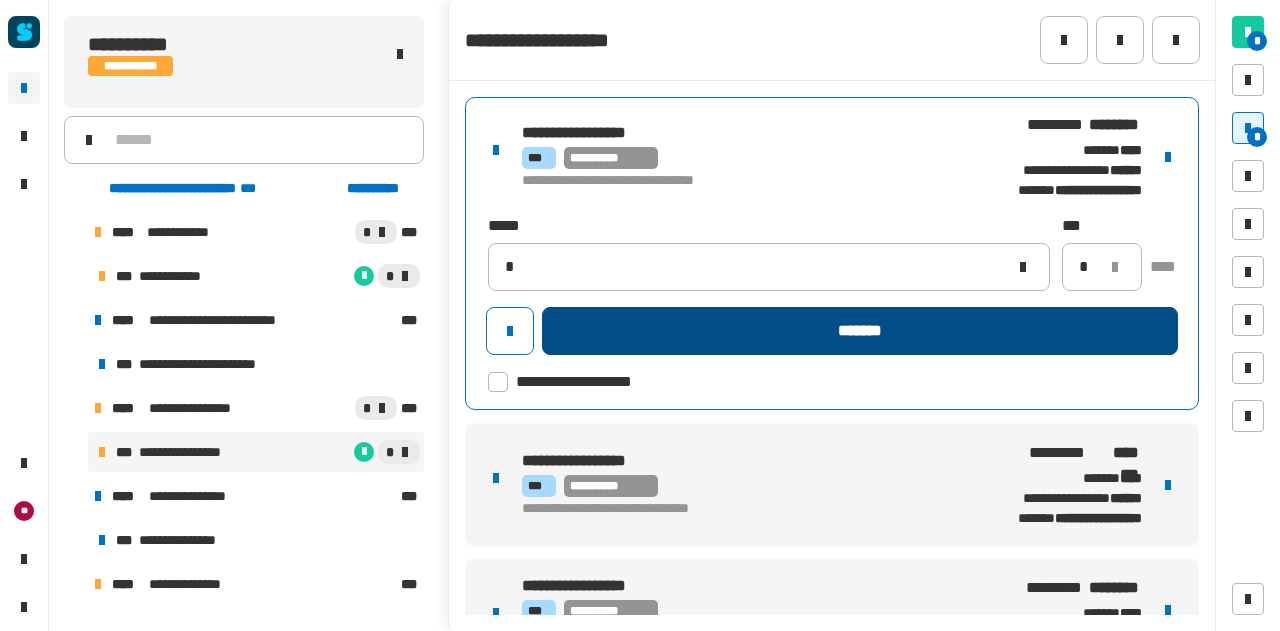 type 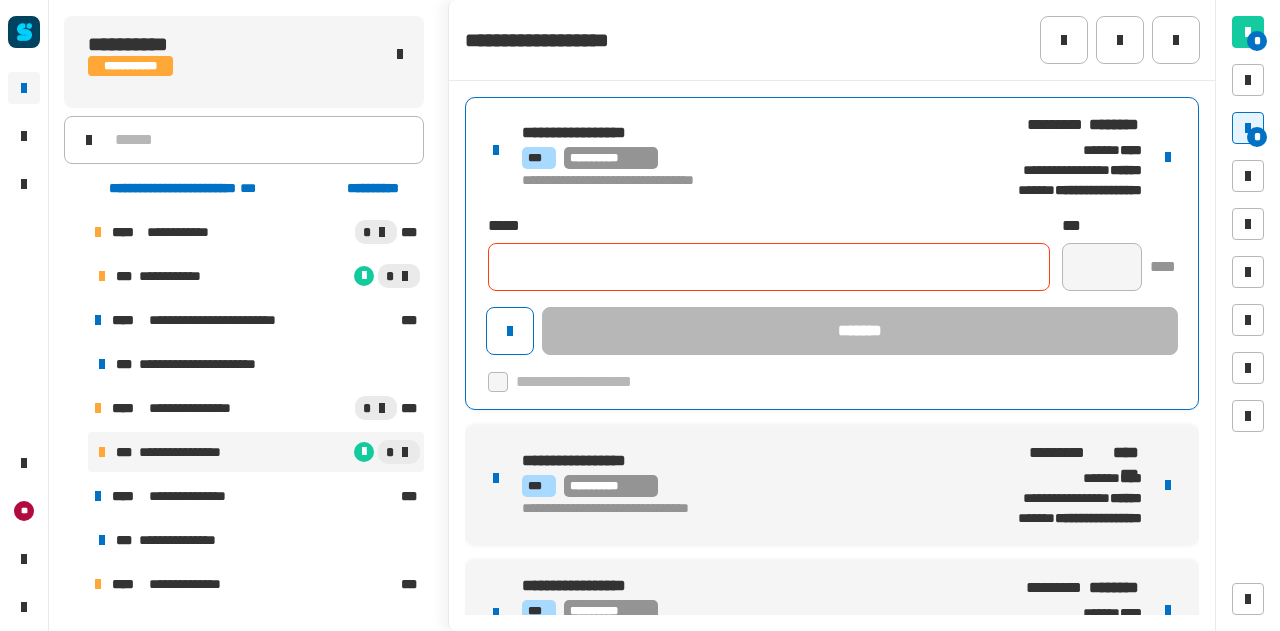 type 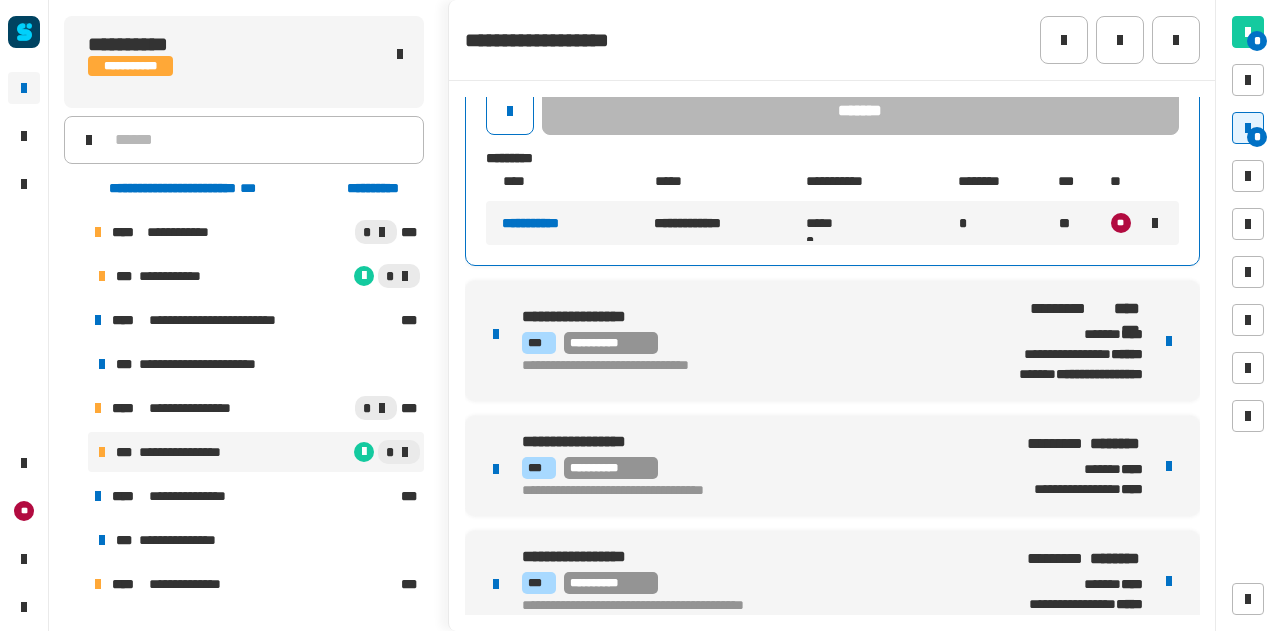scroll, scrollTop: 224, scrollLeft: 0, axis: vertical 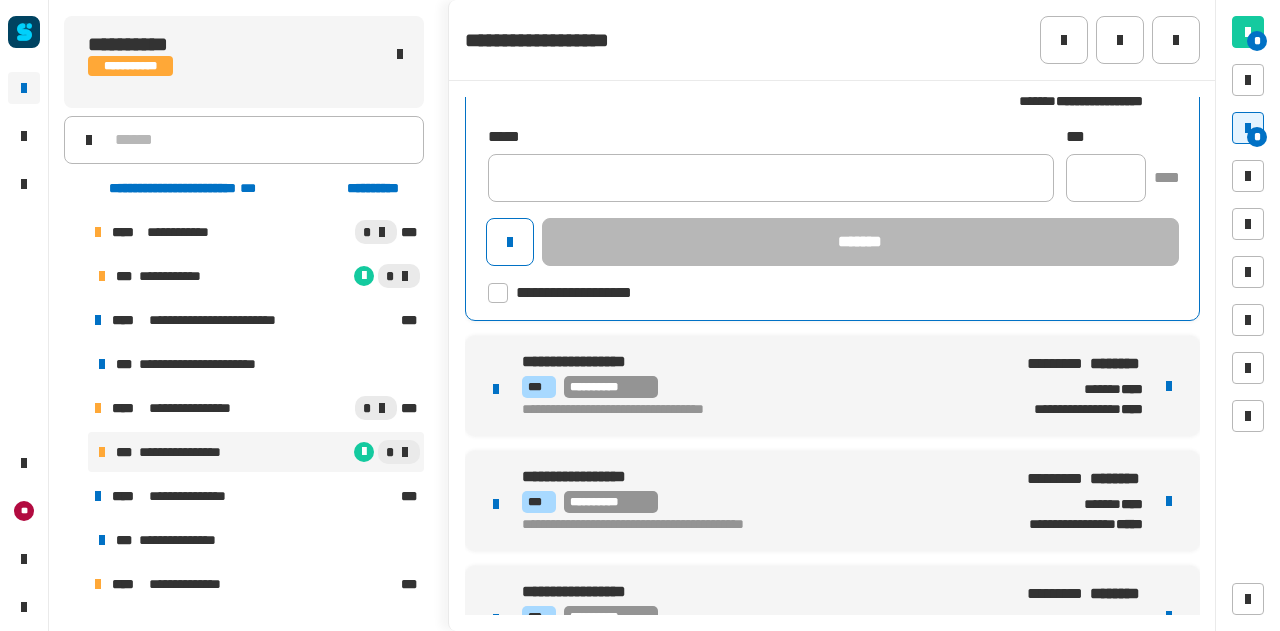click on "**********" at bounding box center (832, 269) 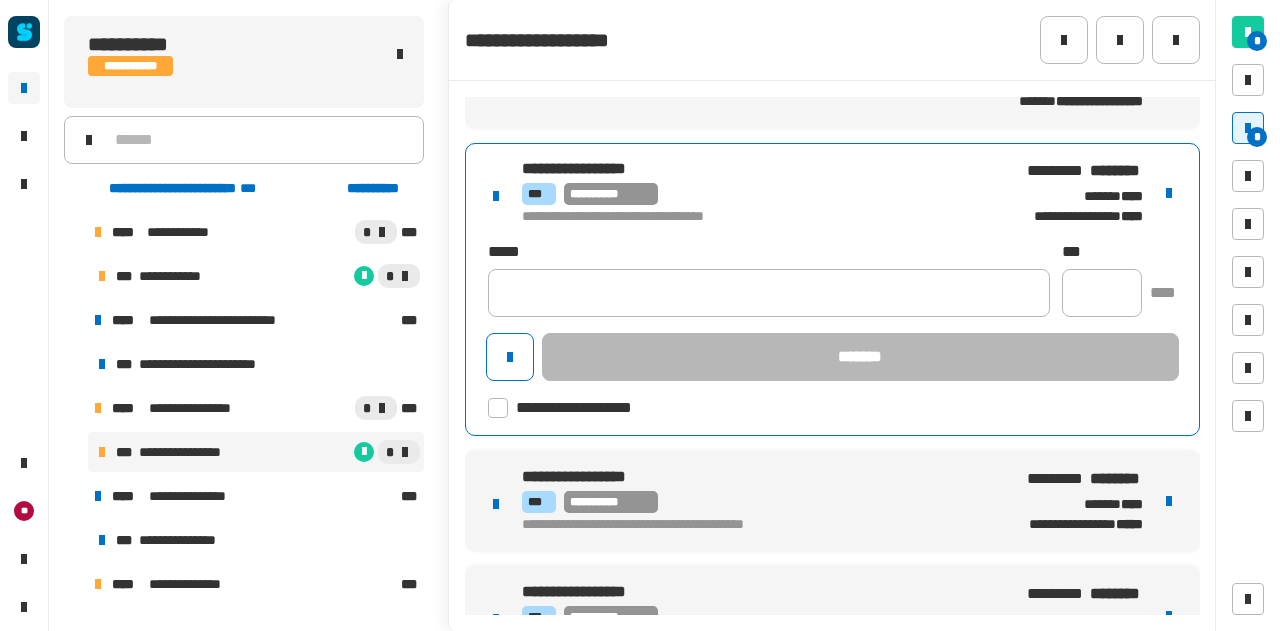 click at bounding box center [1169, 193] 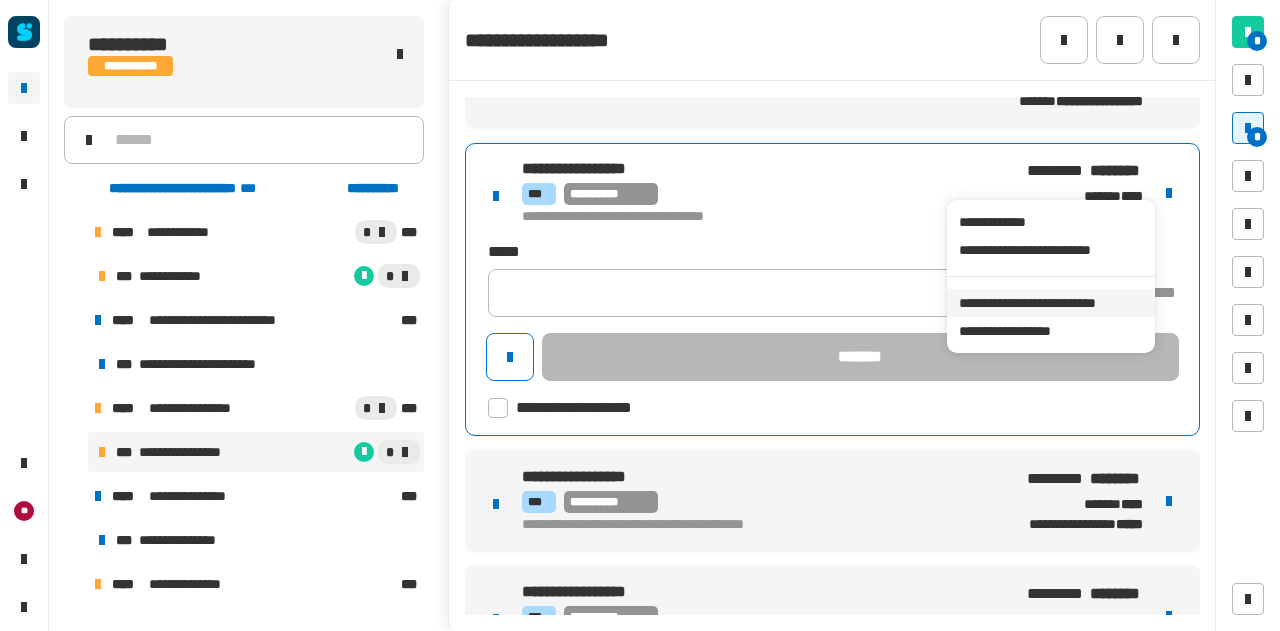 click on "**********" at bounding box center (1050, 303) 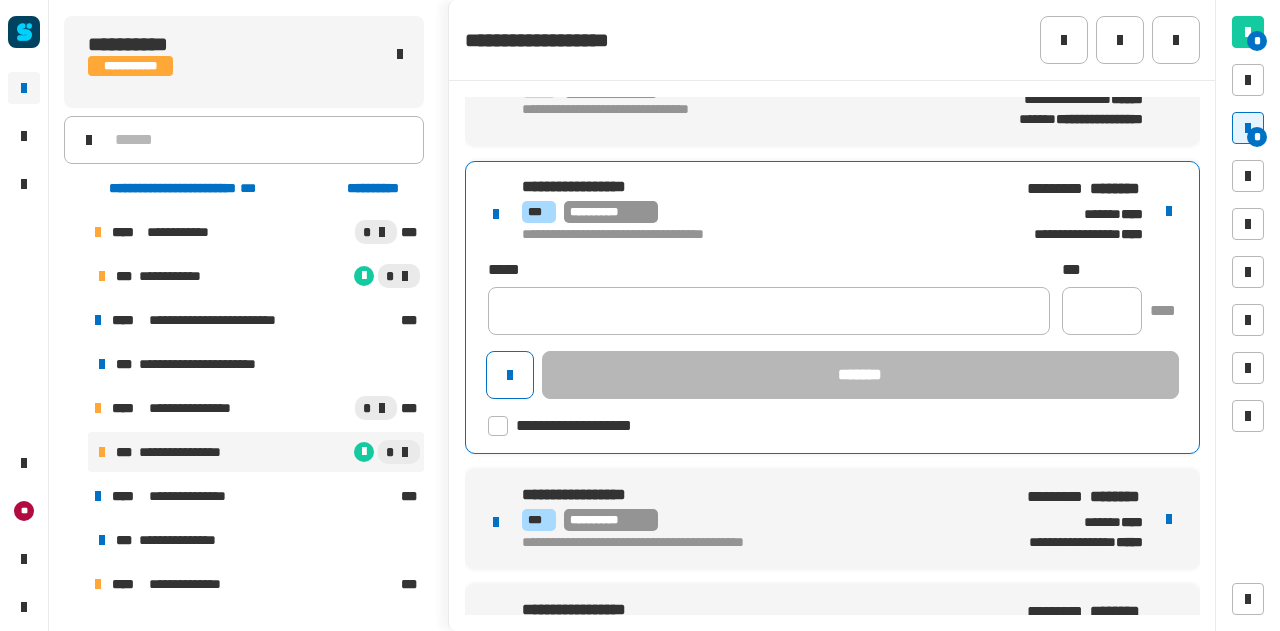 scroll, scrollTop: 271, scrollLeft: 0, axis: vertical 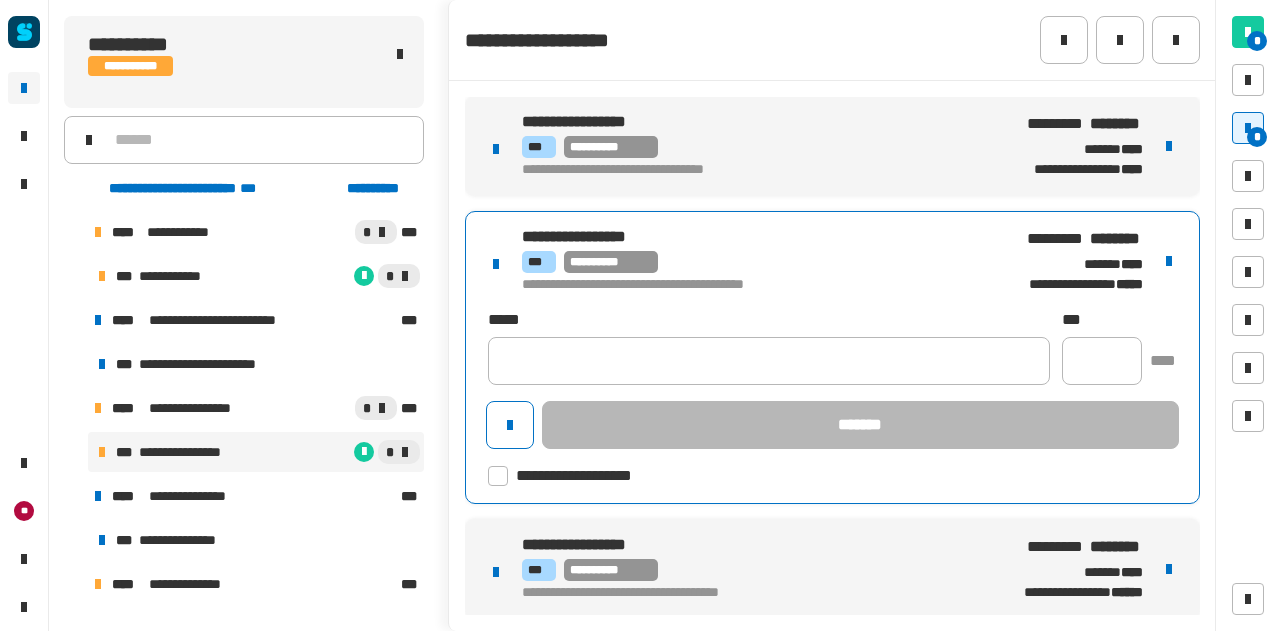 click on "**********" at bounding box center [832, 357] 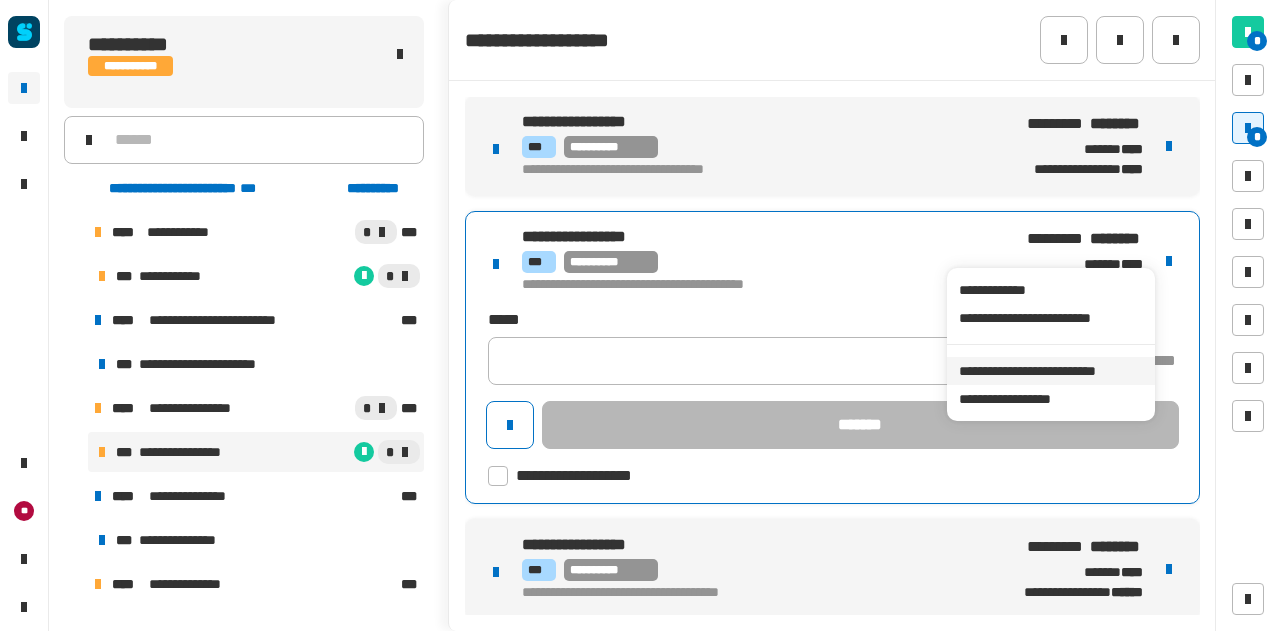 click on "**********" at bounding box center (1050, 371) 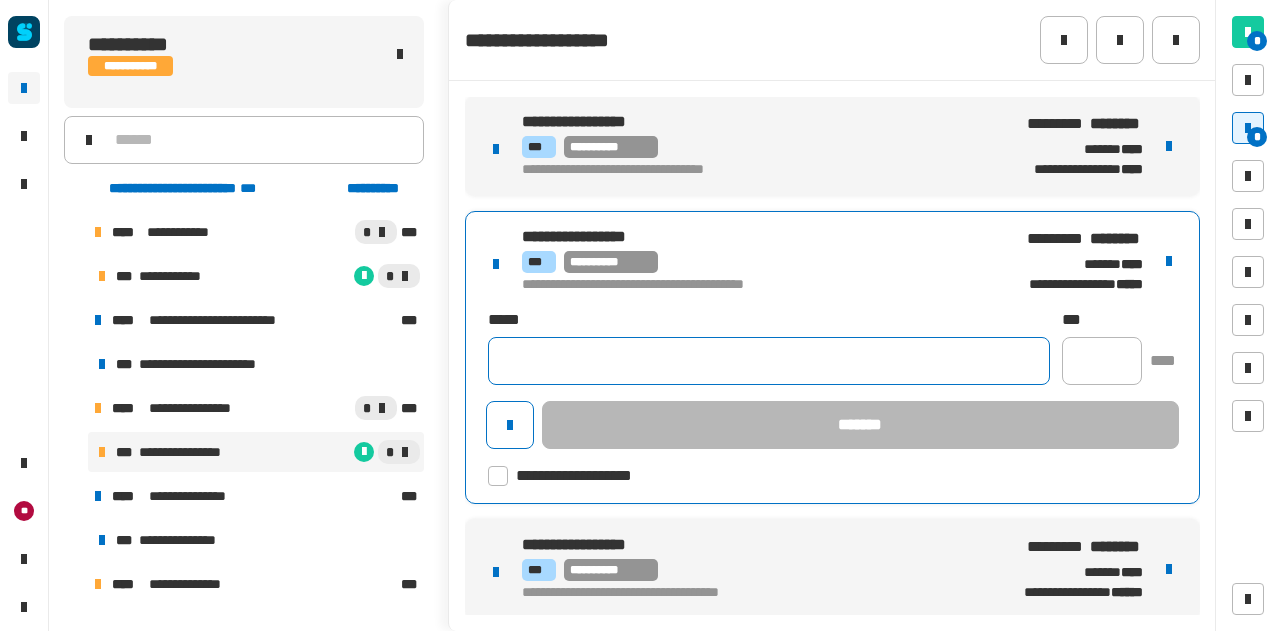 click 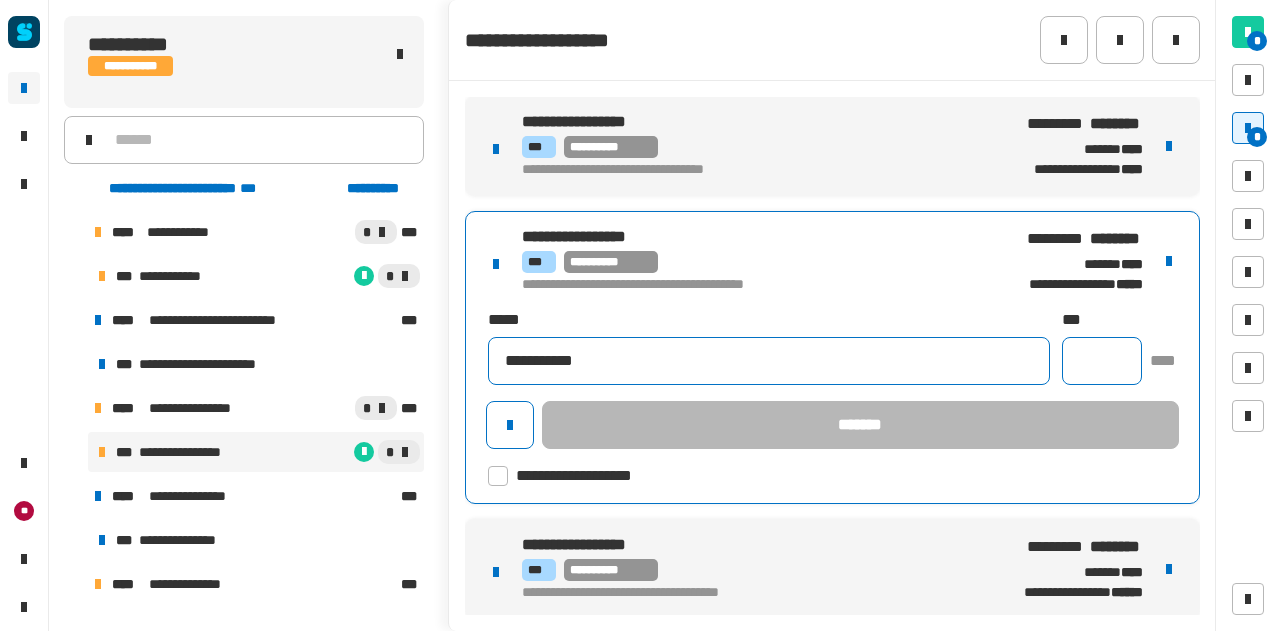type on "**********" 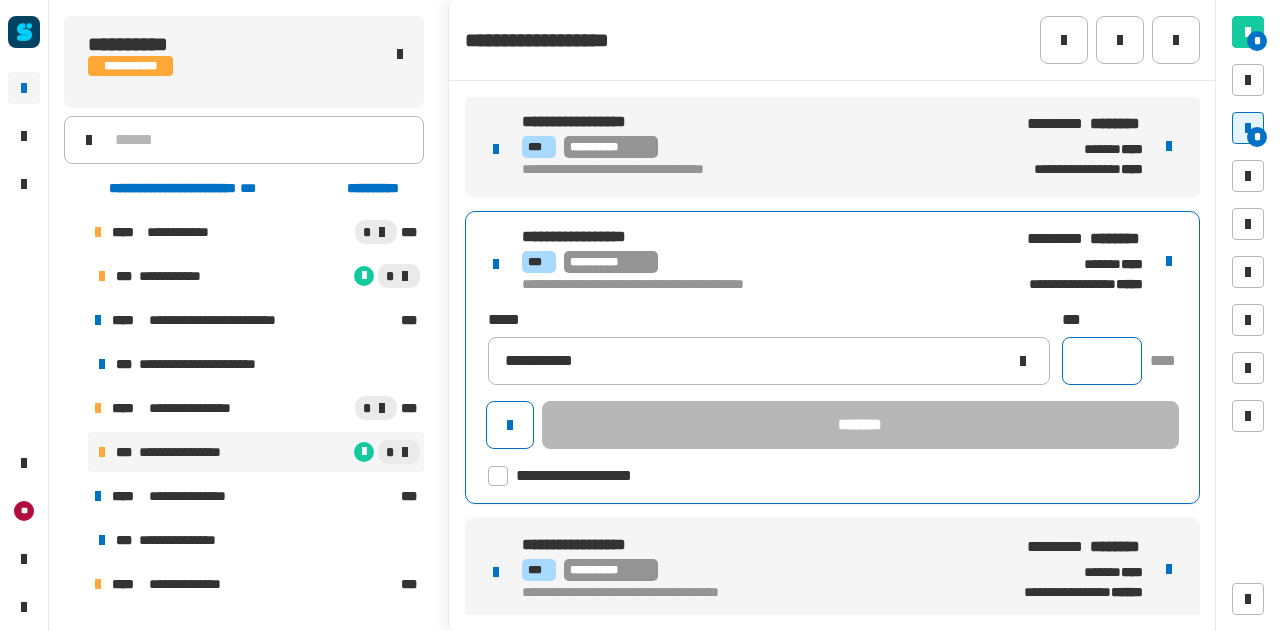 click 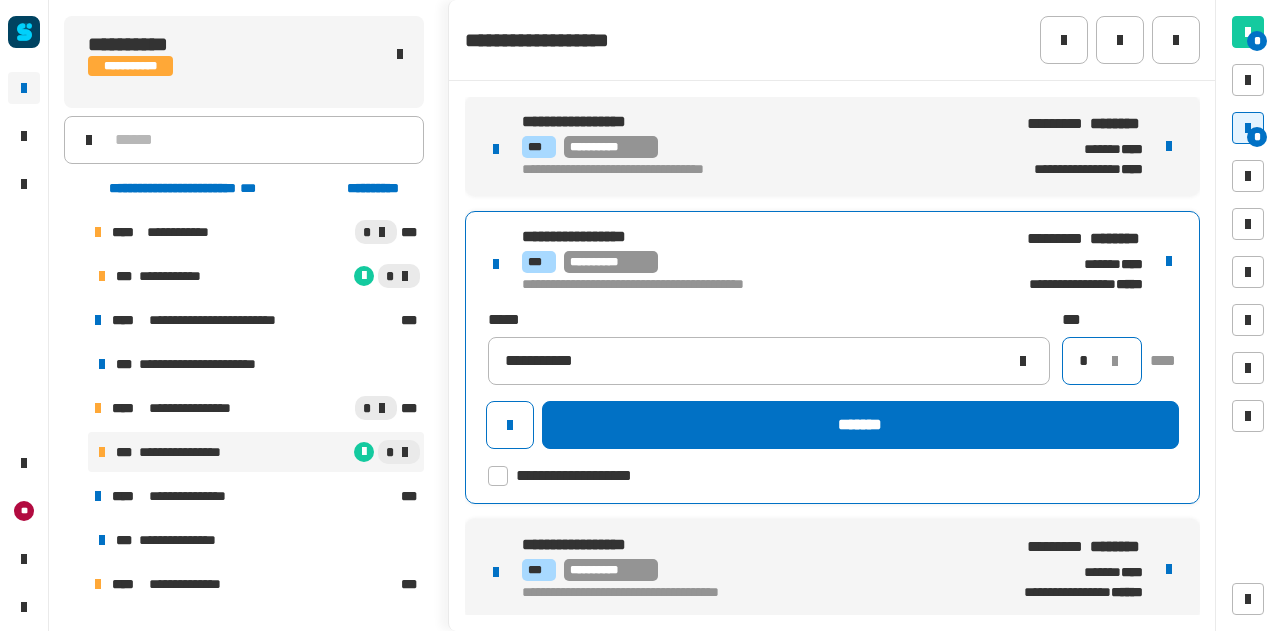 type on "*" 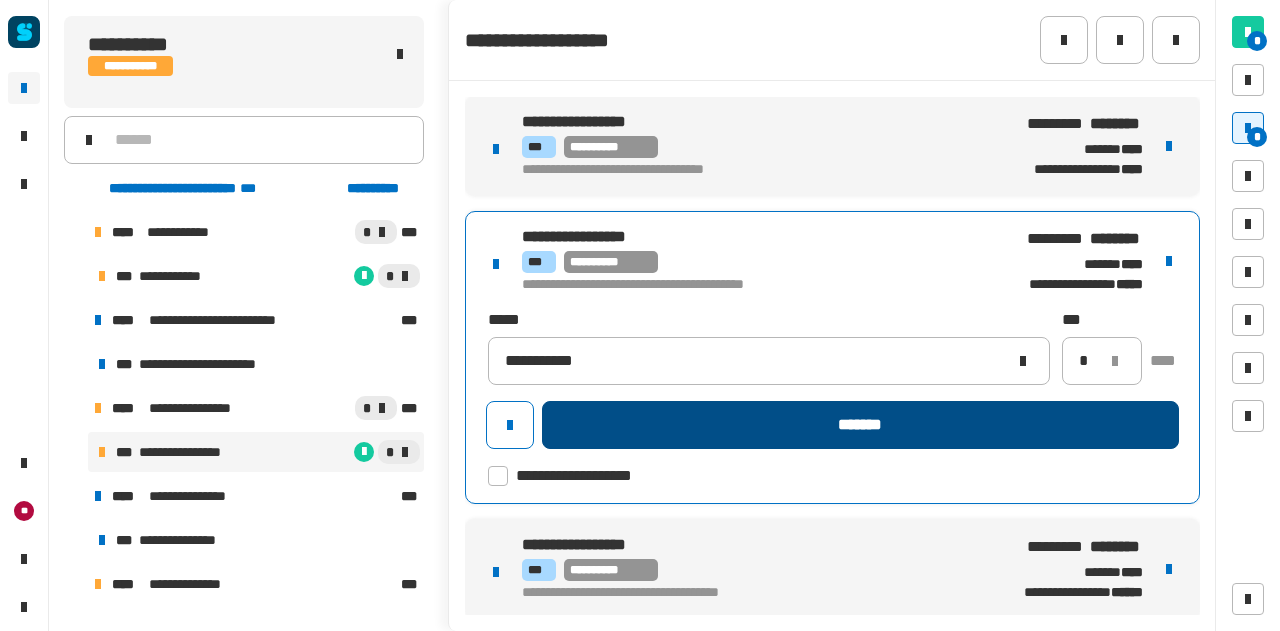 click on "*******" 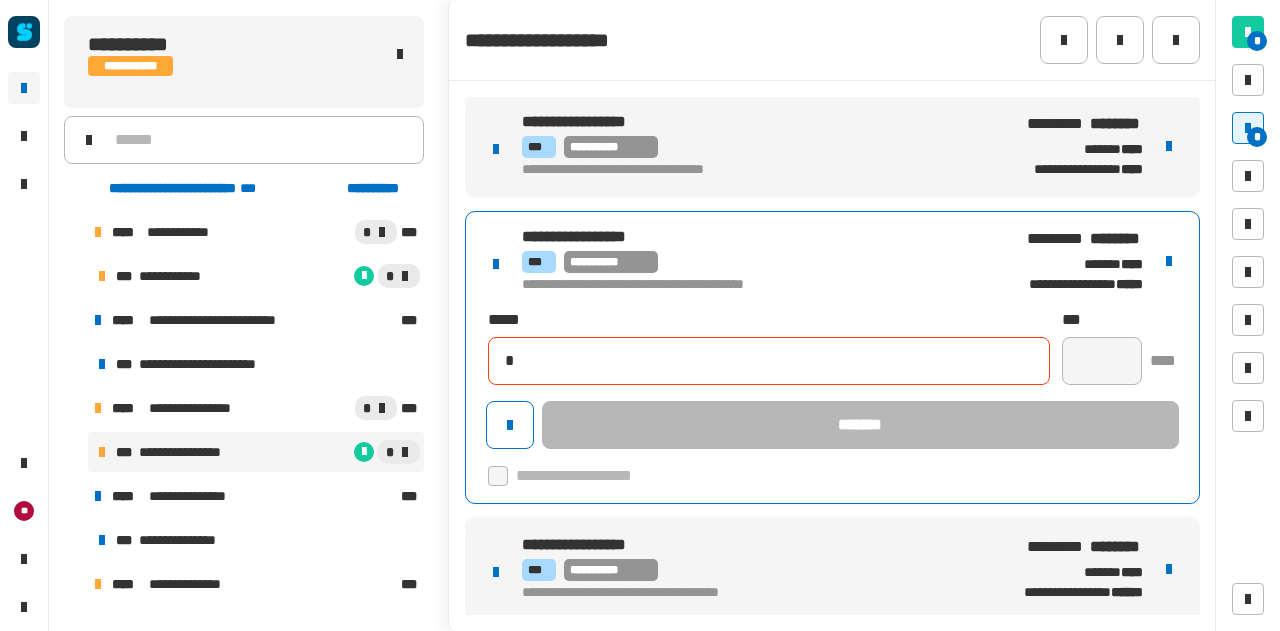 type 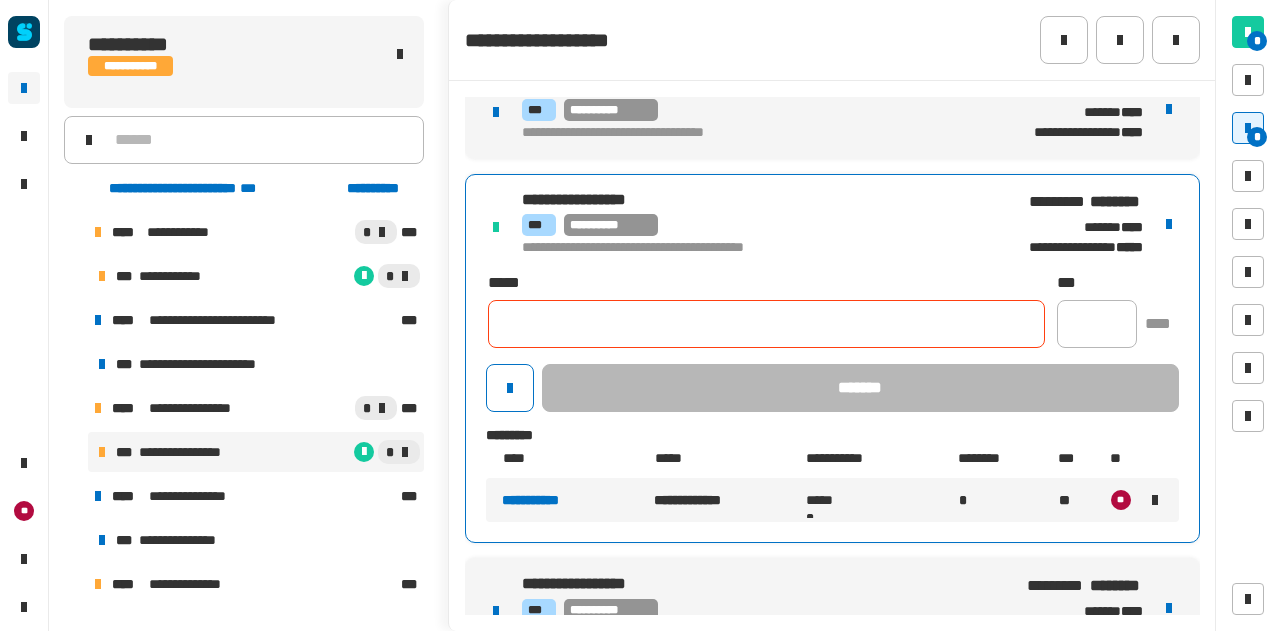 scroll, scrollTop: 347, scrollLeft: 0, axis: vertical 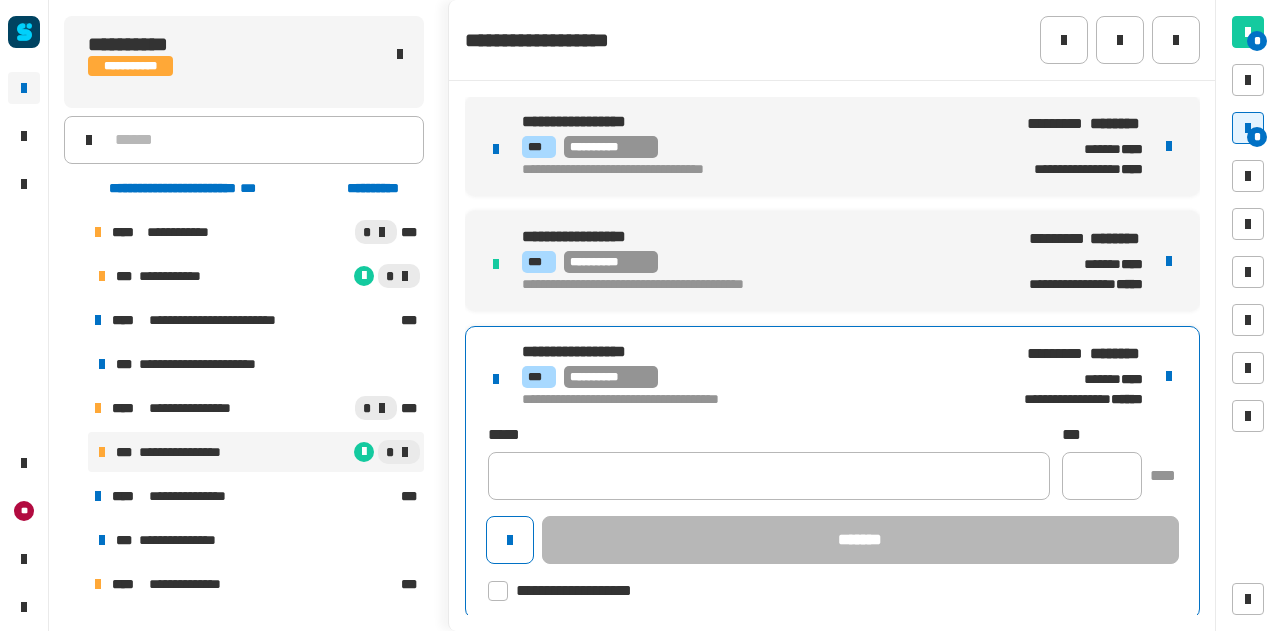 click on "**********" at bounding box center [832, 472] 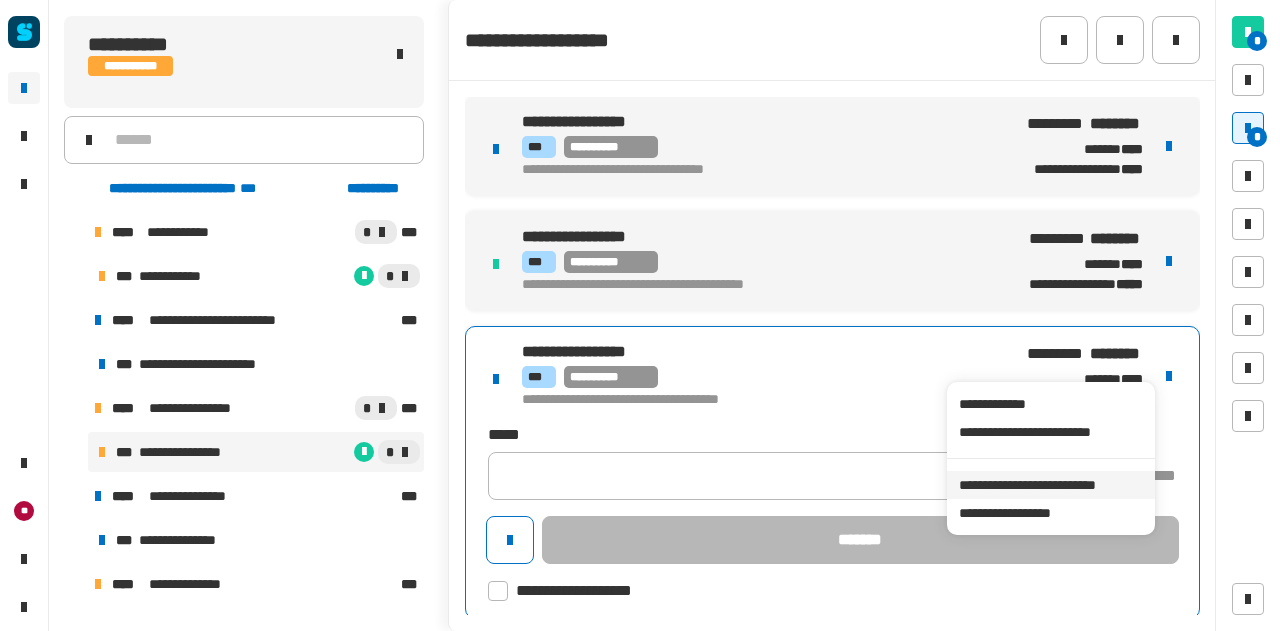 click on "**********" at bounding box center [1050, 485] 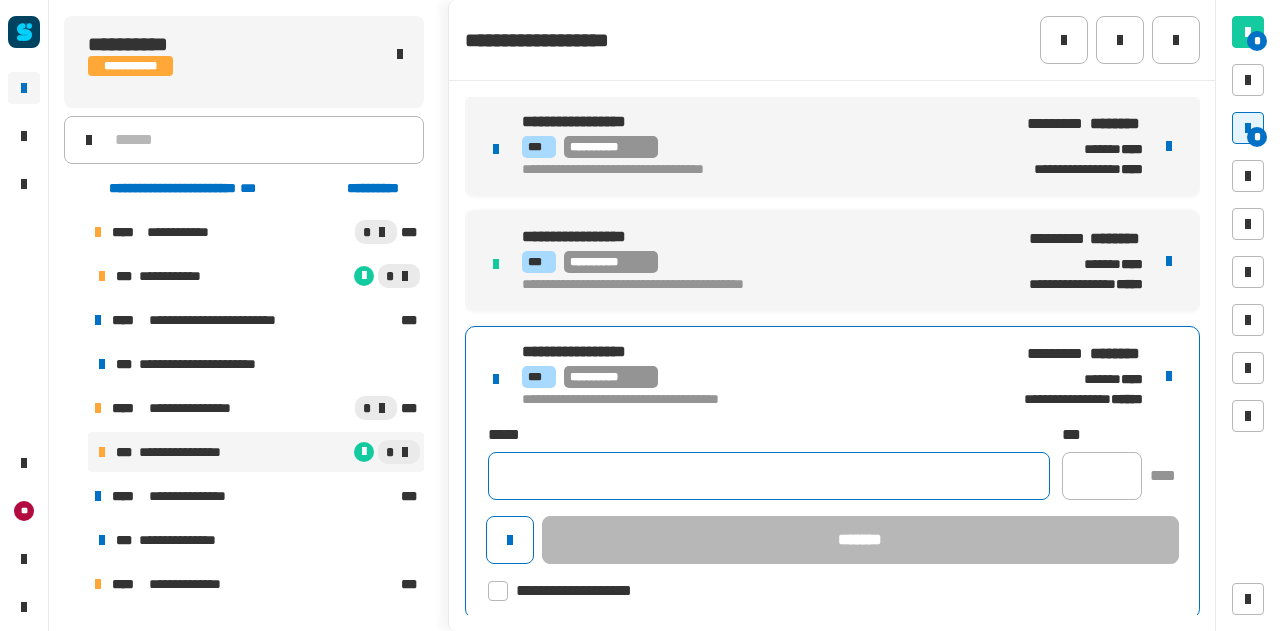 click 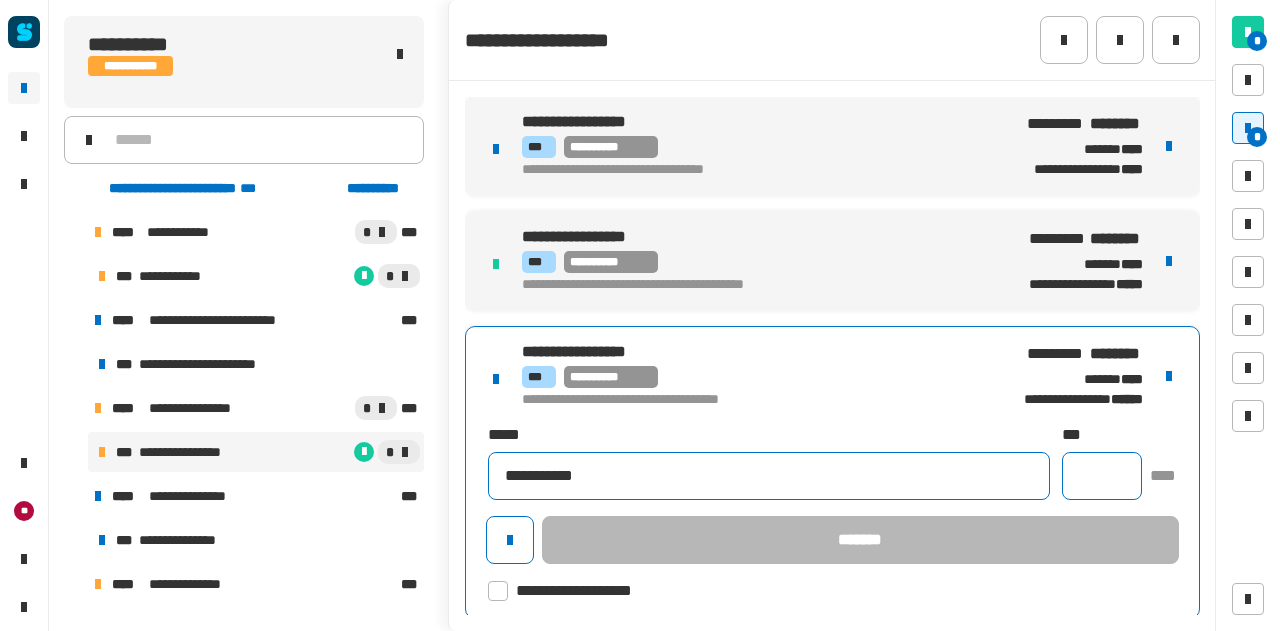 type on "**********" 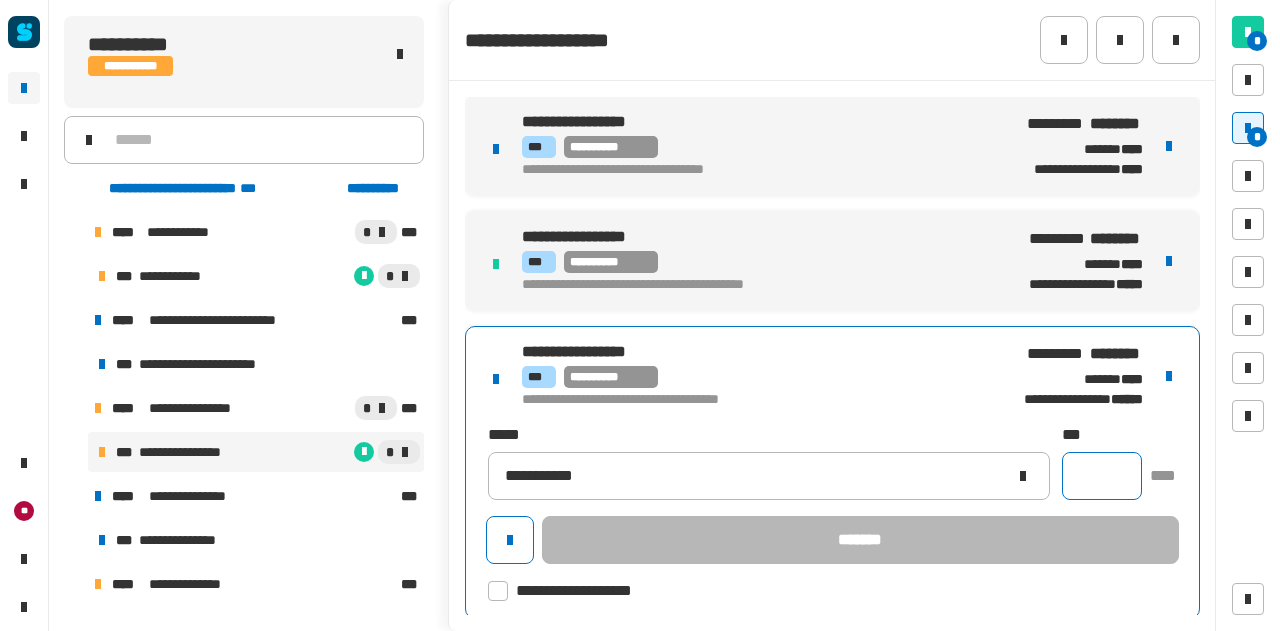 click 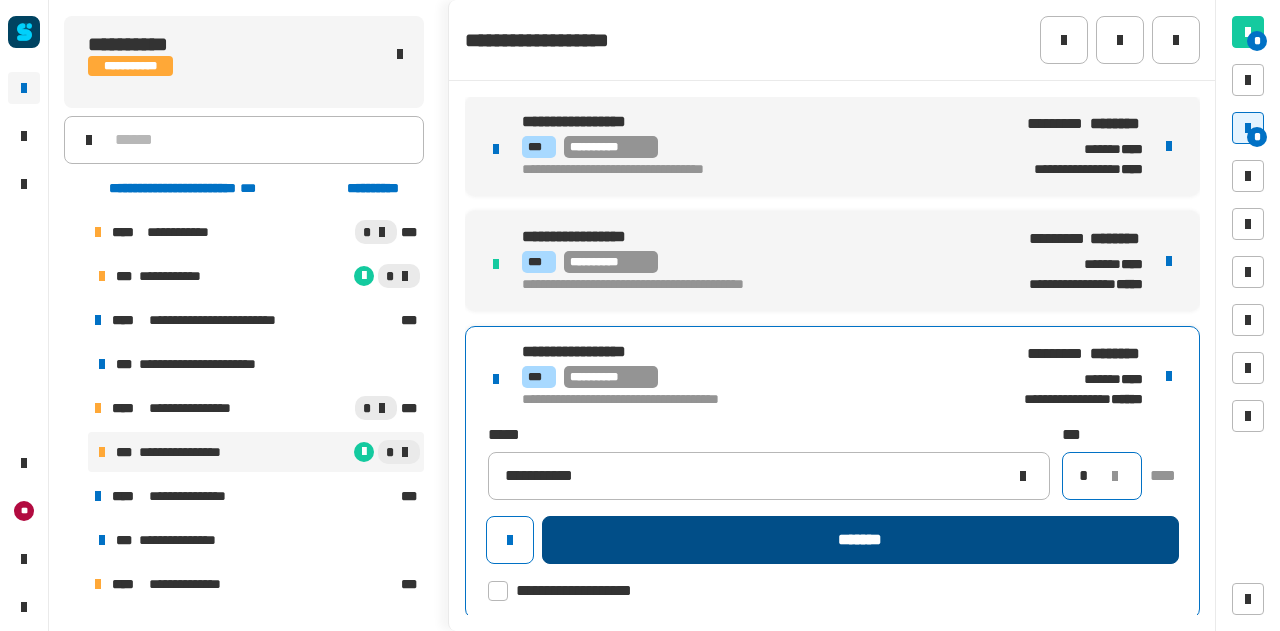 type on "*" 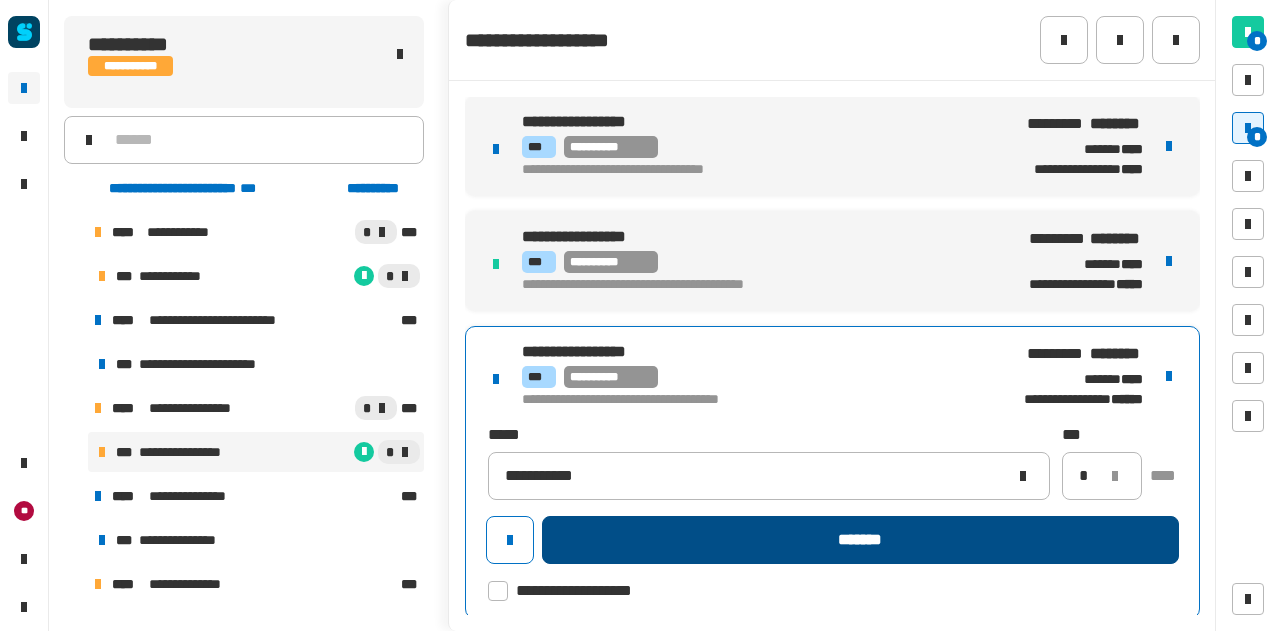 click on "*******" 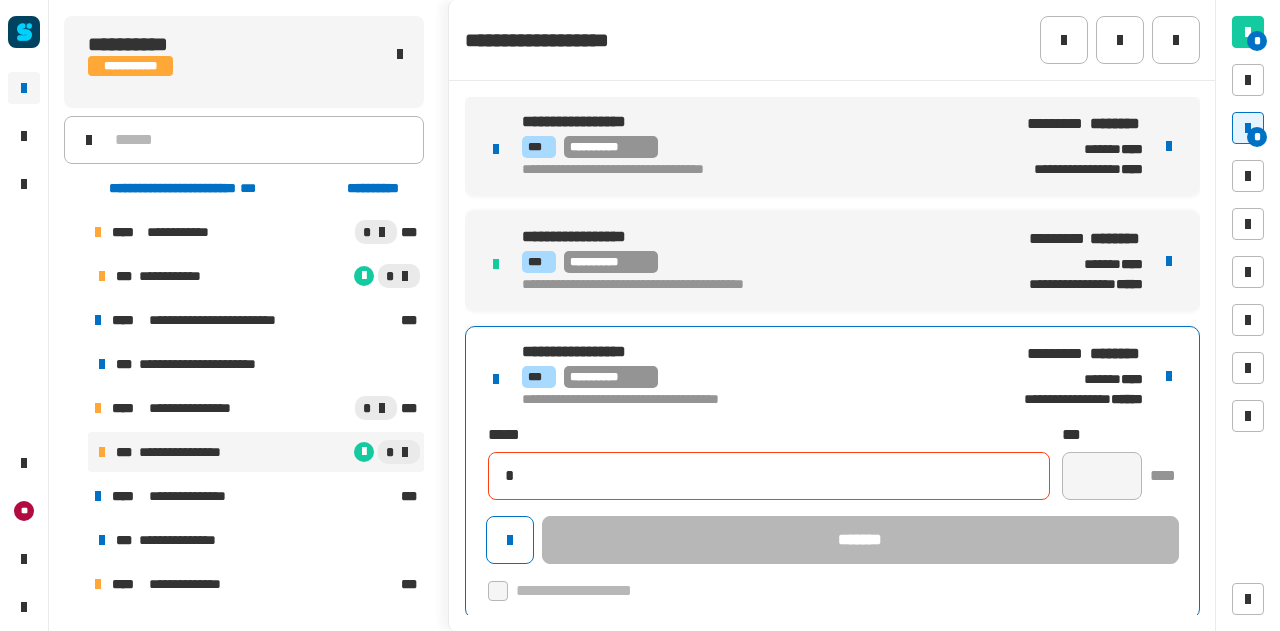 type 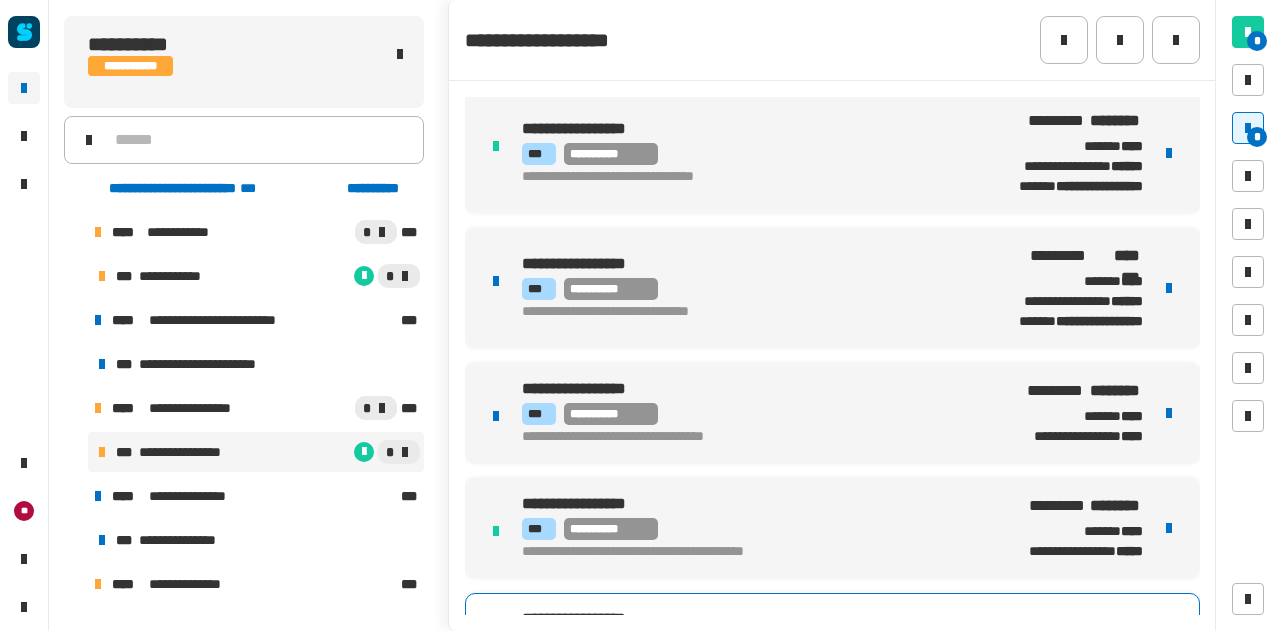 scroll, scrollTop: 0, scrollLeft: 0, axis: both 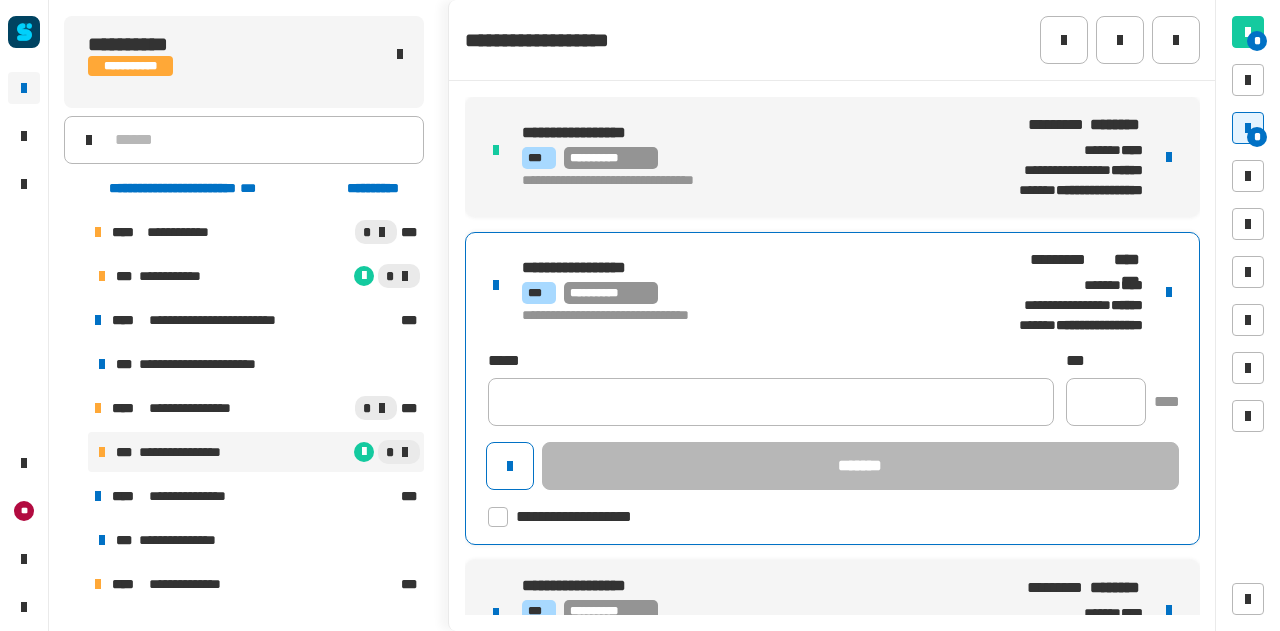 click on "**********" at bounding box center (743, 293) 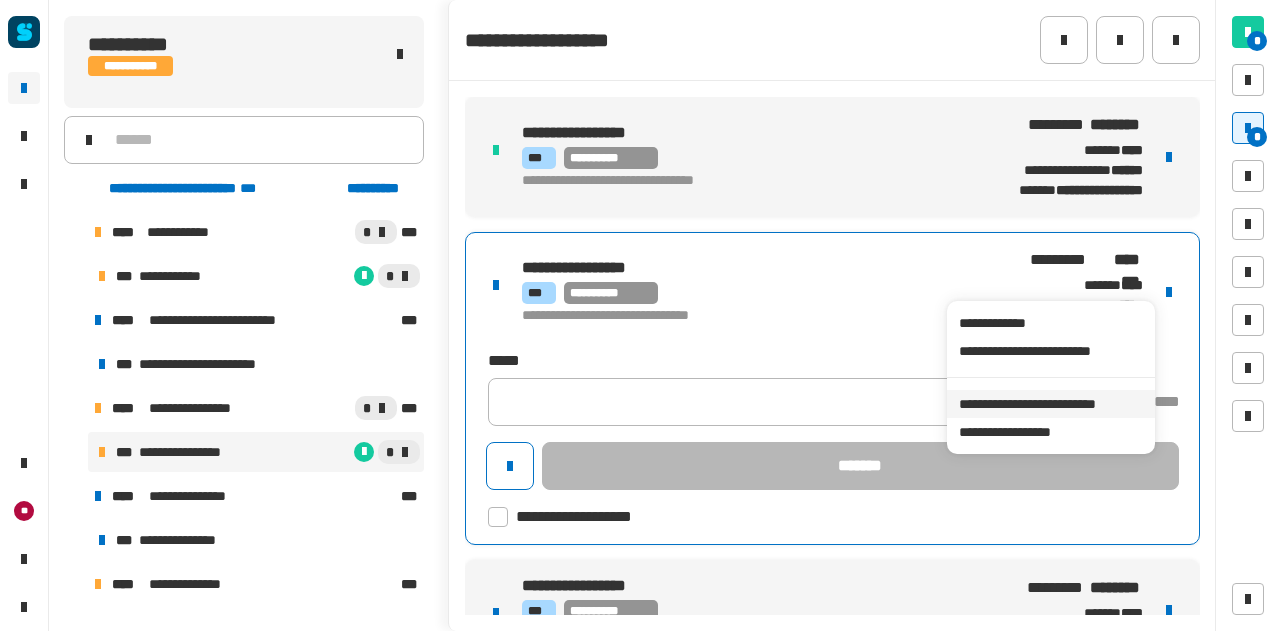 click on "**********" at bounding box center [1050, 404] 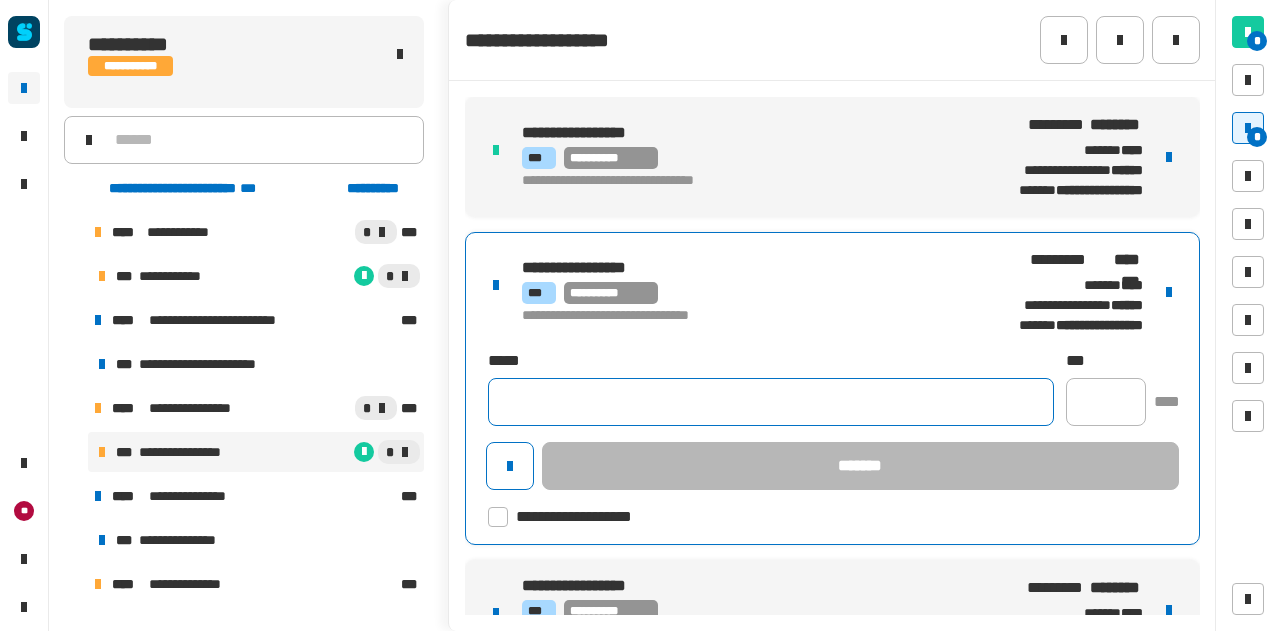 click 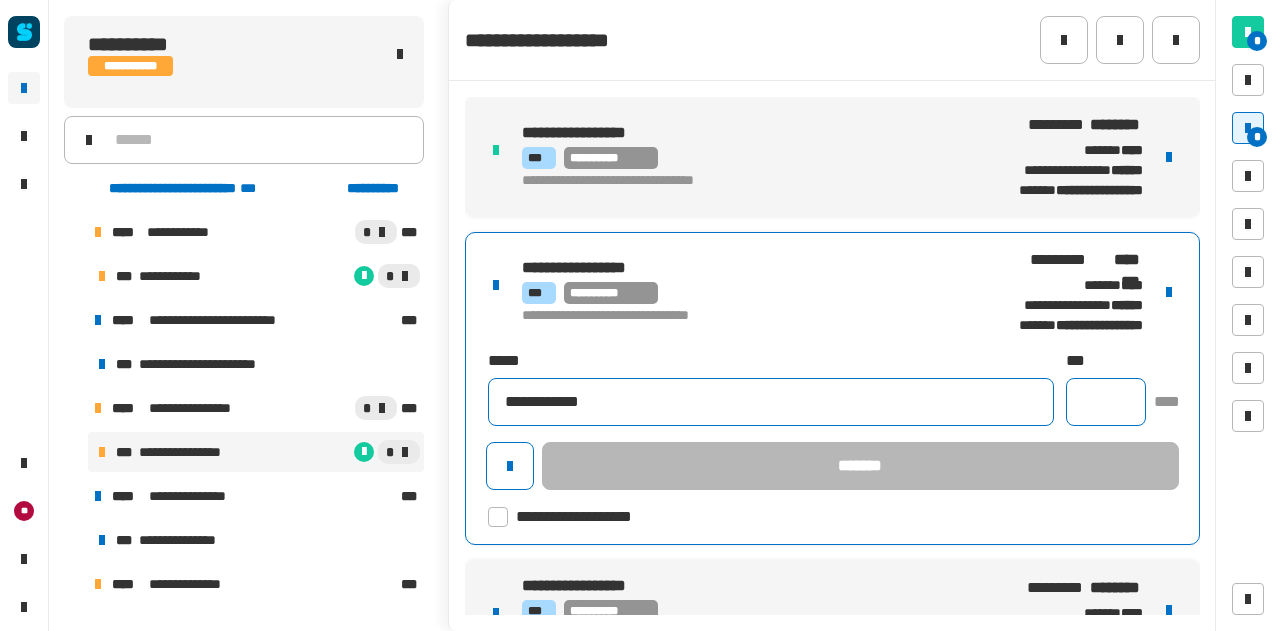 type on "**********" 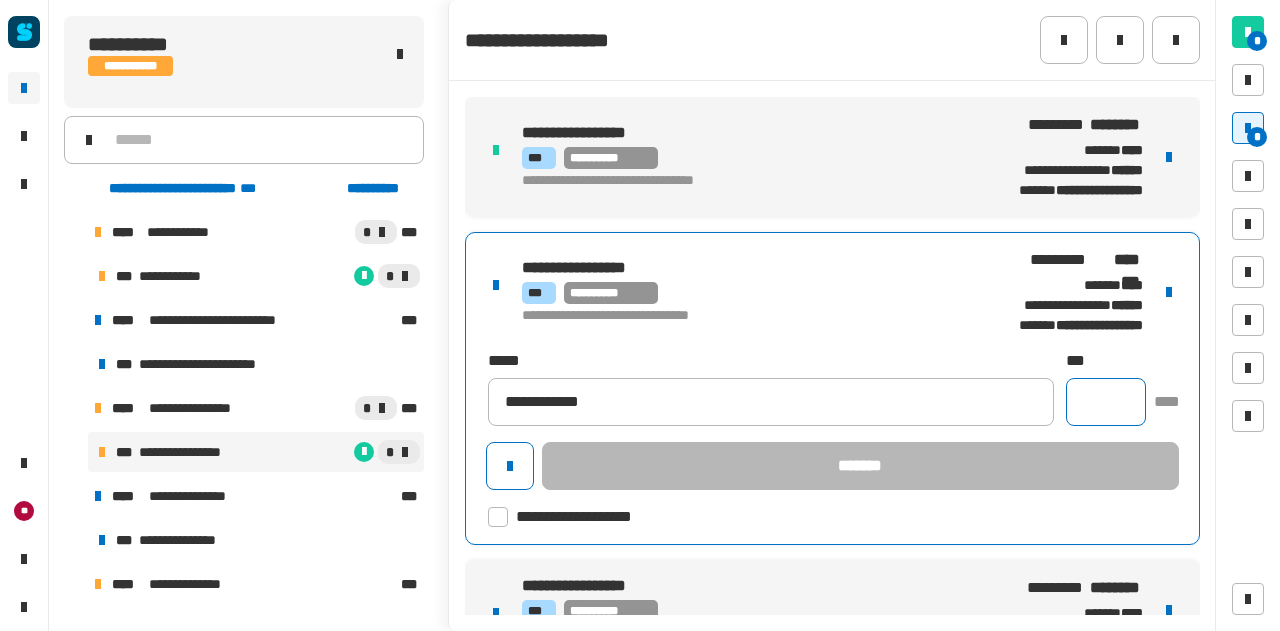 click 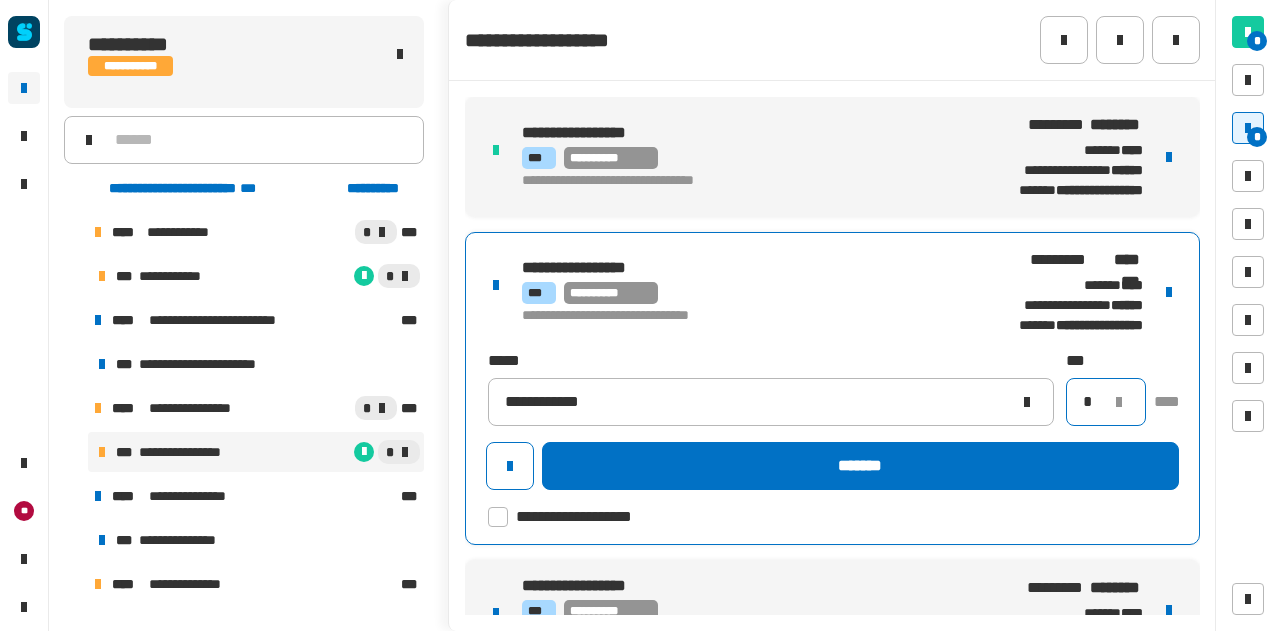 type on "*" 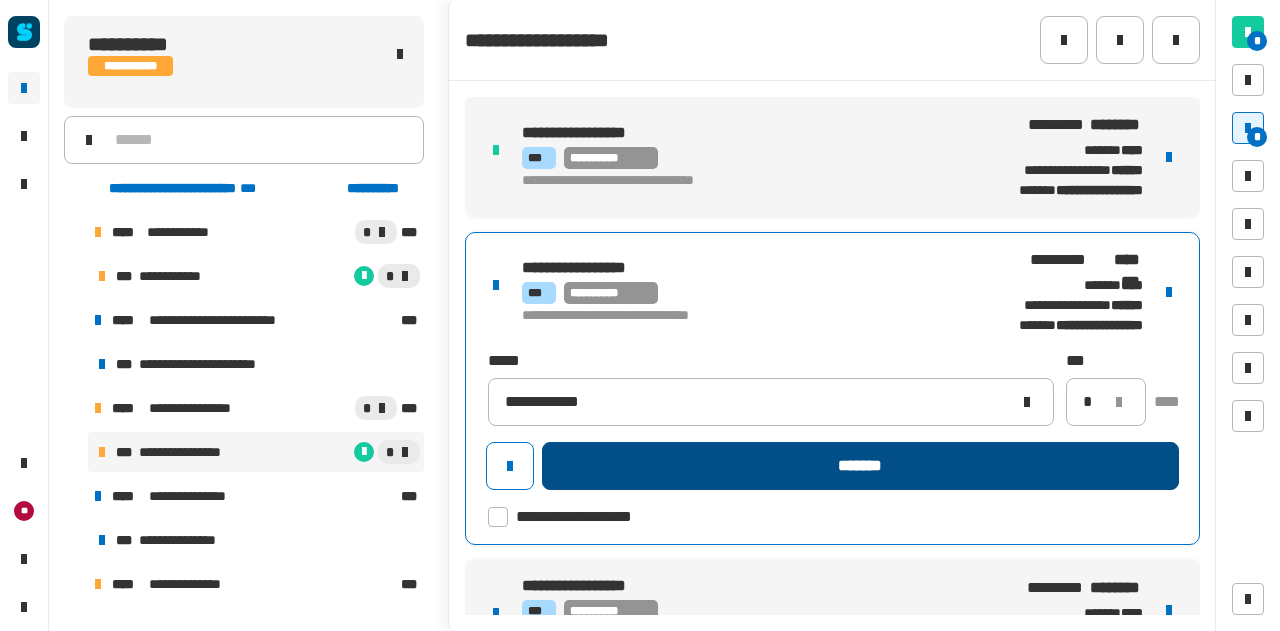 click on "*******" 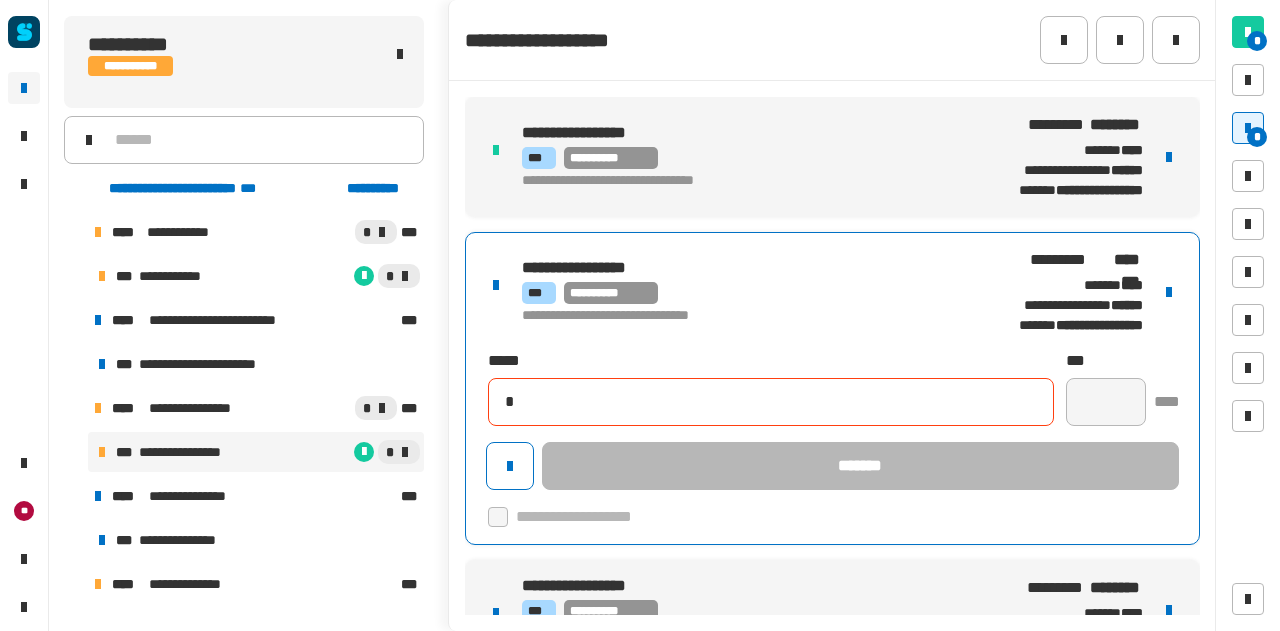 type 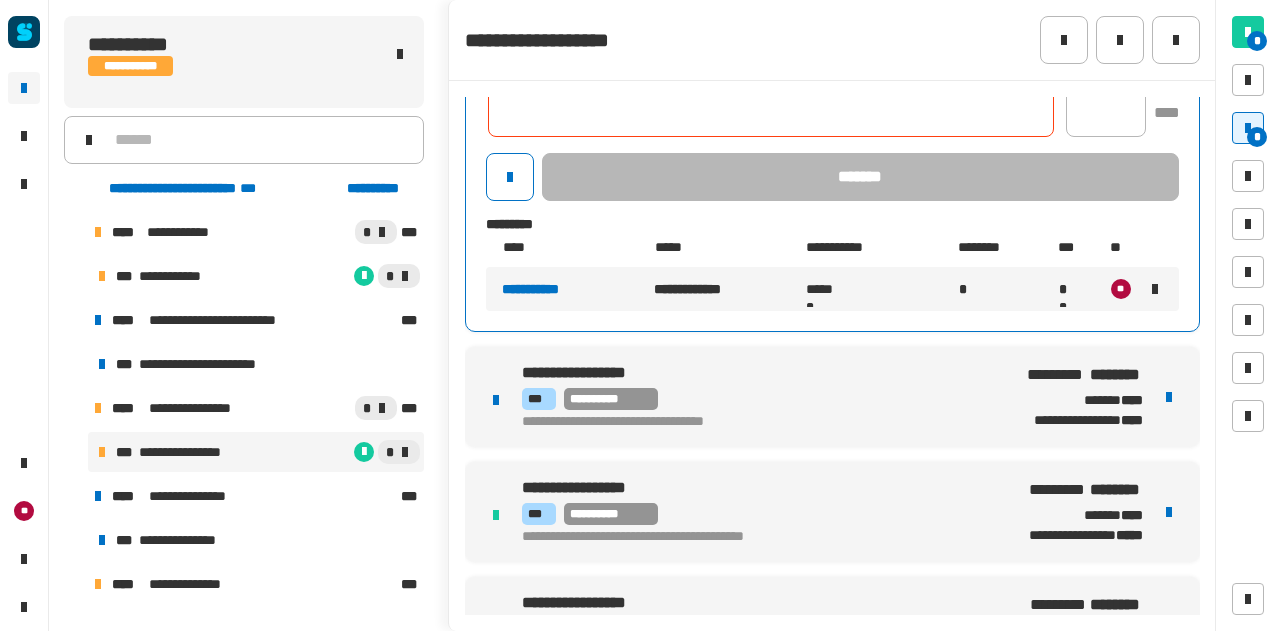 scroll, scrollTop: 347, scrollLeft: 0, axis: vertical 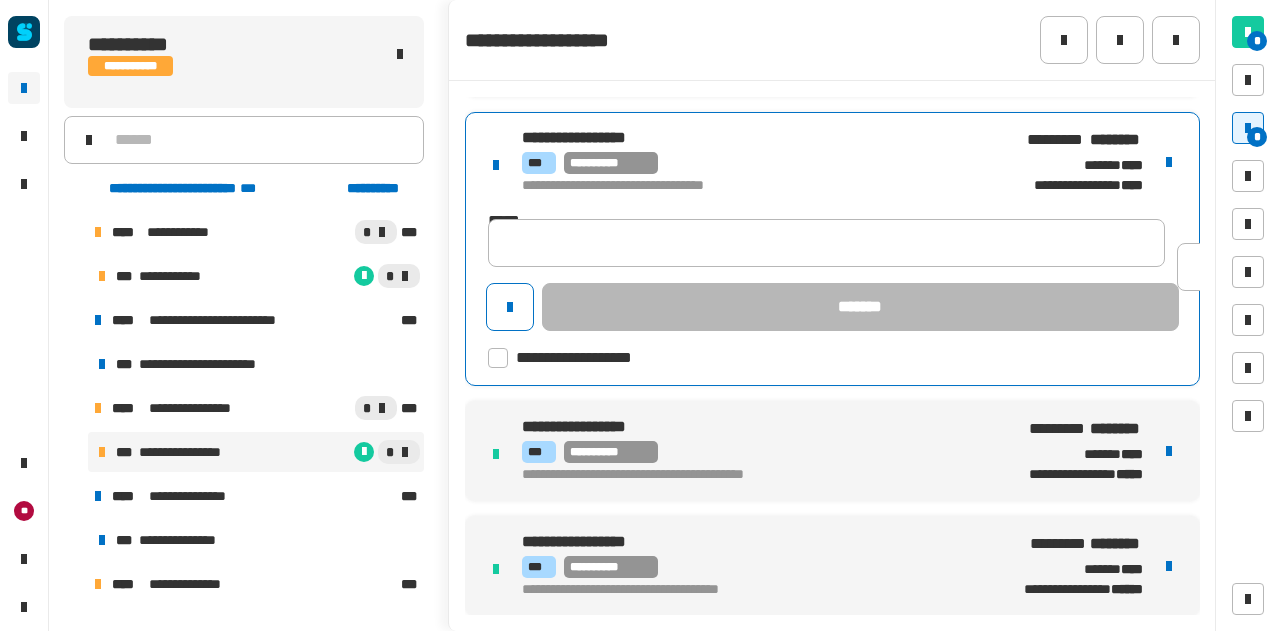 click on "**********" at bounding box center [832, 249] 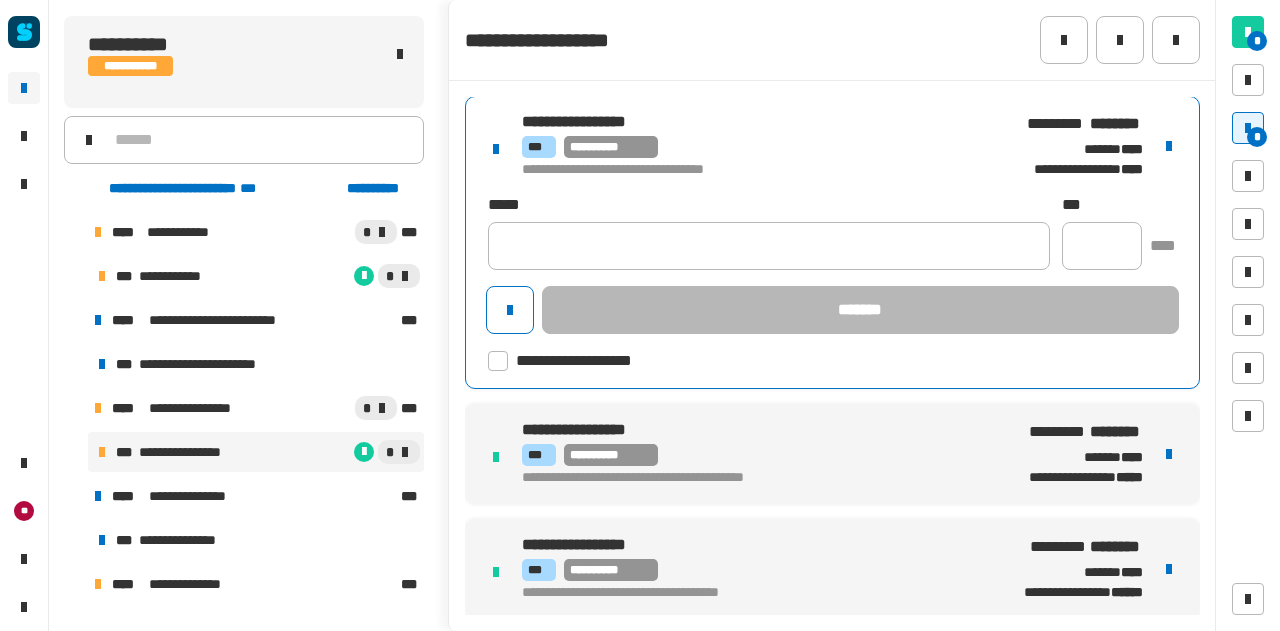 click 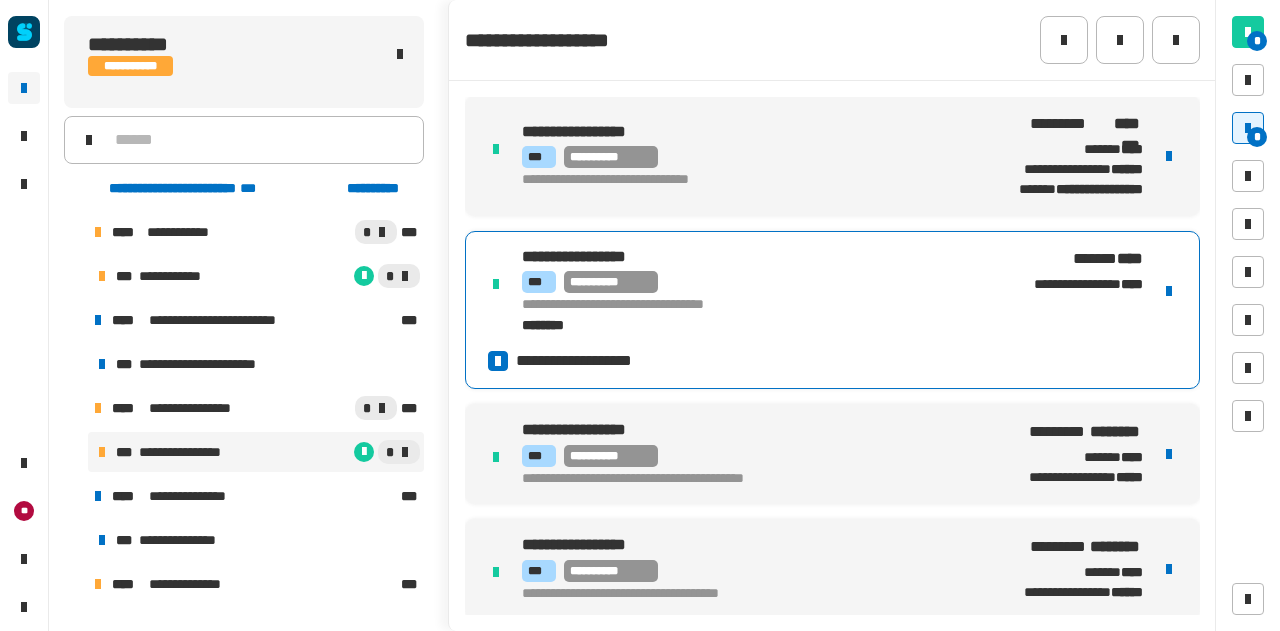 scroll, scrollTop: 0, scrollLeft: 0, axis: both 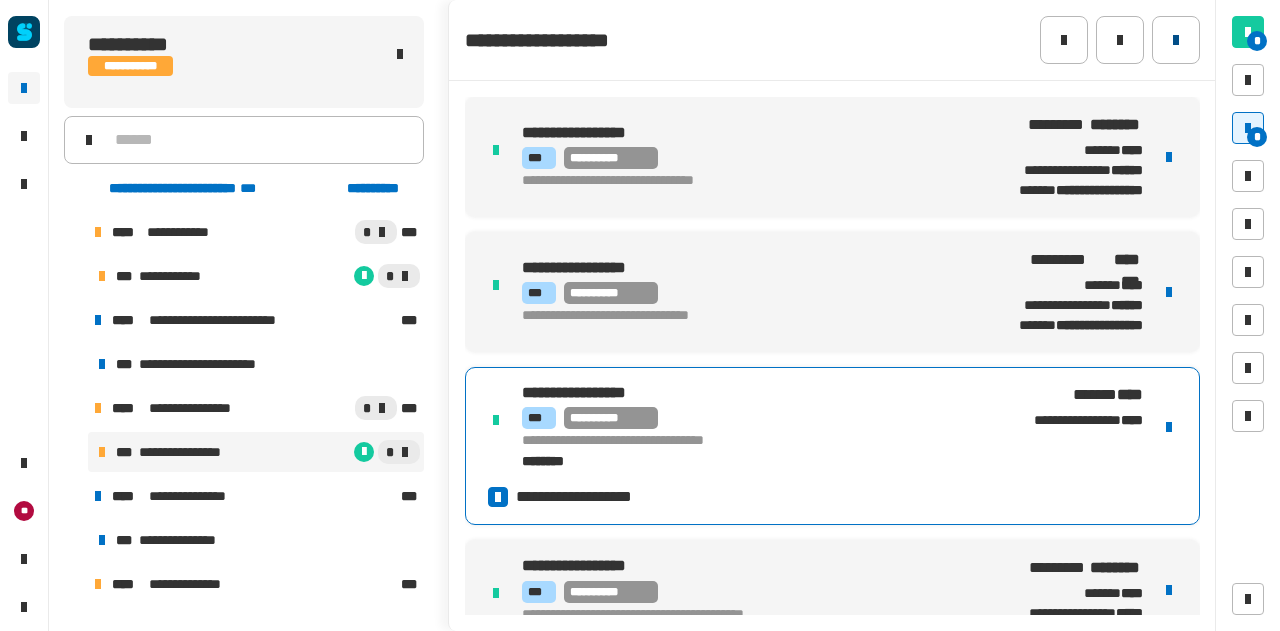 click 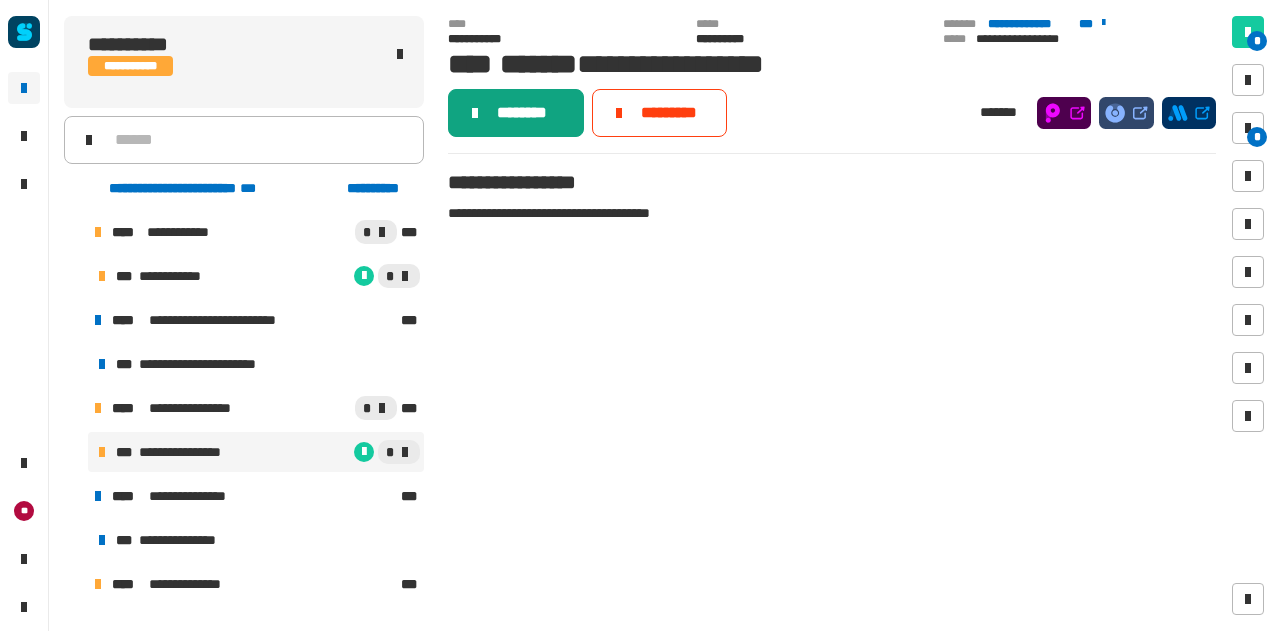 click on "********" 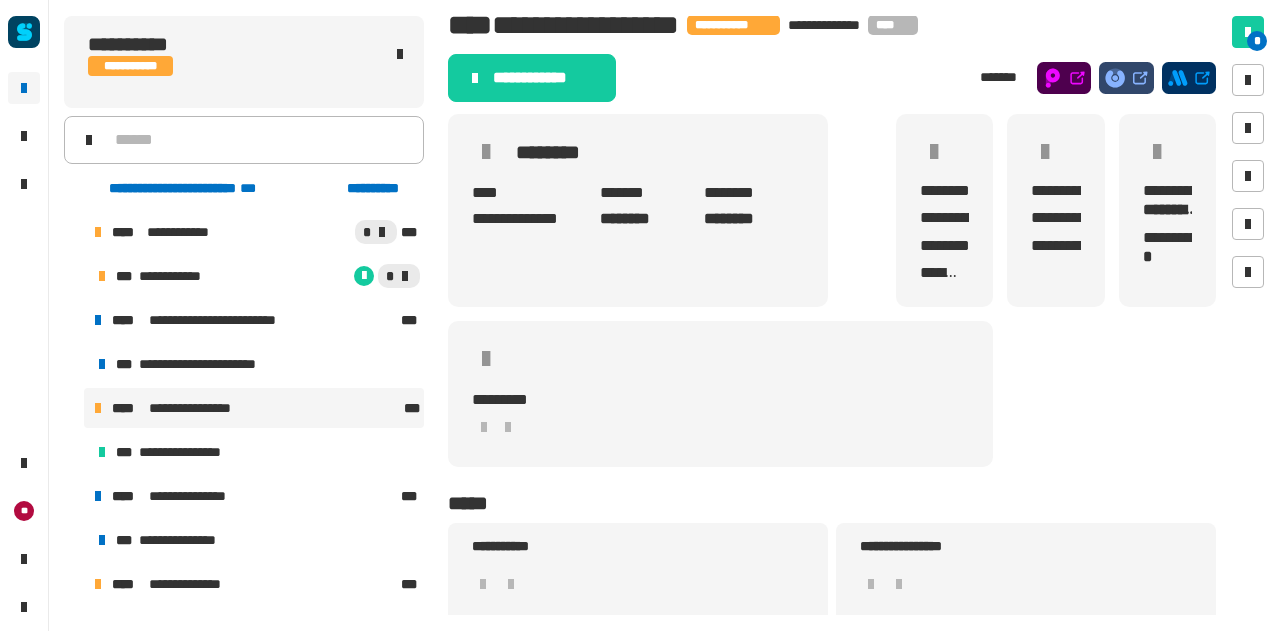 scroll, scrollTop: 0, scrollLeft: 0, axis: both 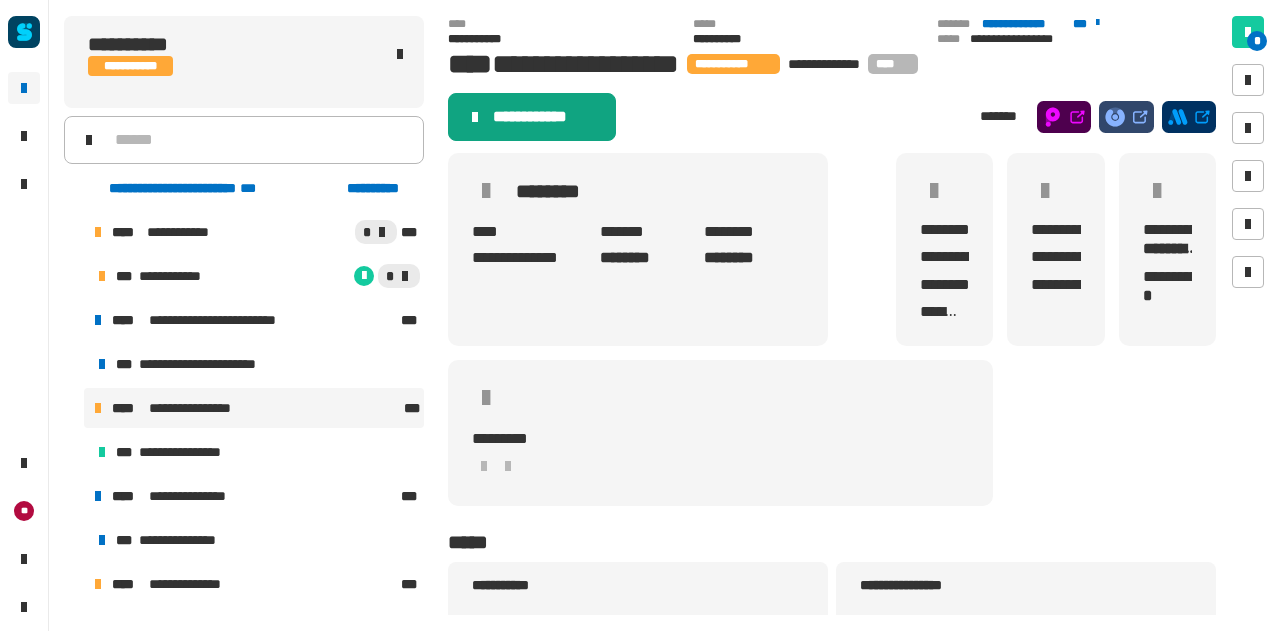 click on "**********" 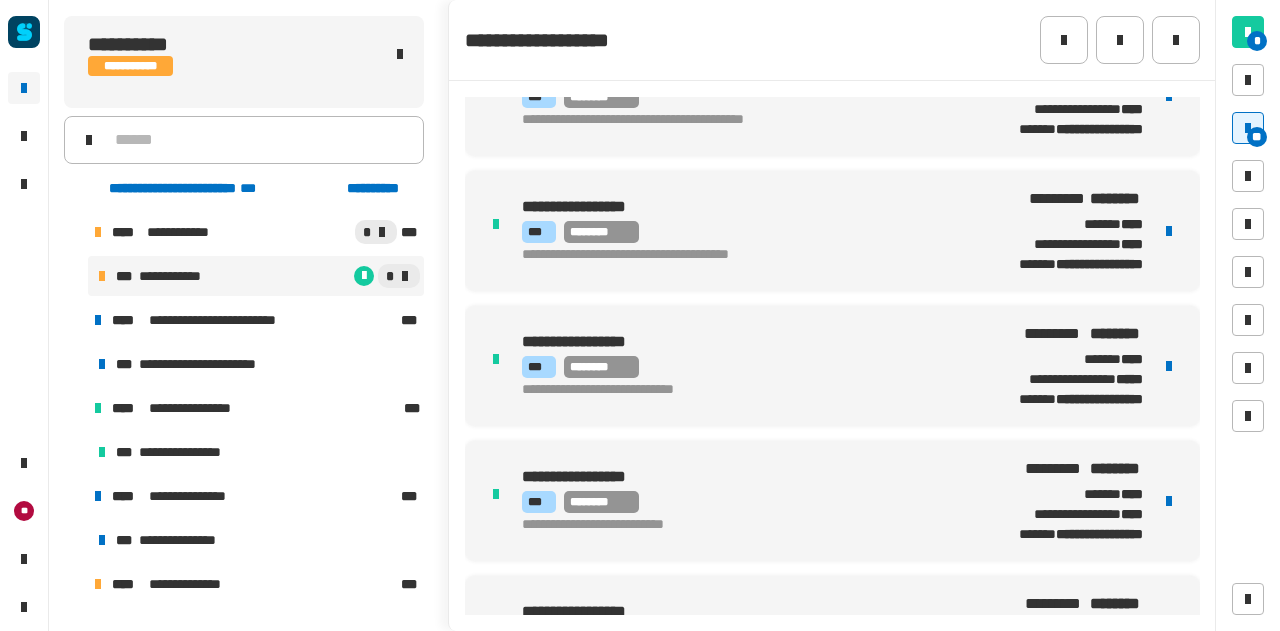 scroll, scrollTop: 0, scrollLeft: 0, axis: both 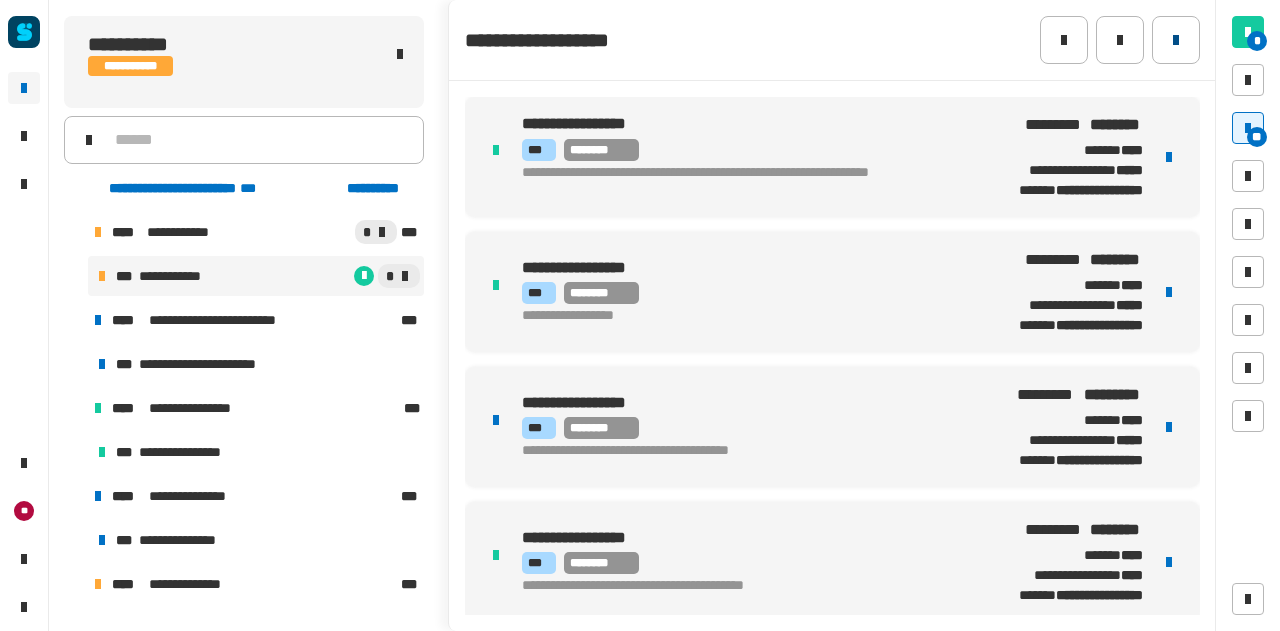 click 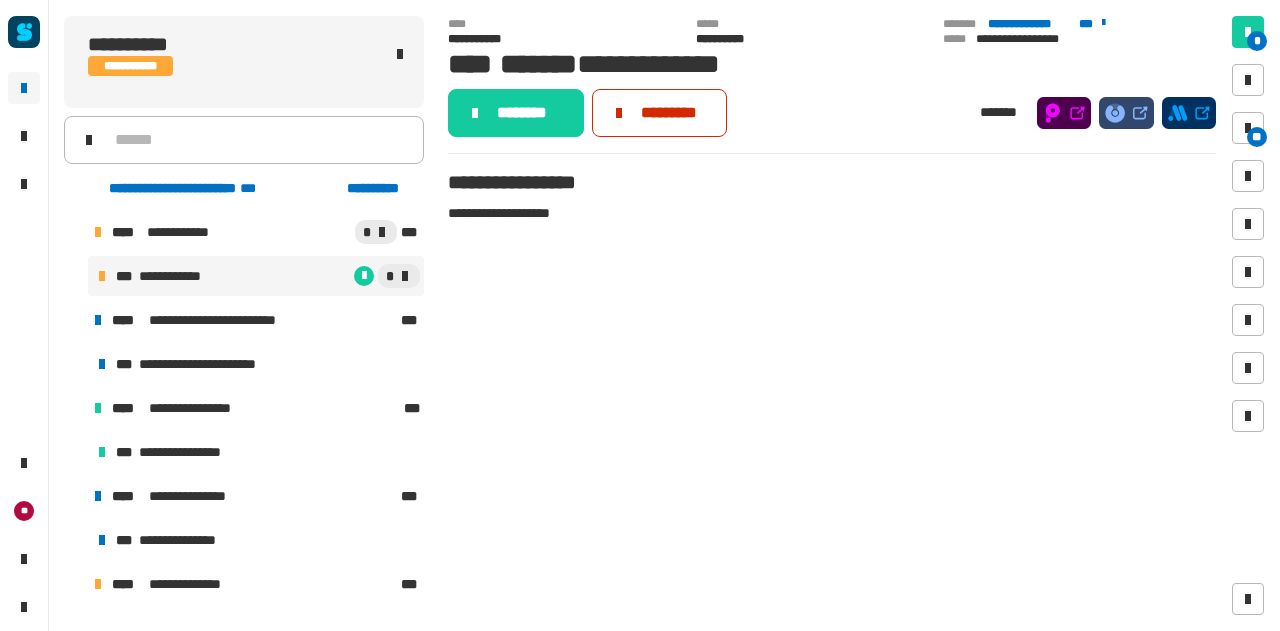 click on "*********" 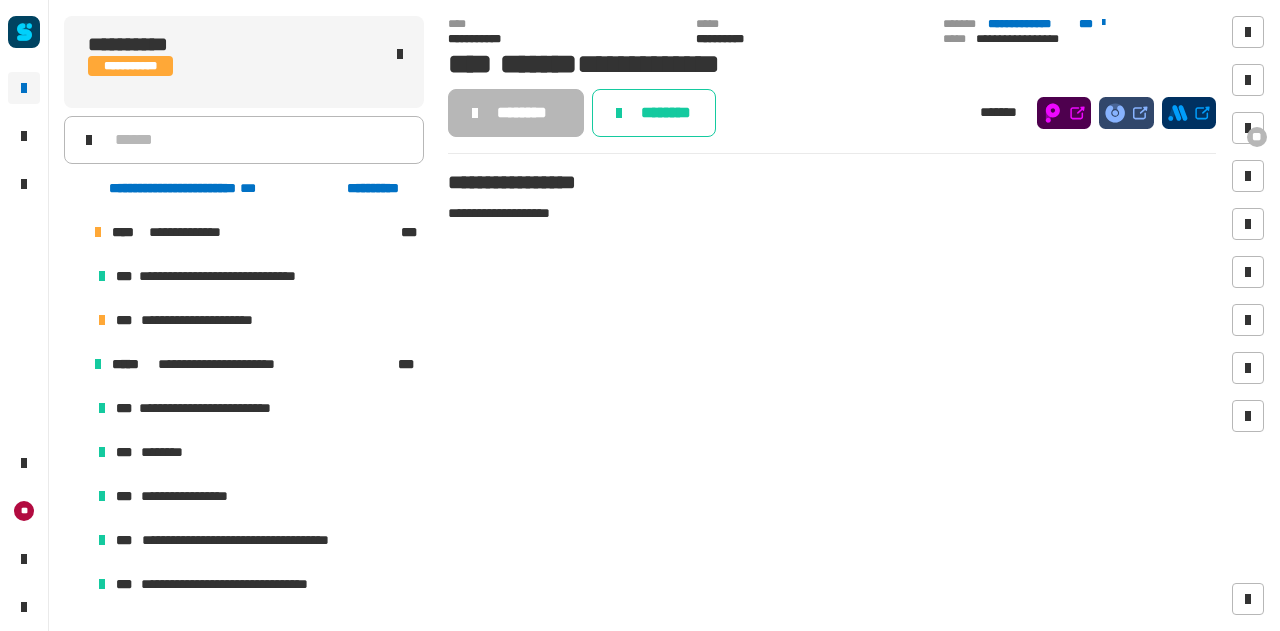scroll, scrollTop: 912, scrollLeft: 0, axis: vertical 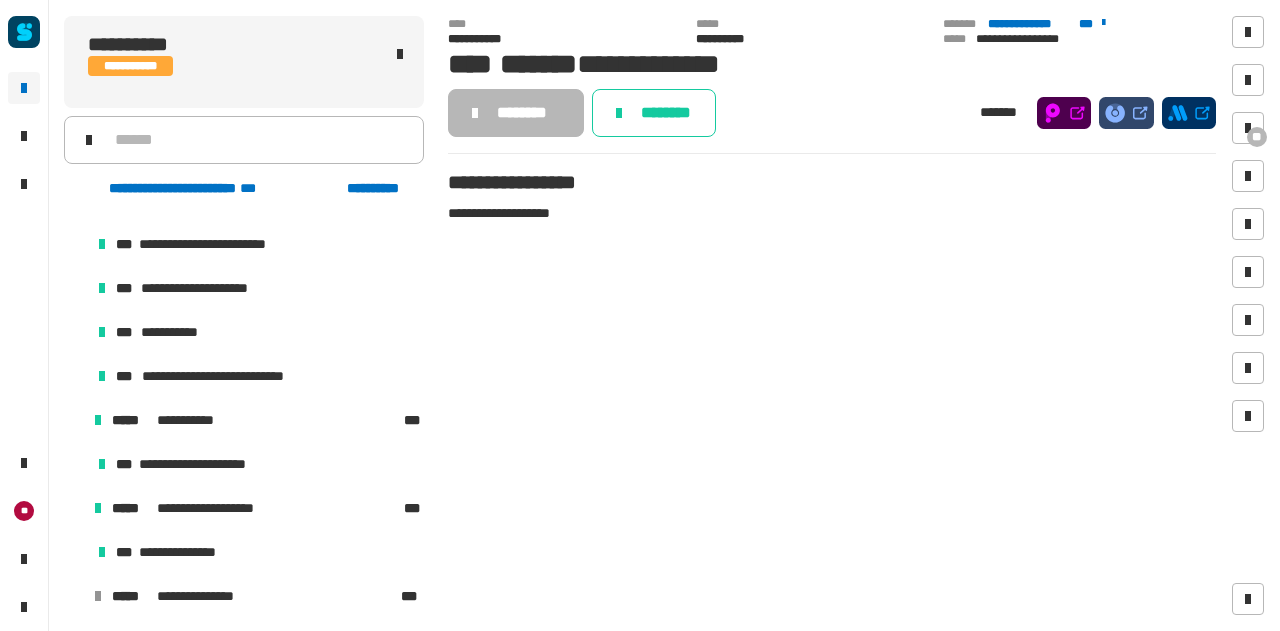 click on "**********" 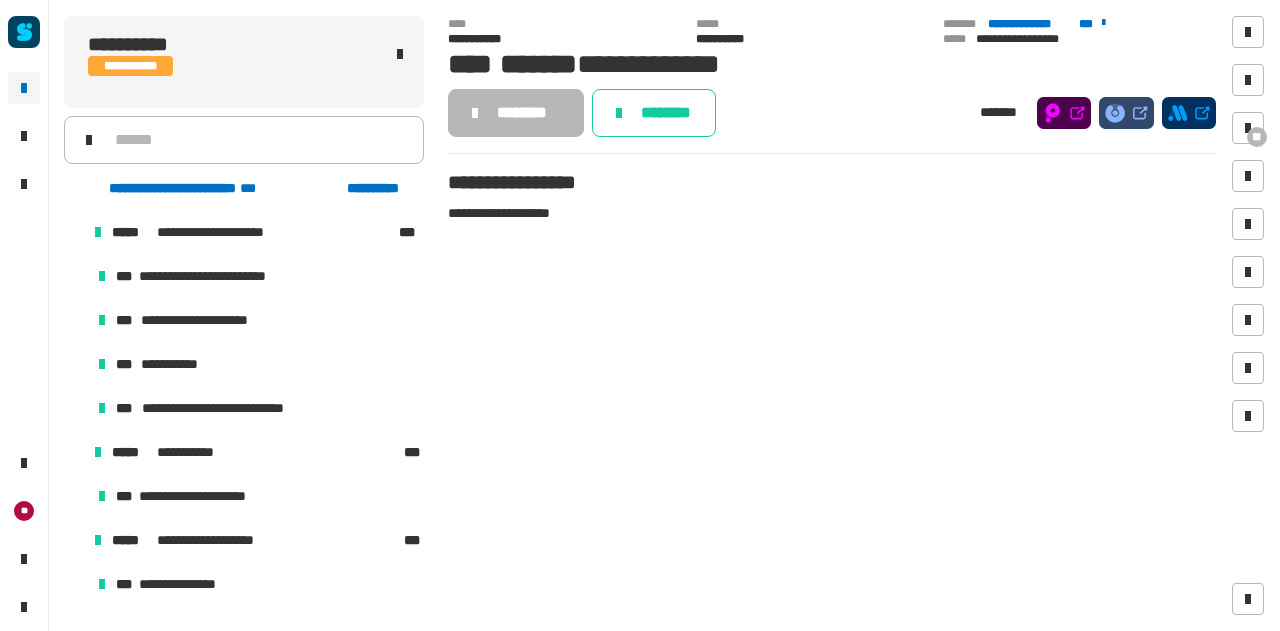 scroll, scrollTop: 878, scrollLeft: 0, axis: vertical 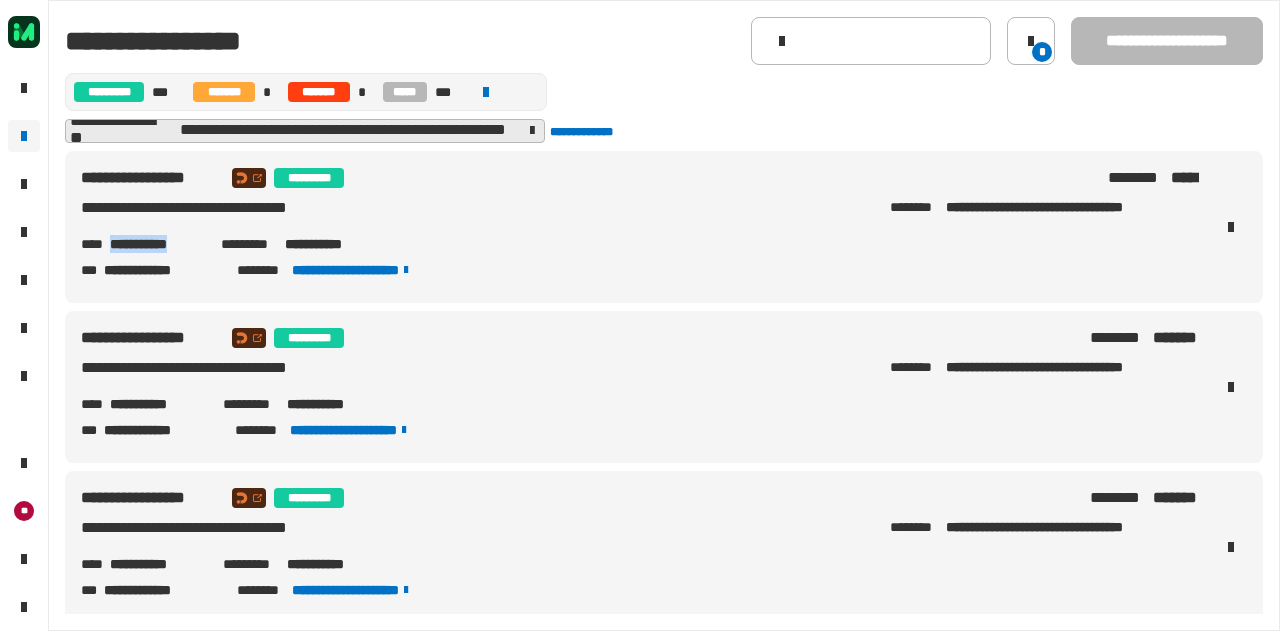 drag, startPoint x: 207, startPoint y: 238, endPoint x: 106, endPoint y: 245, distance: 101.24229 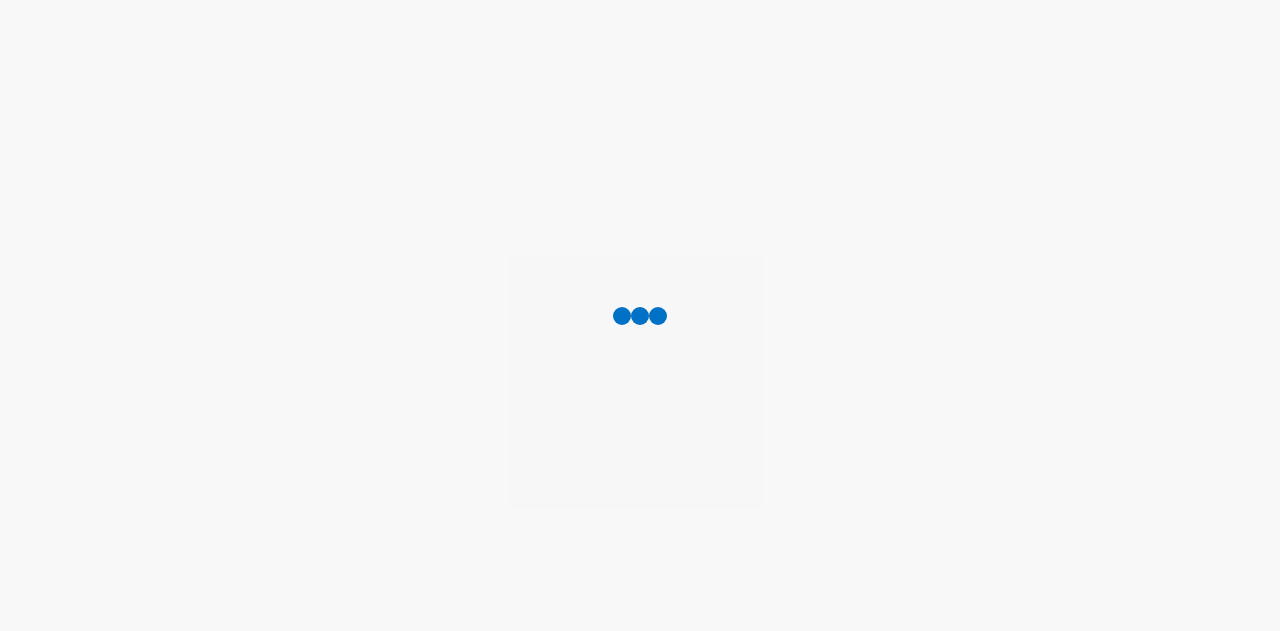 scroll, scrollTop: 0, scrollLeft: 0, axis: both 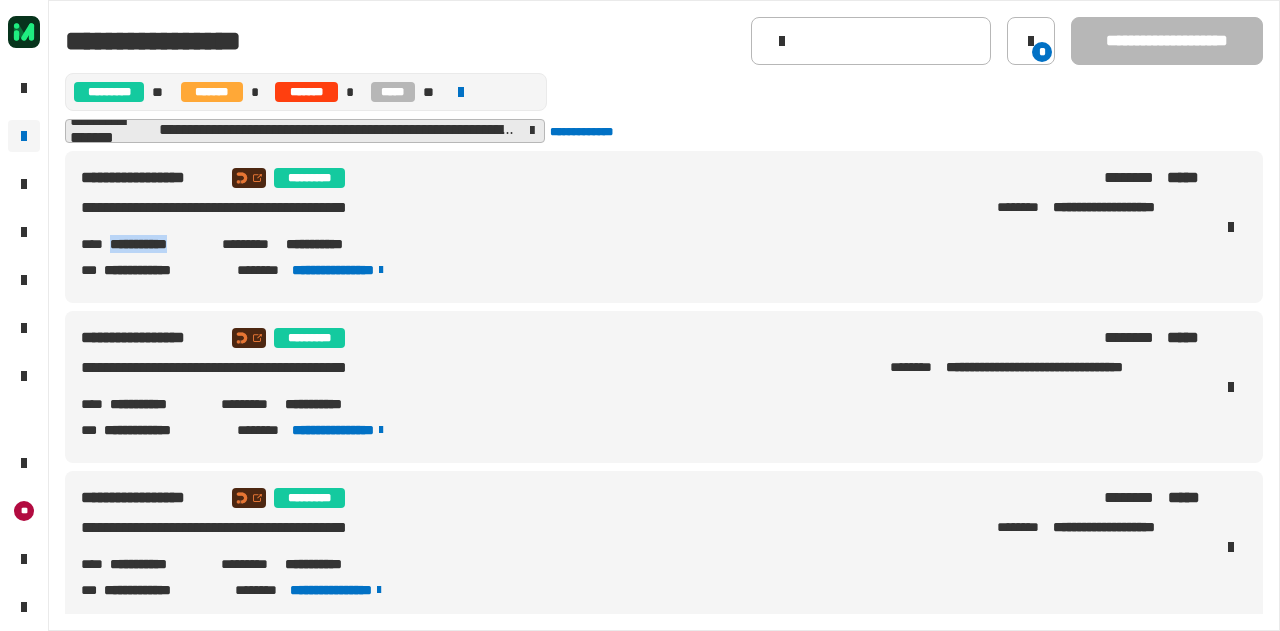 drag, startPoint x: 205, startPoint y: 240, endPoint x: 113, endPoint y: 236, distance: 92.086914 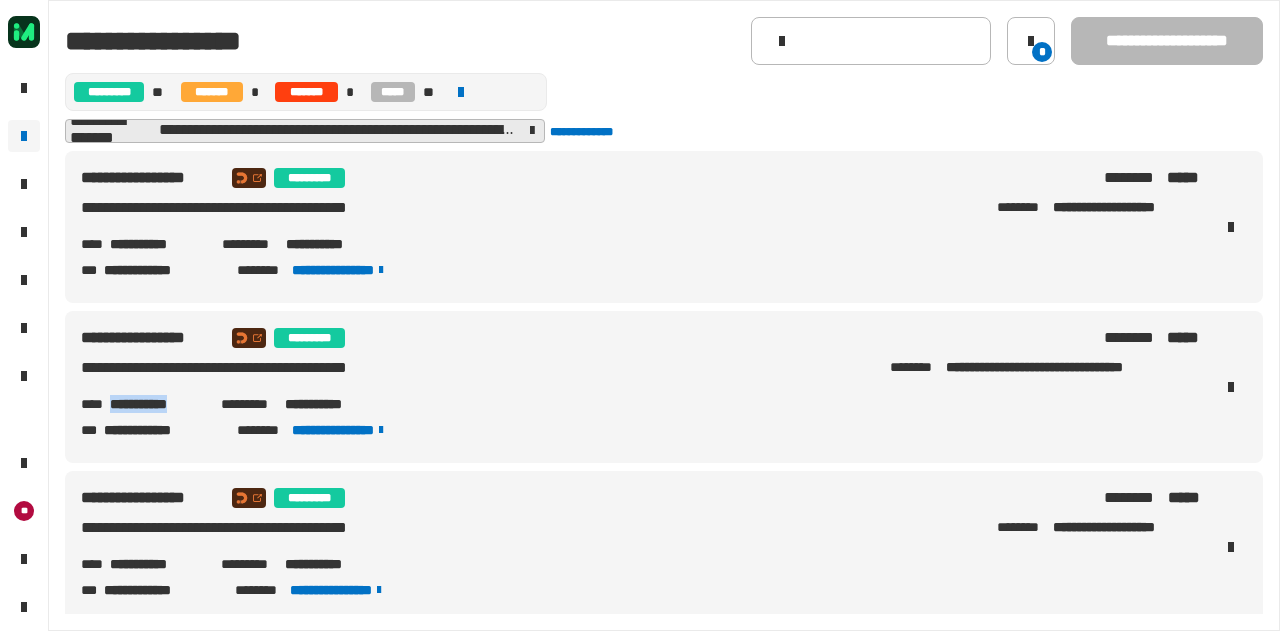 drag, startPoint x: 204, startPoint y: 399, endPoint x: 111, endPoint y: 399, distance: 93 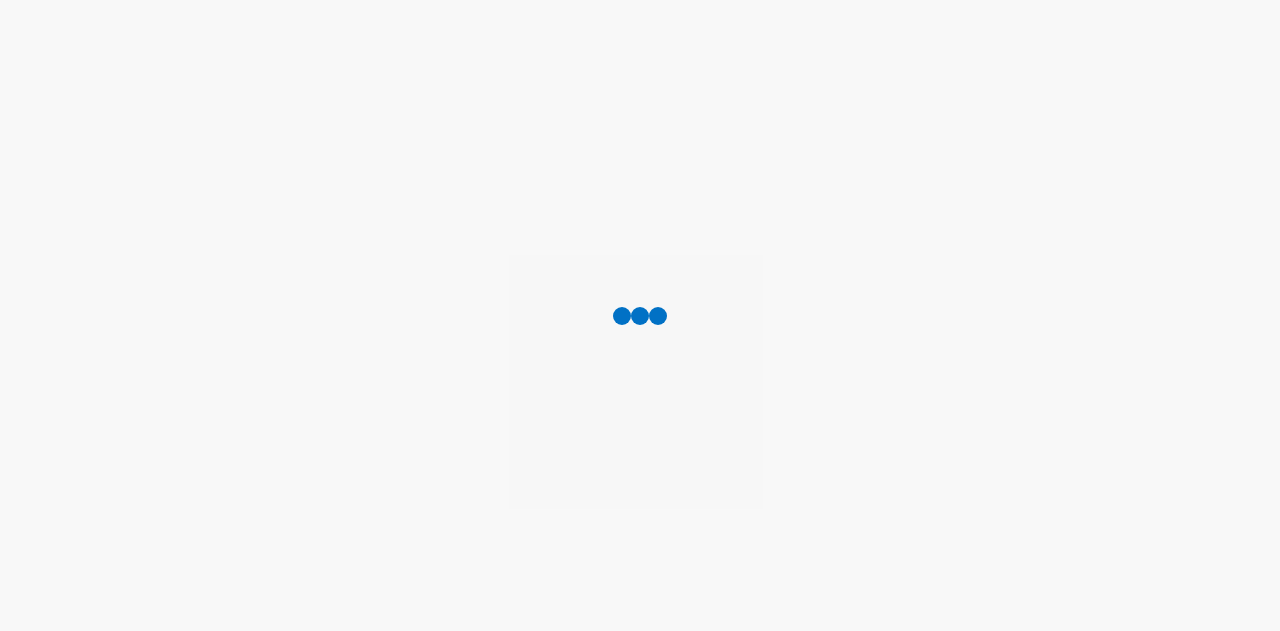 scroll, scrollTop: 0, scrollLeft: 0, axis: both 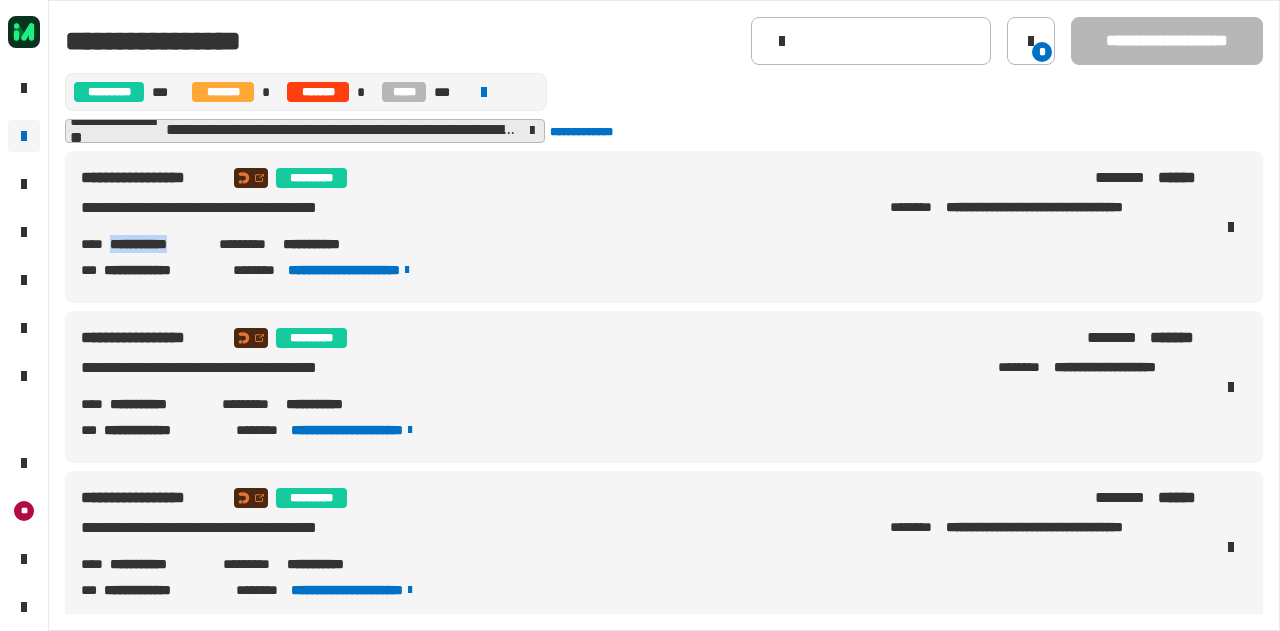 drag, startPoint x: 200, startPoint y: 240, endPoint x: 111, endPoint y: 245, distance: 89.140335 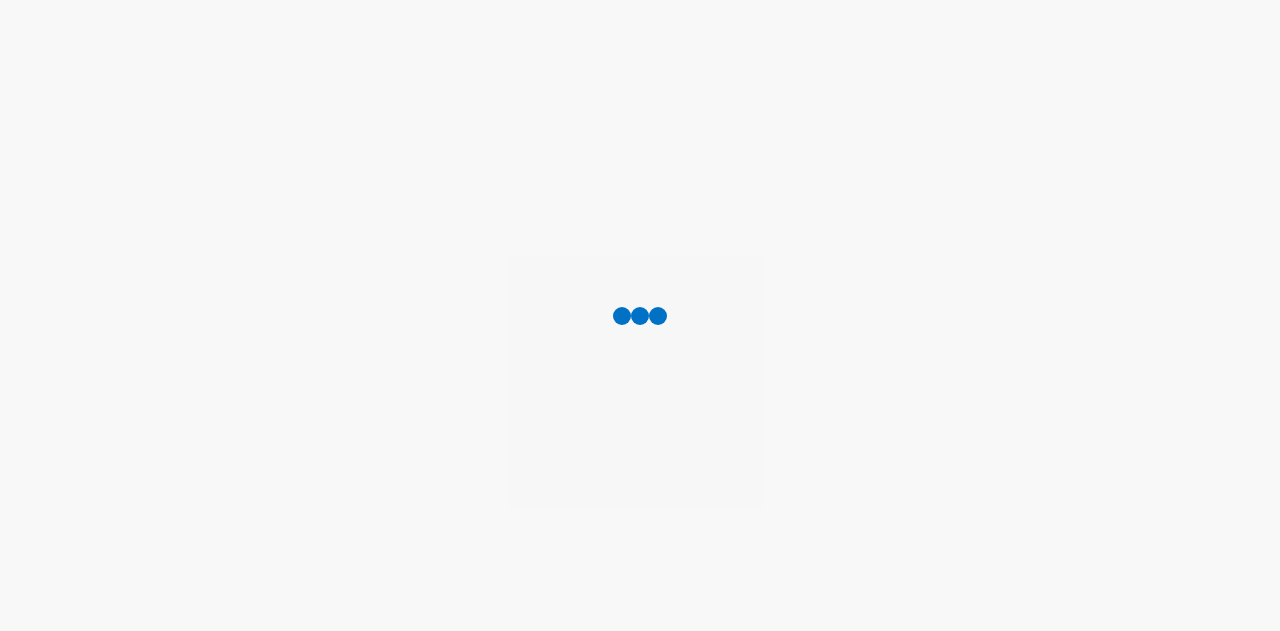 scroll, scrollTop: 0, scrollLeft: 0, axis: both 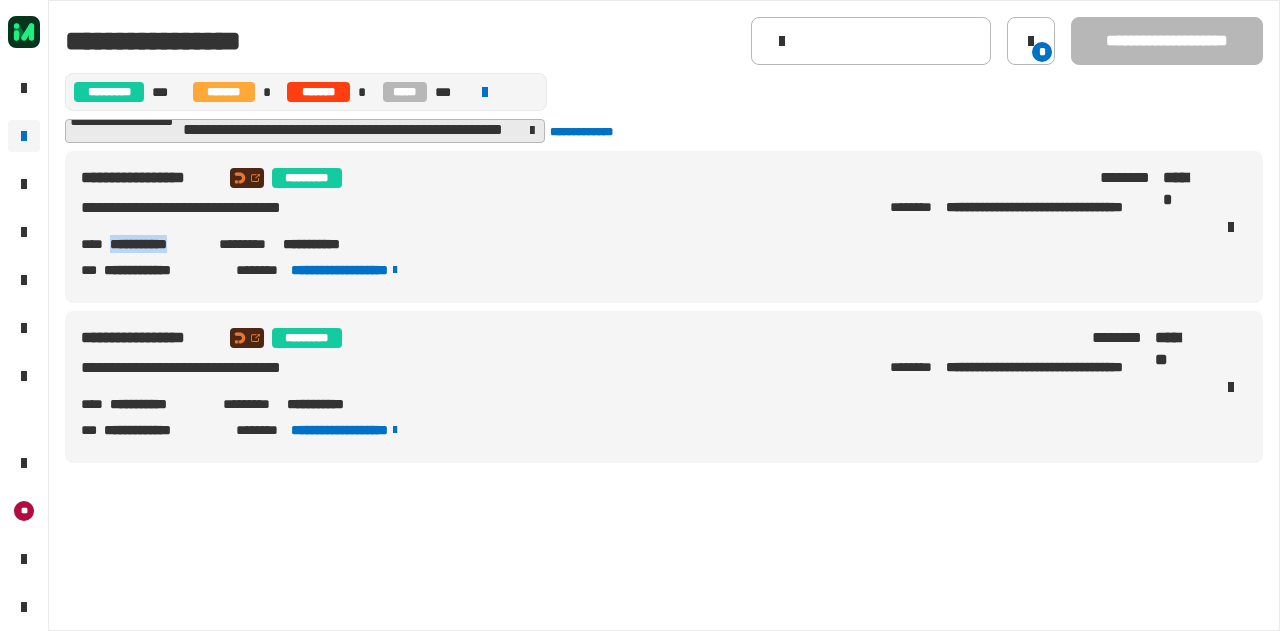 drag, startPoint x: 201, startPoint y: 237, endPoint x: 106, endPoint y: 240, distance: 95.047356 